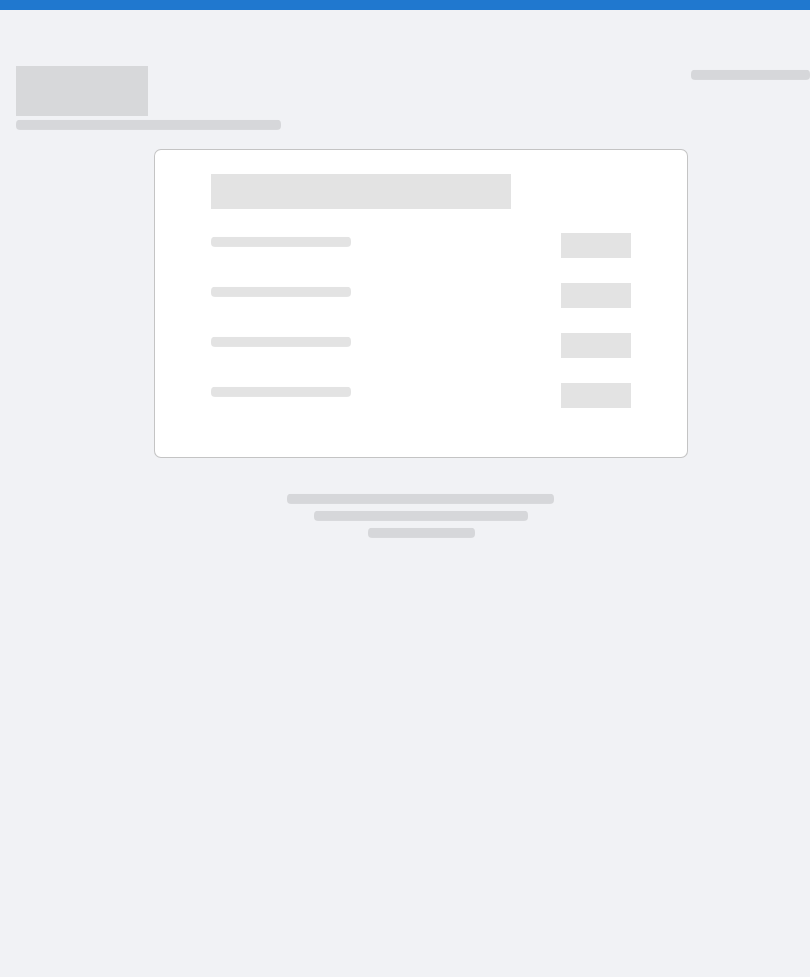 scroll, scrollTop: 0, scrollLeft: 0, axis: both 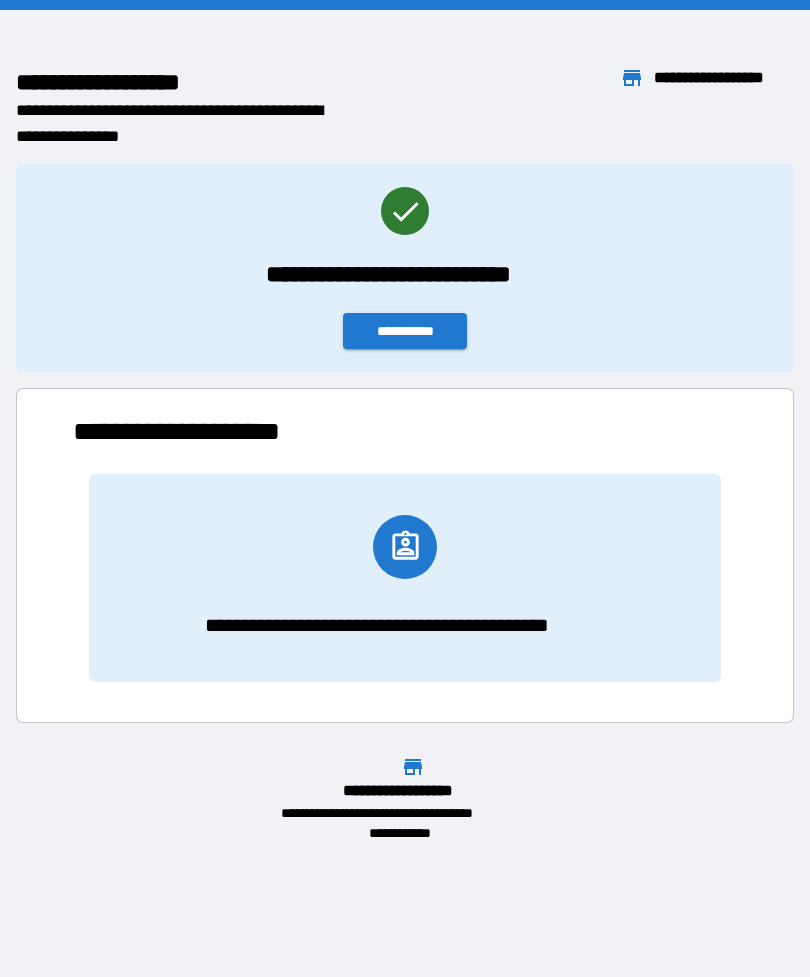 click on "**********" at bounding box center (405, 331) 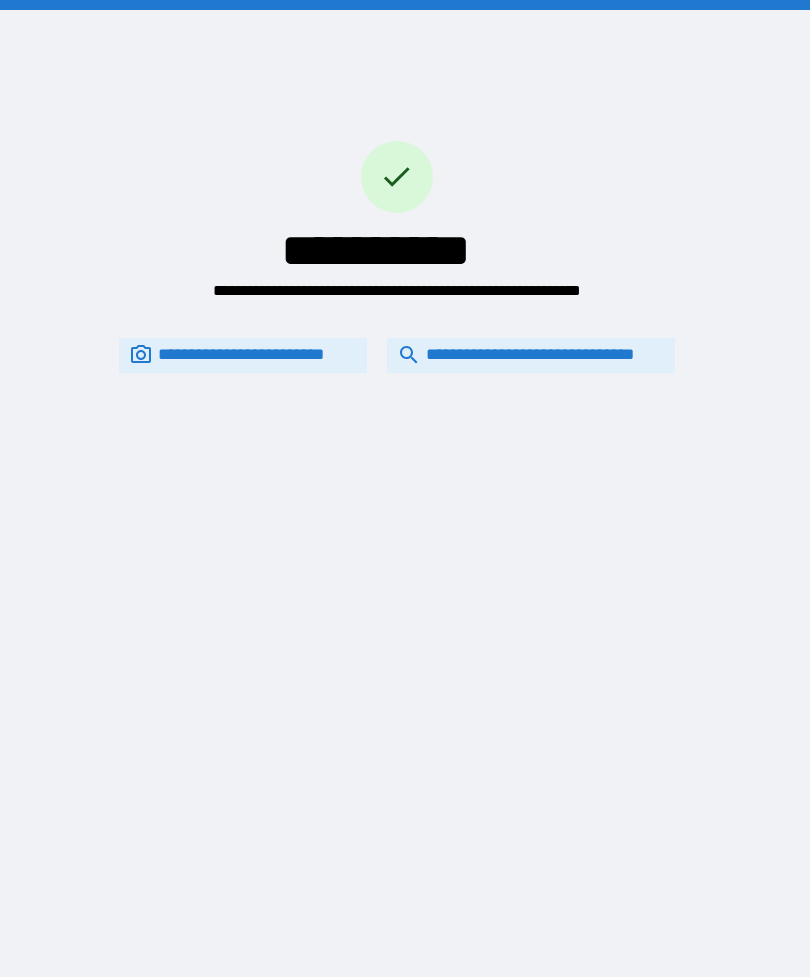 click on "**********" at bounding box center (531, 355) 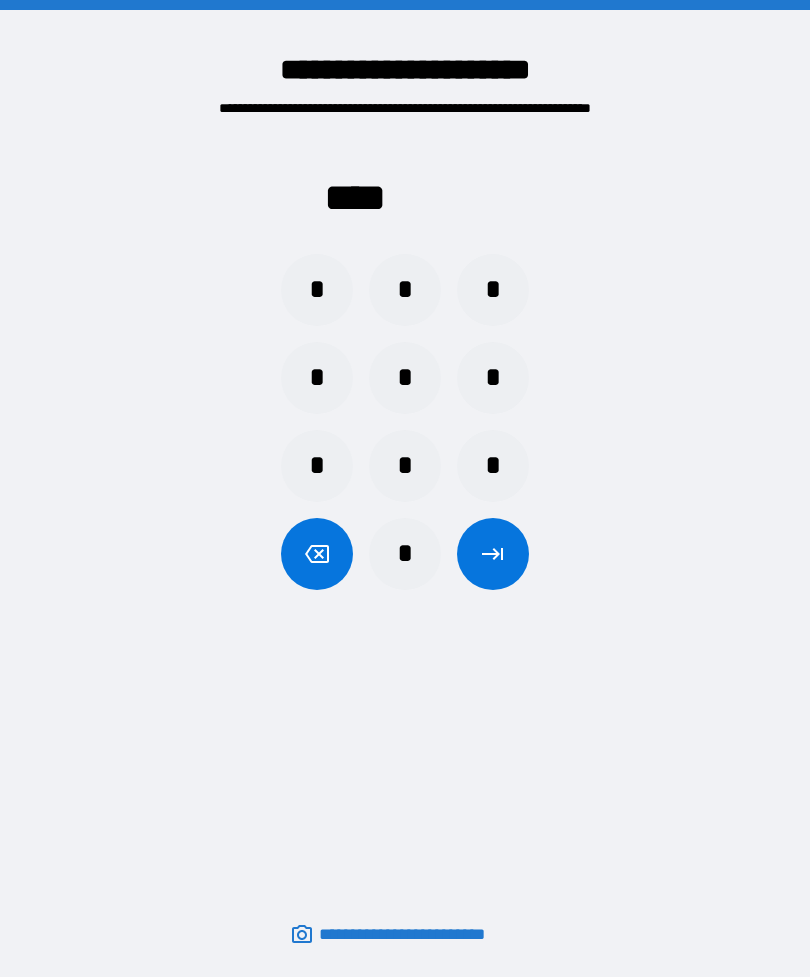 click on "*" at bounding box center (405, 290) 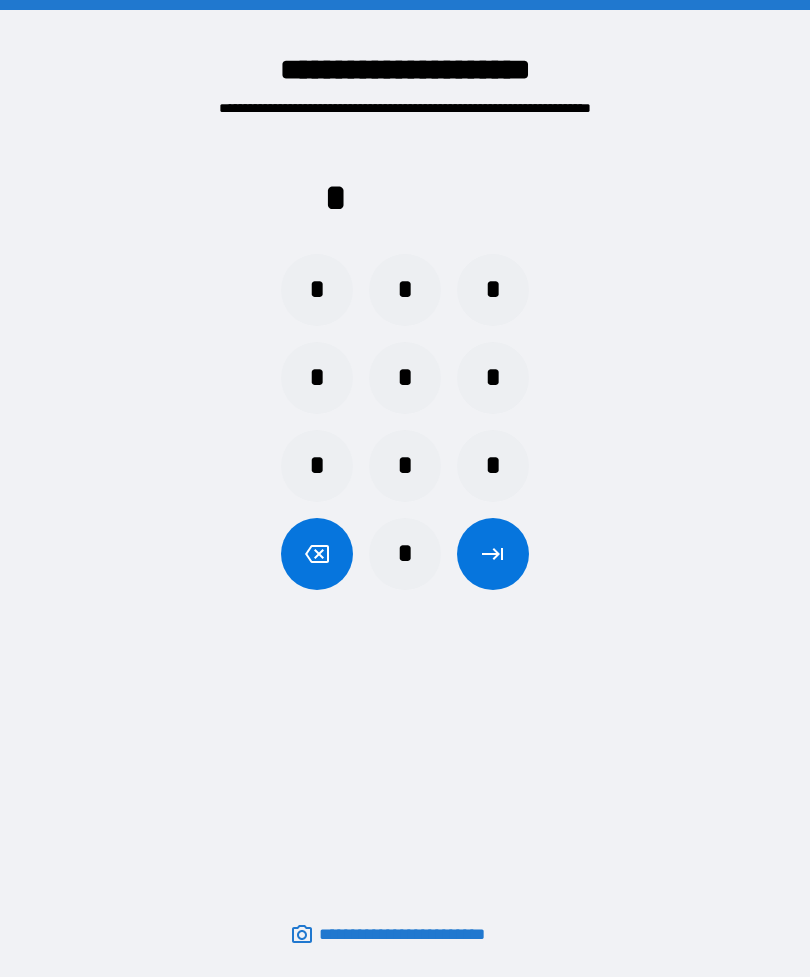 click on "*" at bounding box center [493, 290] 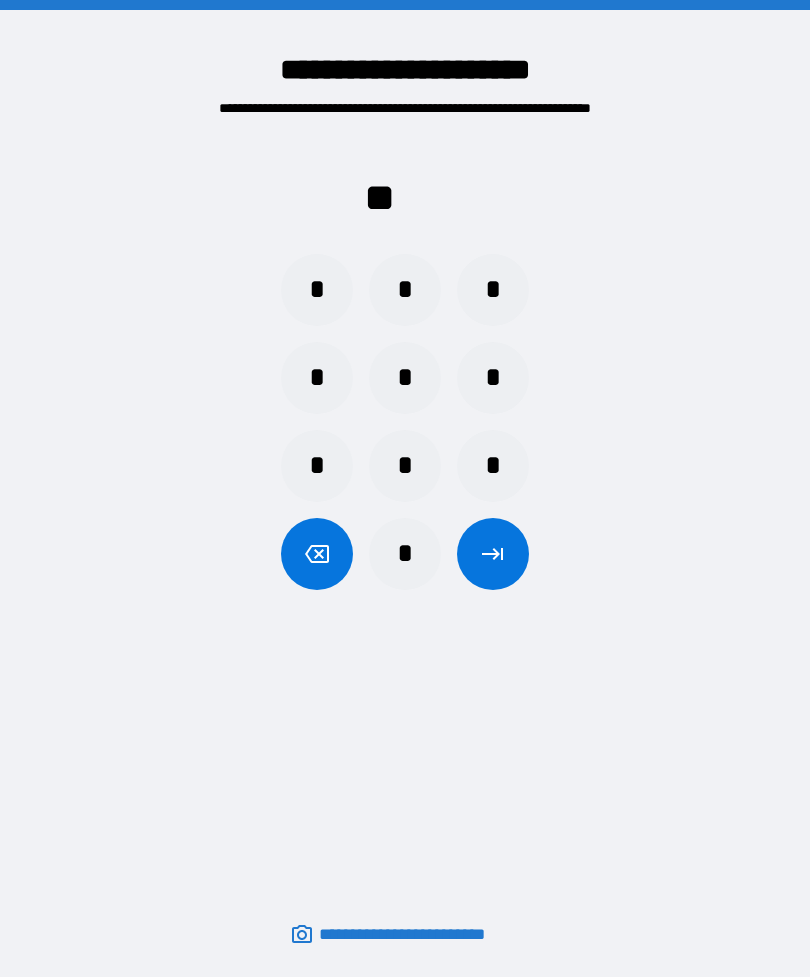 click on "*" at bounding box center (405, 378) 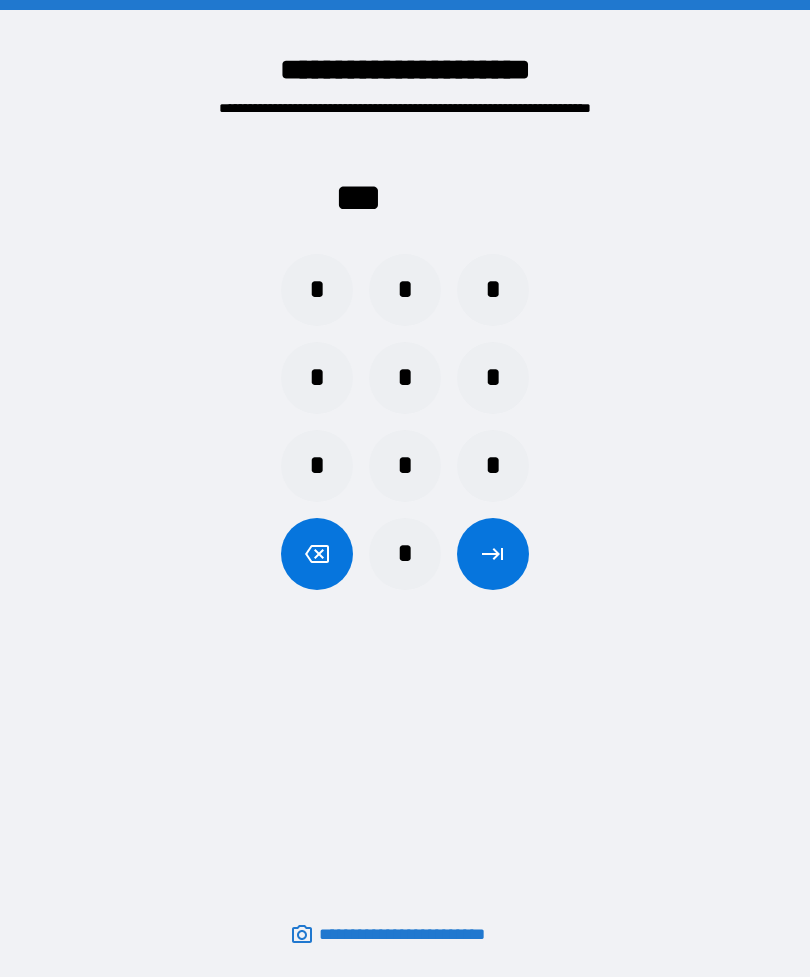 click on "*" at bounding box center [493, 378] 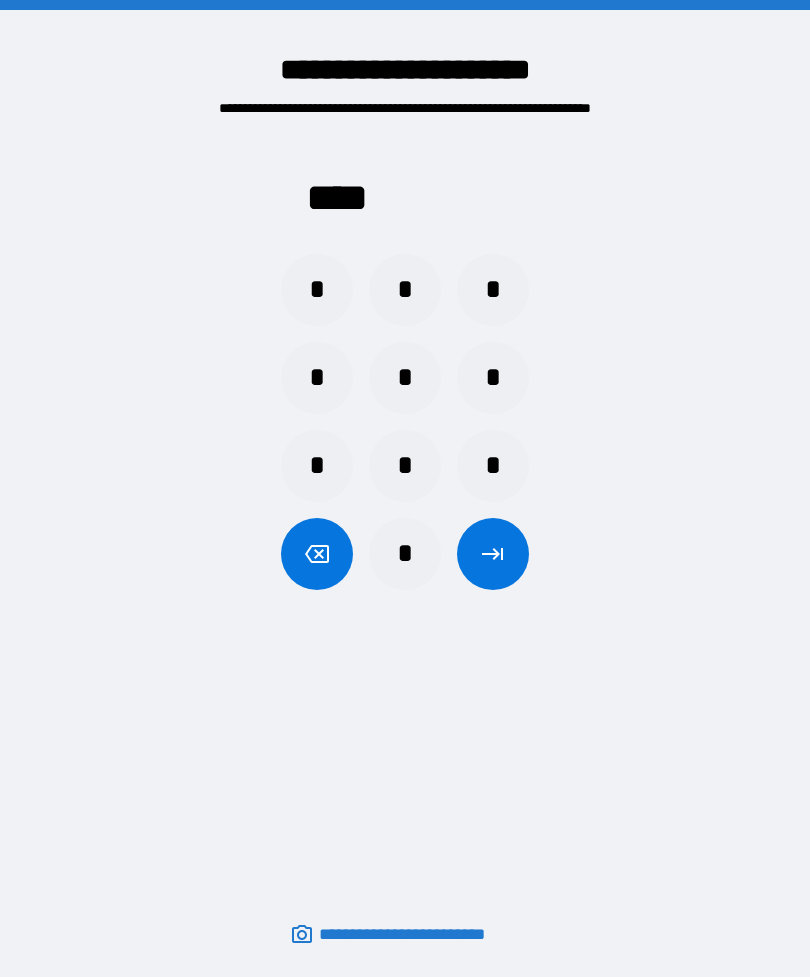 click at bounding box center [493, 554] 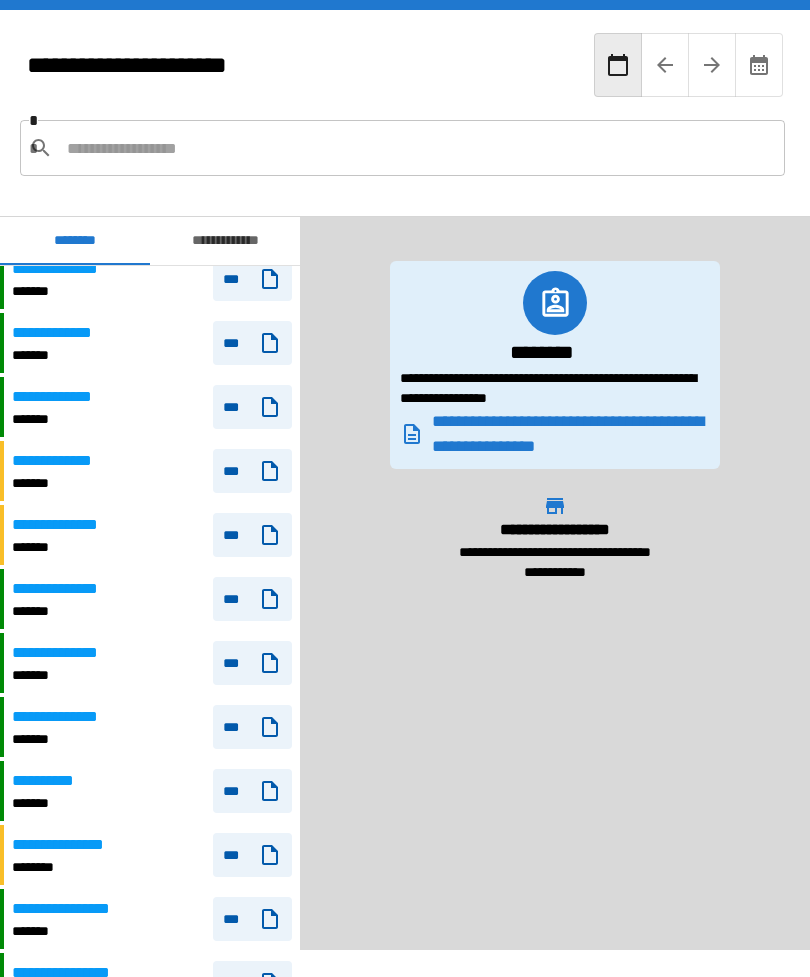 scroll, scrollTop: 377, scrollLeft: 0, axis: vertical 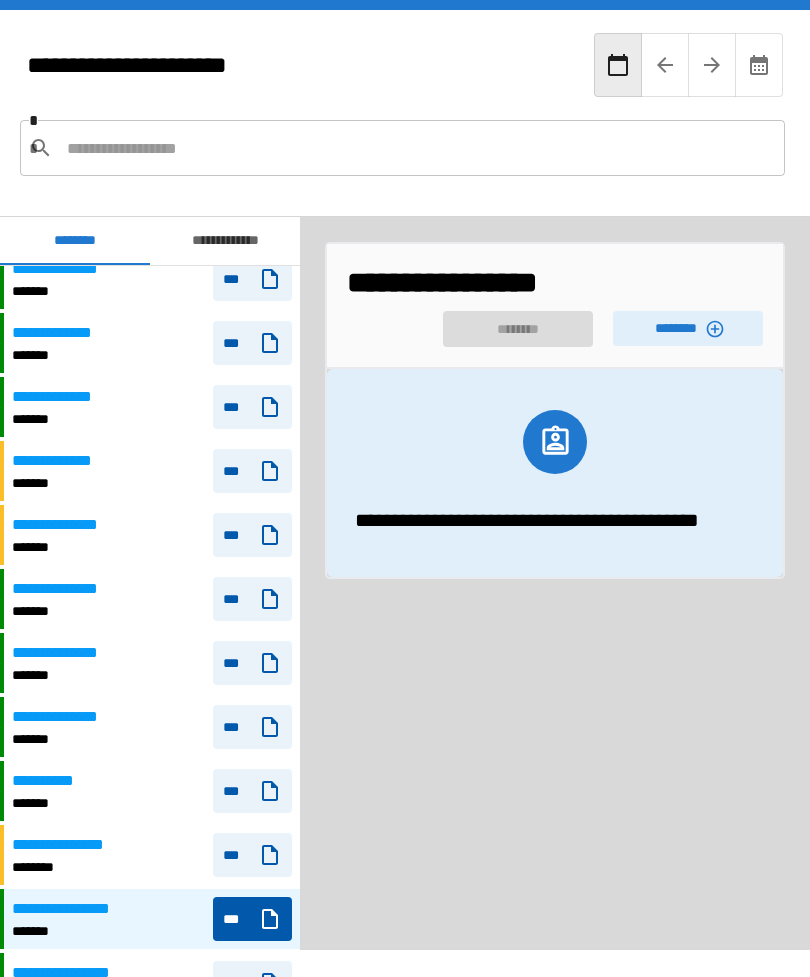click on "********" at bounding box center [688, 328] 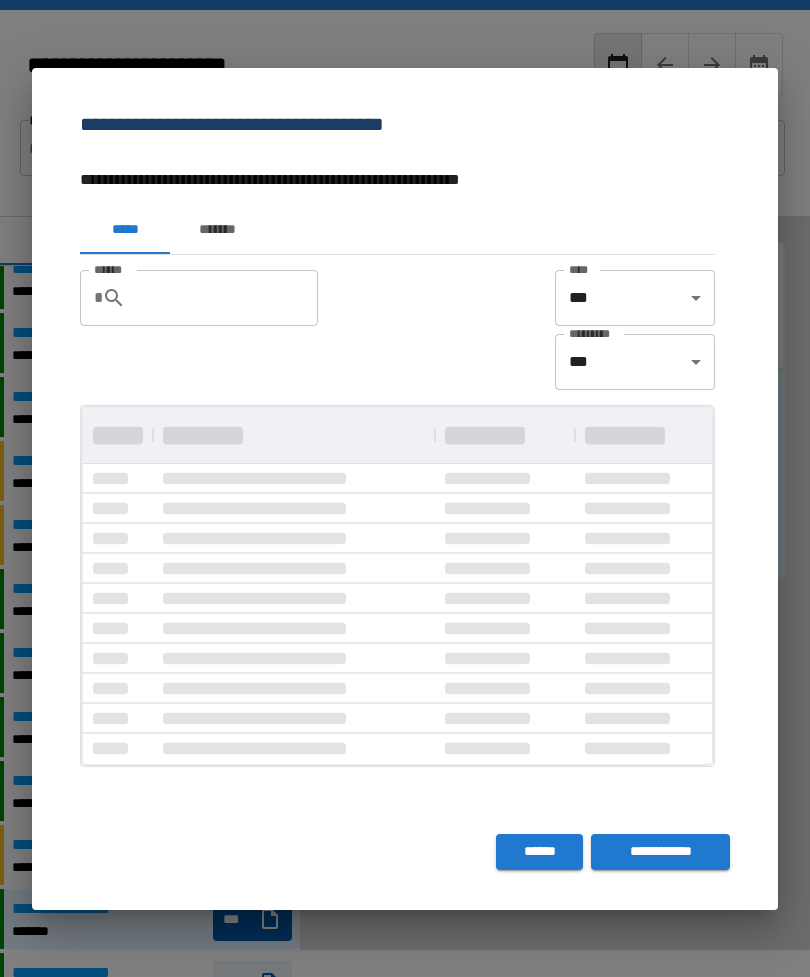 scroll, scrollTop: 0, scrollLeft: 0, axis: both 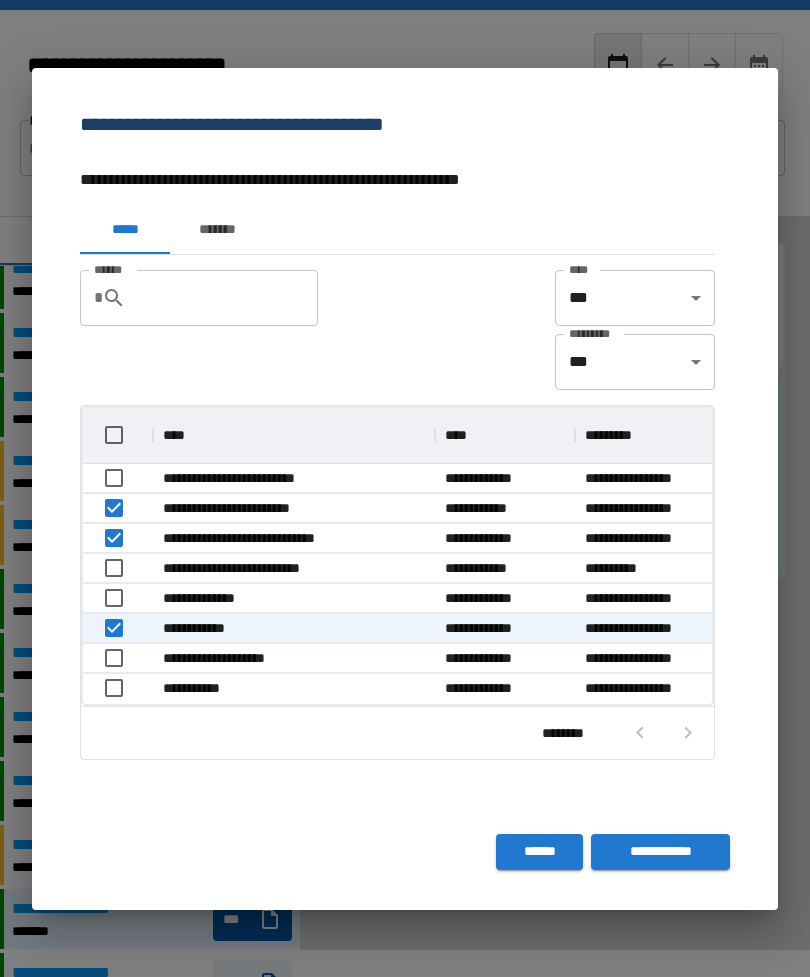 click on "**********" at bounding box center [660, 852] 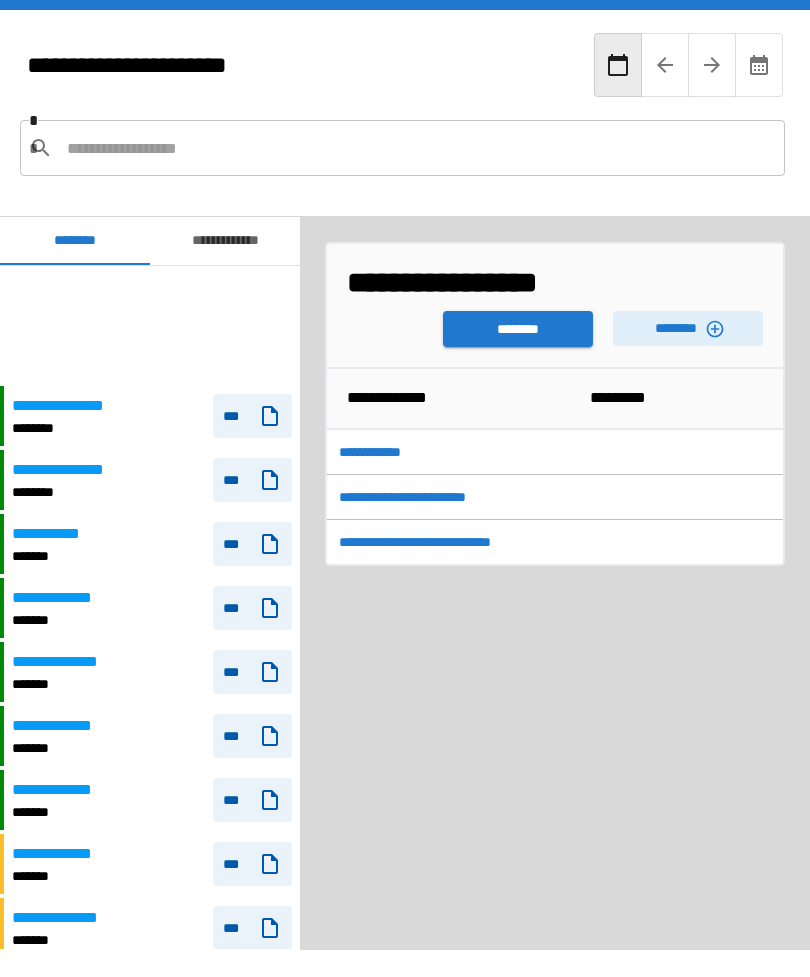 scroll, scrollTop: 120, scrollLeft: 0, axis: vertical 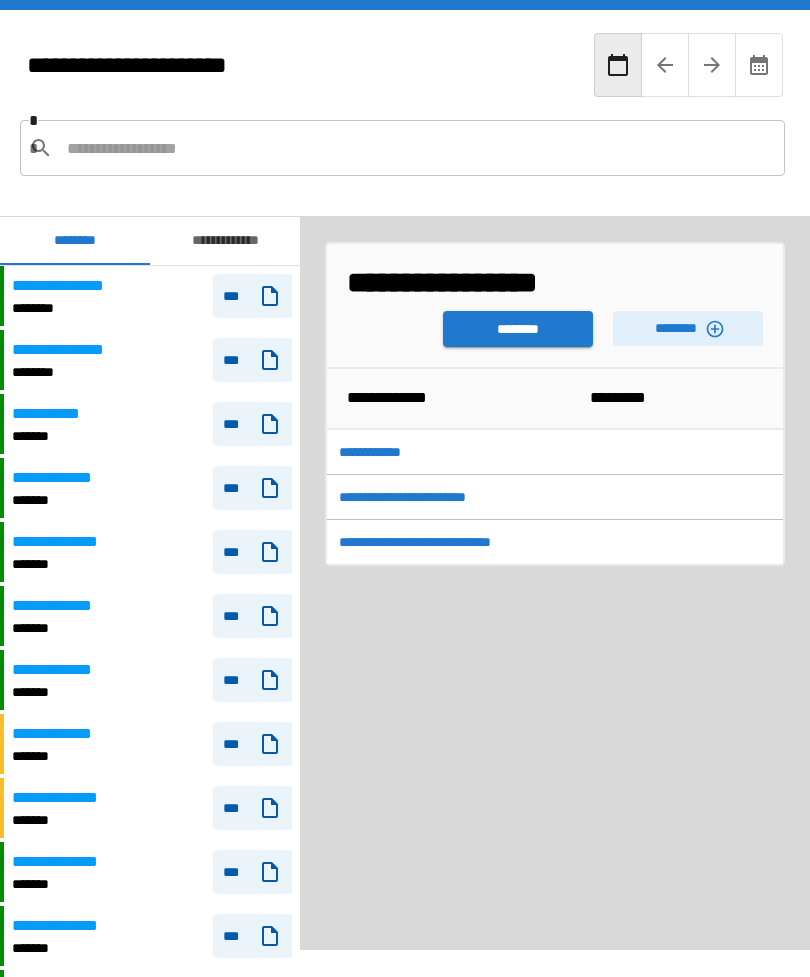 click on "********" at bounding box center (518, 329) 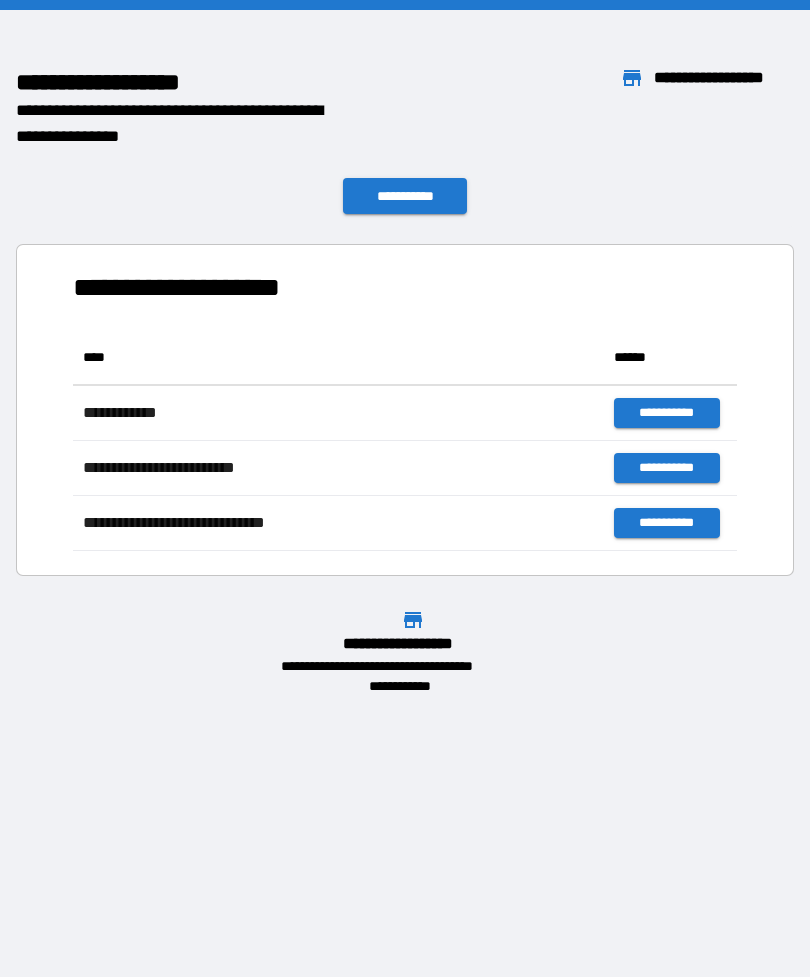 scroll, scrollTop: 1, scrollLeft: 1, axis: both 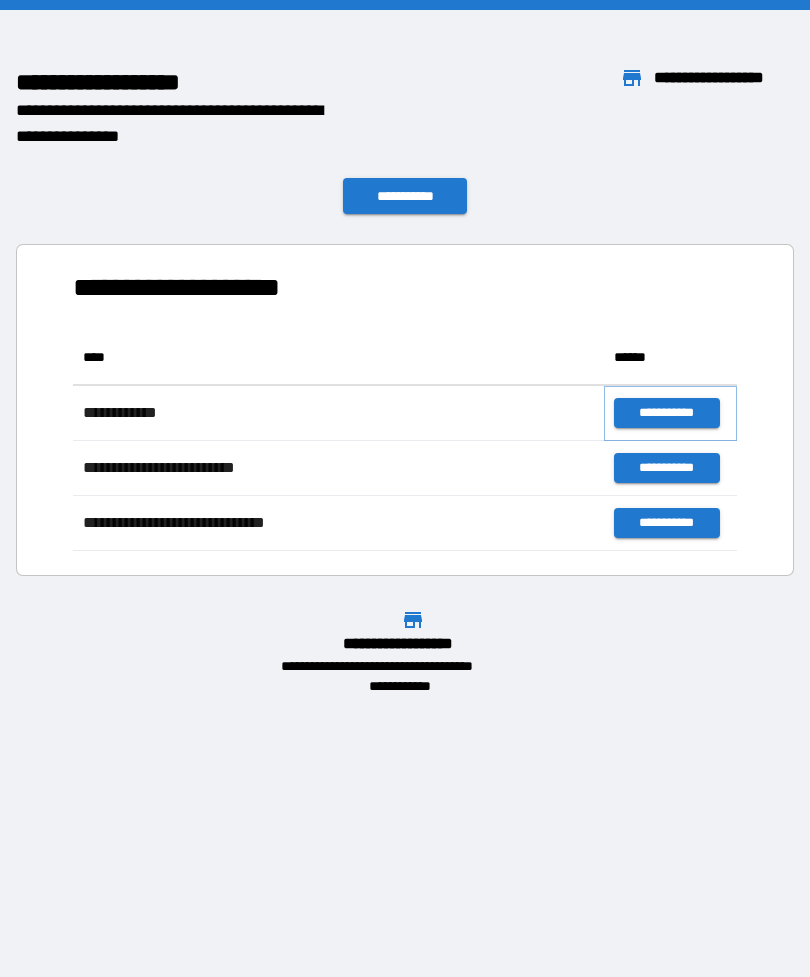 click on "**********" at bounding box center [666, 413] 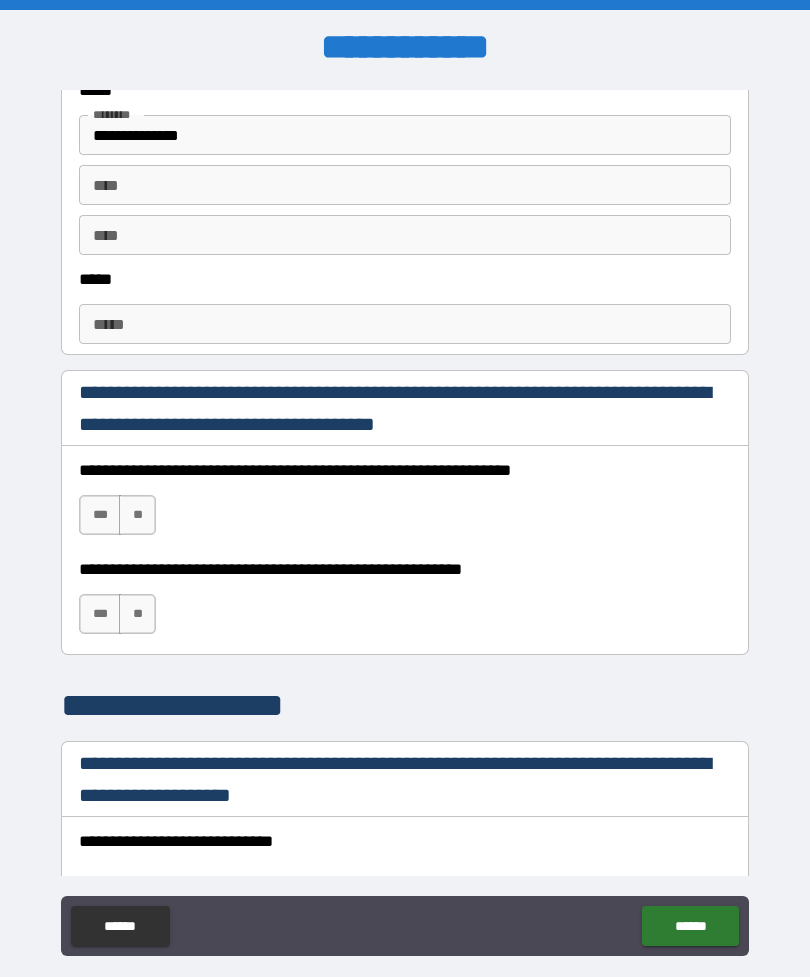 scroll, scrollTop: 1080, scrollLeft: 0, axis: vertical 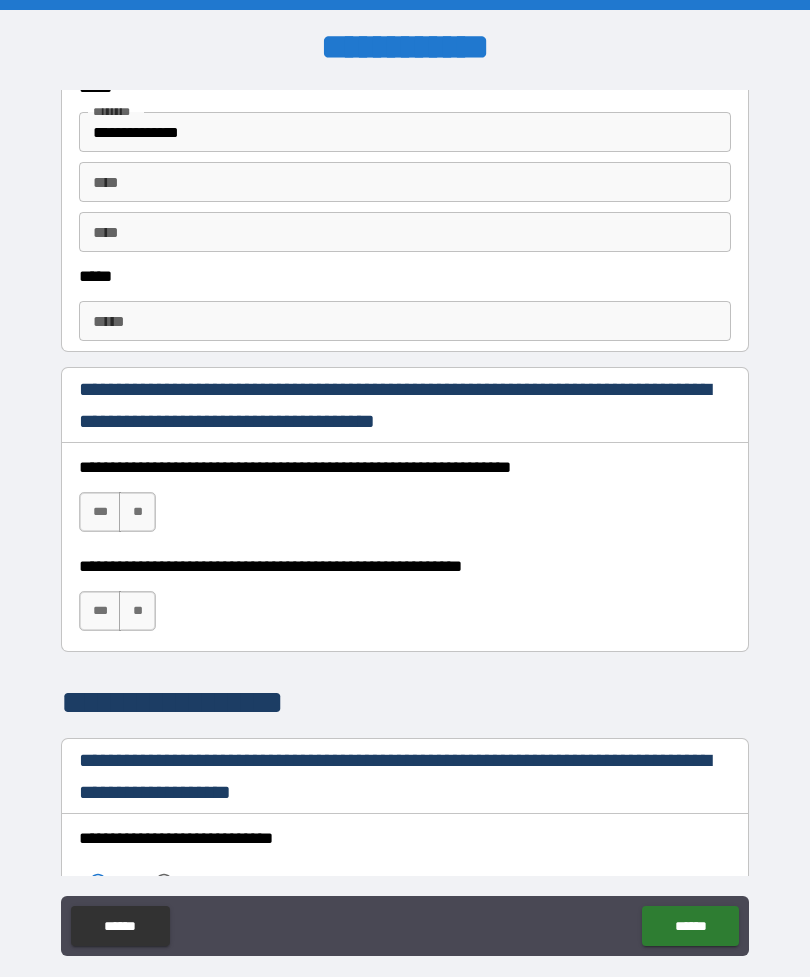 click on "***" at bounding box center [100, 512] 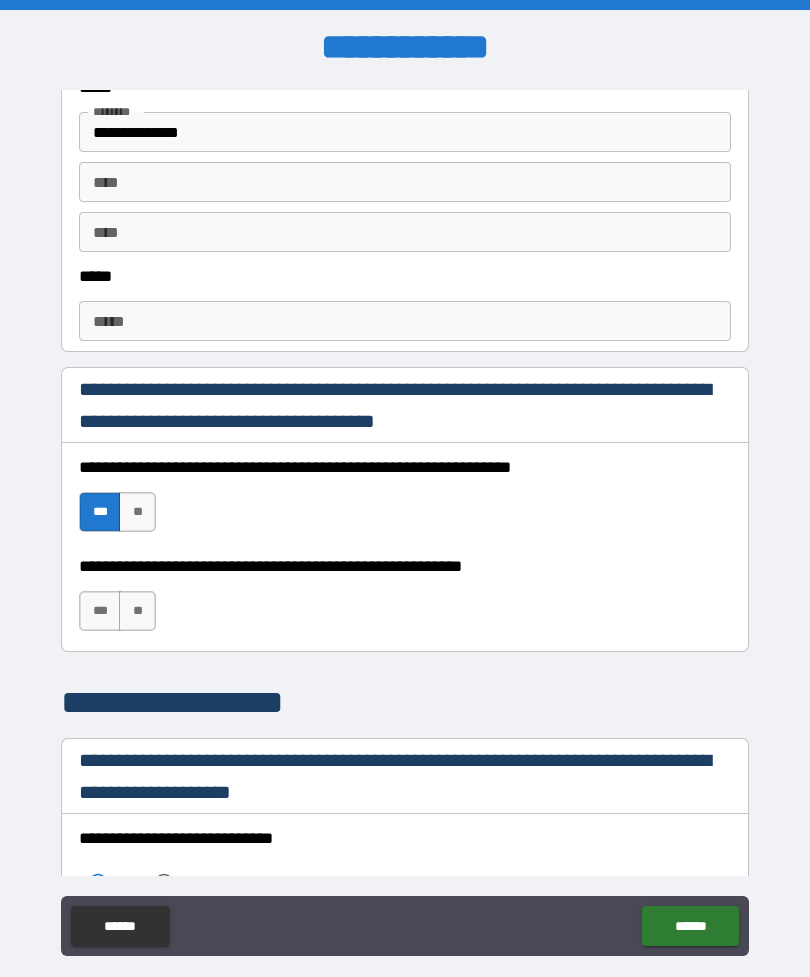 click on "***" at bounding box center [100, 611] 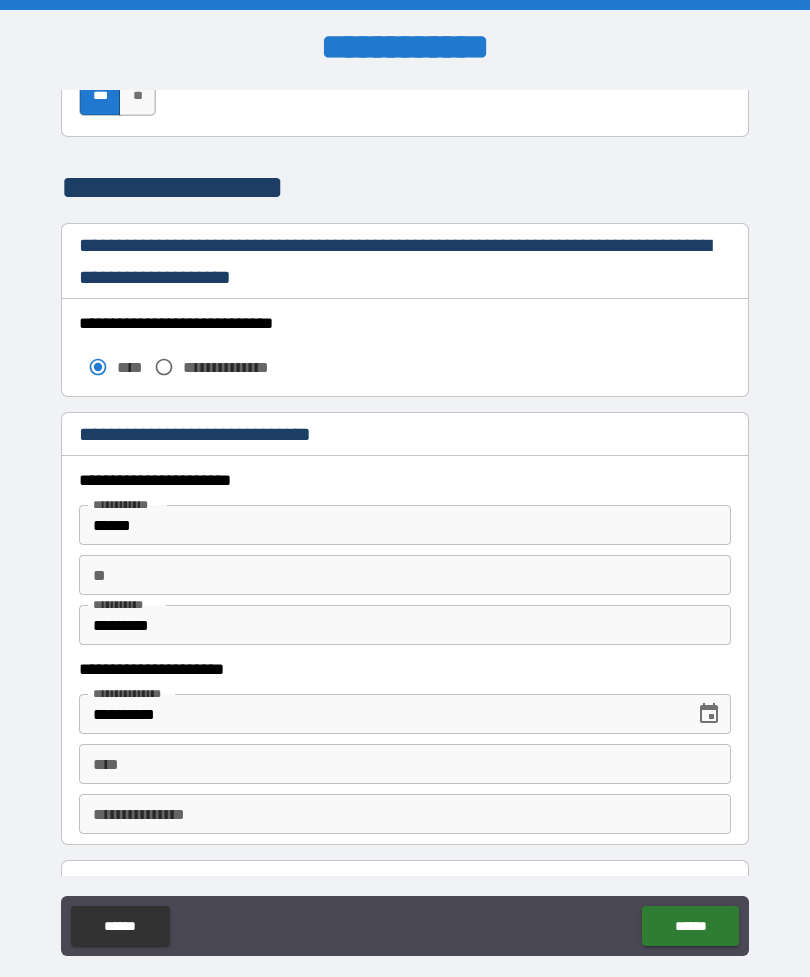 scroll, scrollTop: 1608, scrollLeft: 0, axis: vertical 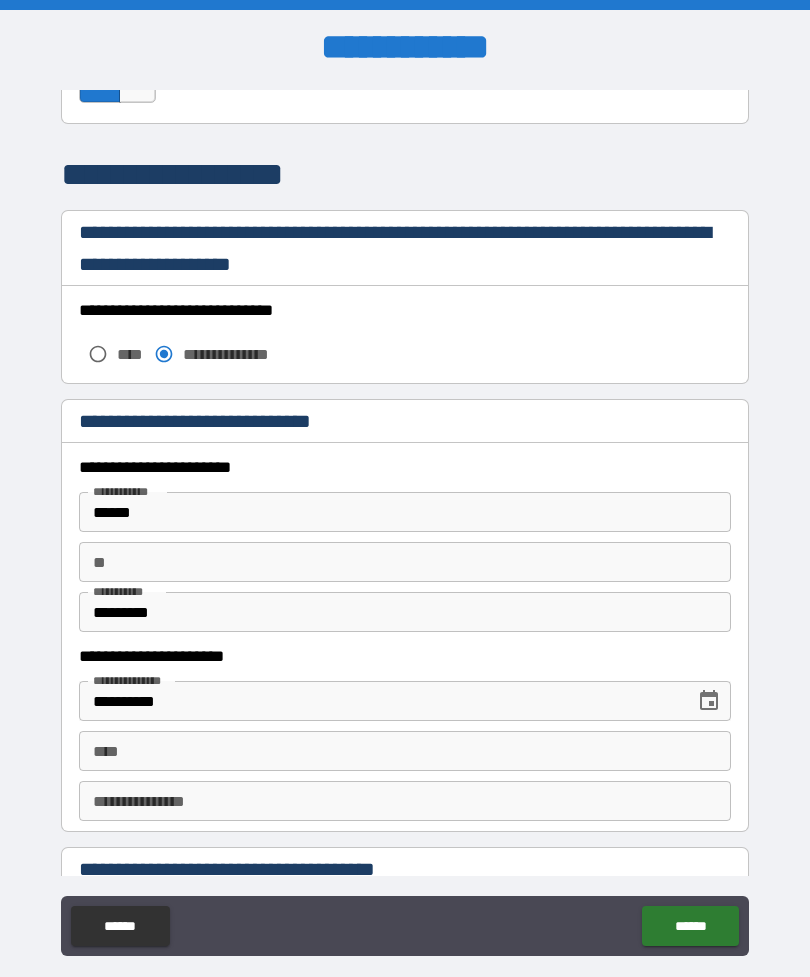 click on "******" at bounding box center [405, 512] 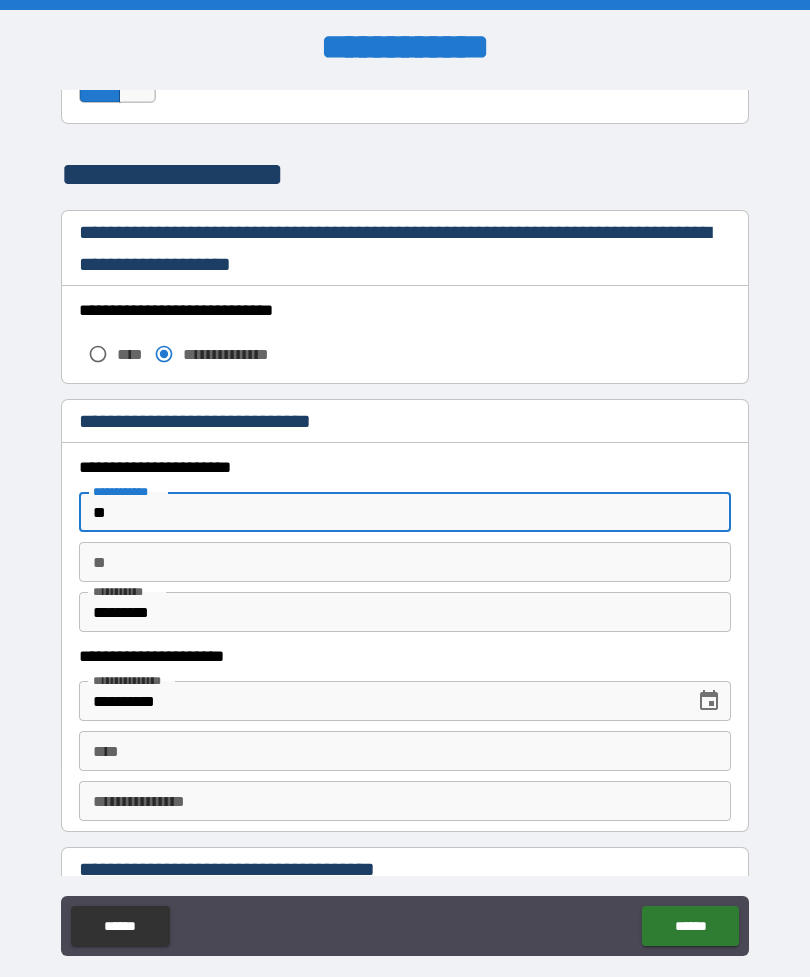type on "*" 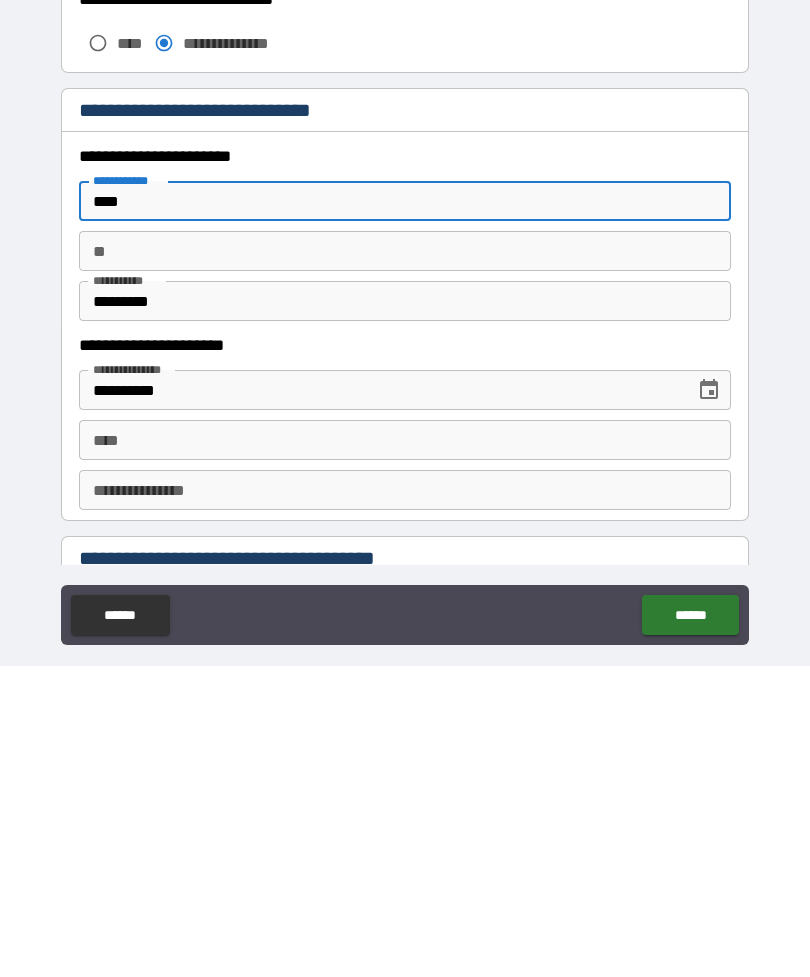 type on "****" 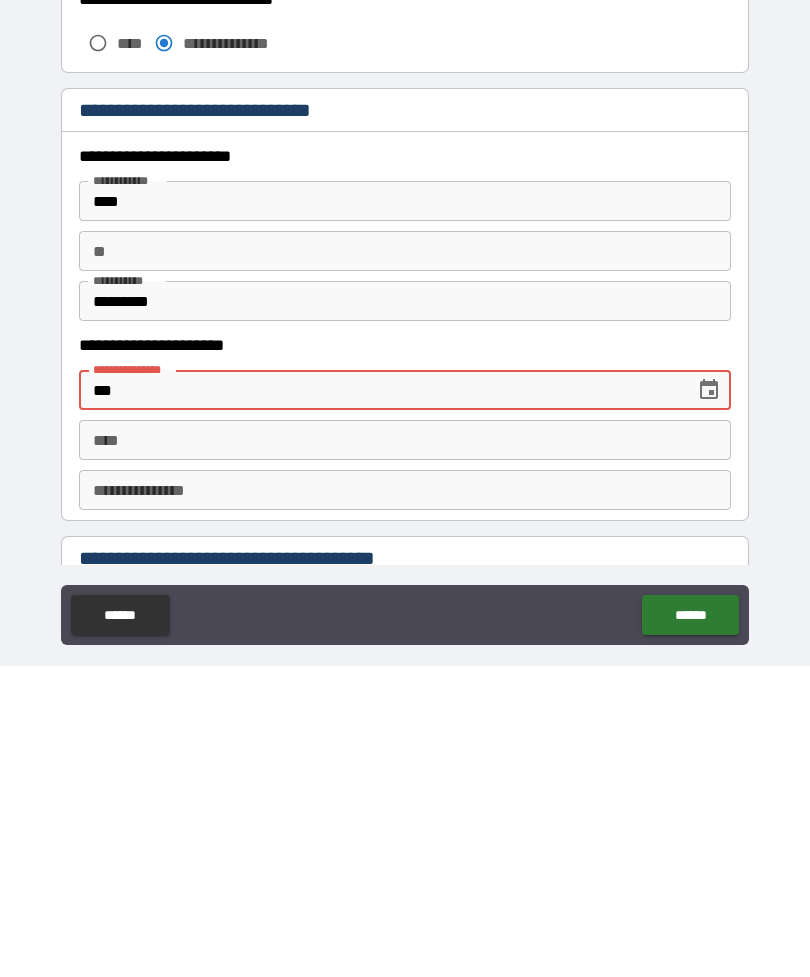 type on "*" 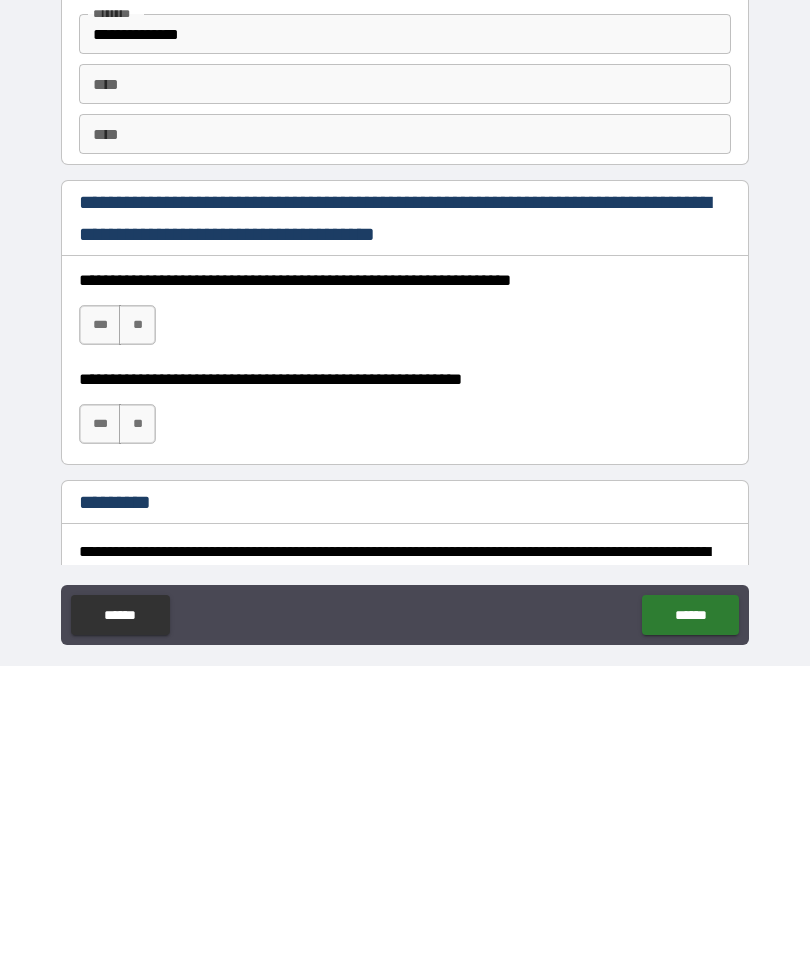 scroll, scrollTop: 2600, scrollLeft: 0, axis: vertical 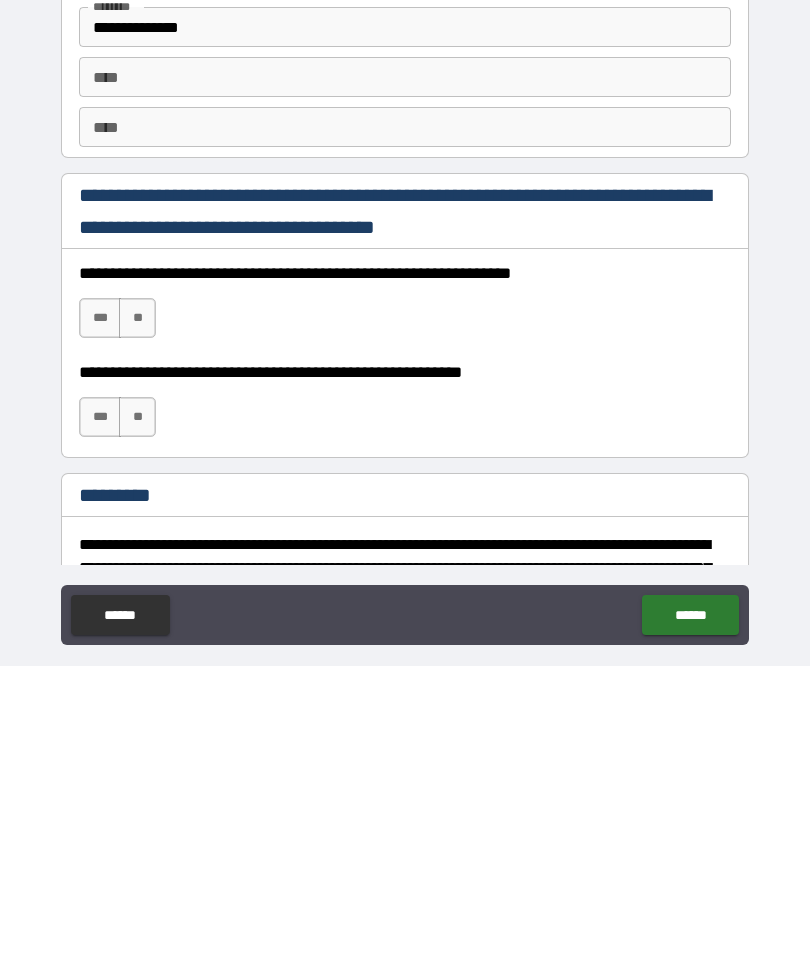 type on "**********" 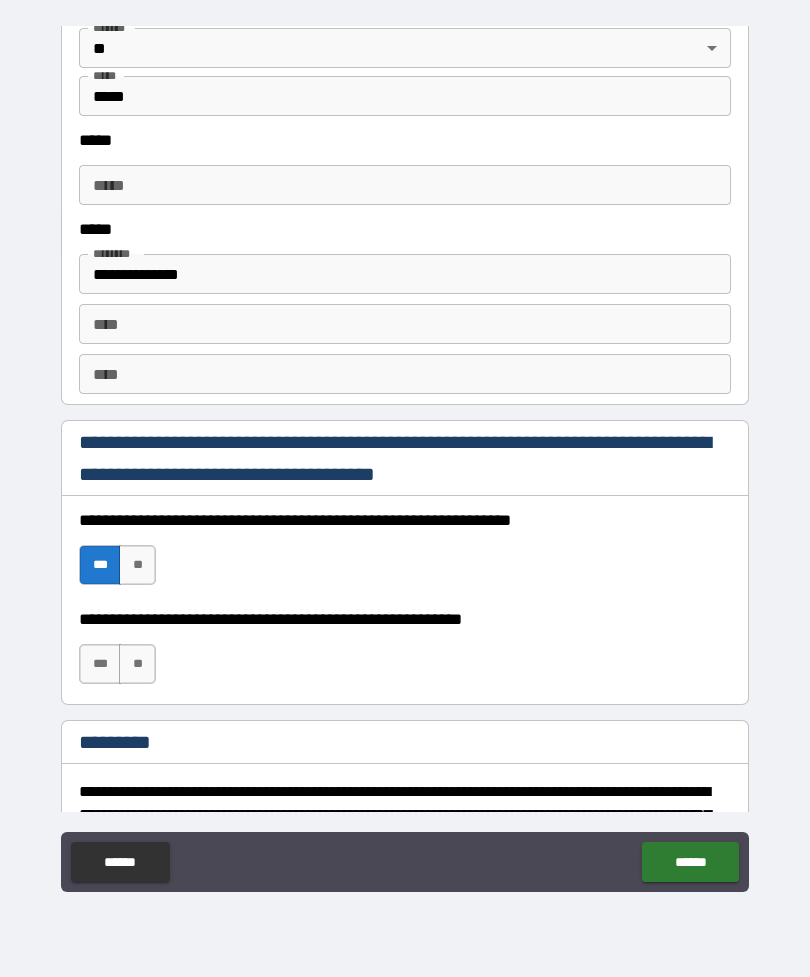 click on "***" at bounding box center [100, 664] 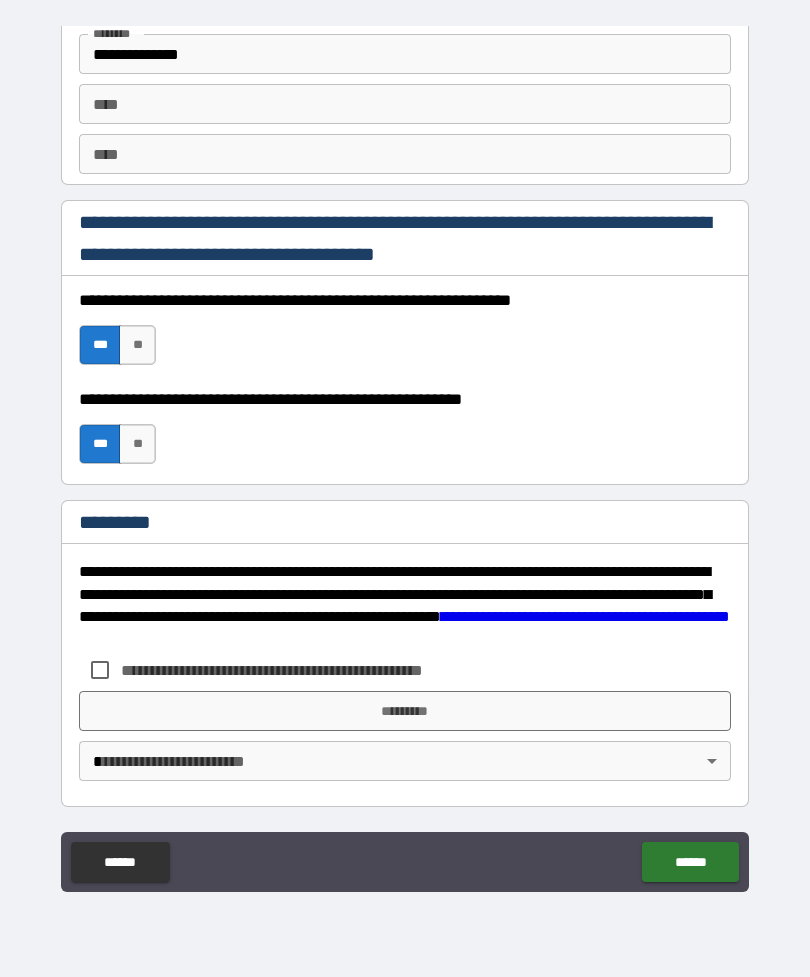 scroll, scrollTop: 2820, scrollLeft: 0, axis: vertical 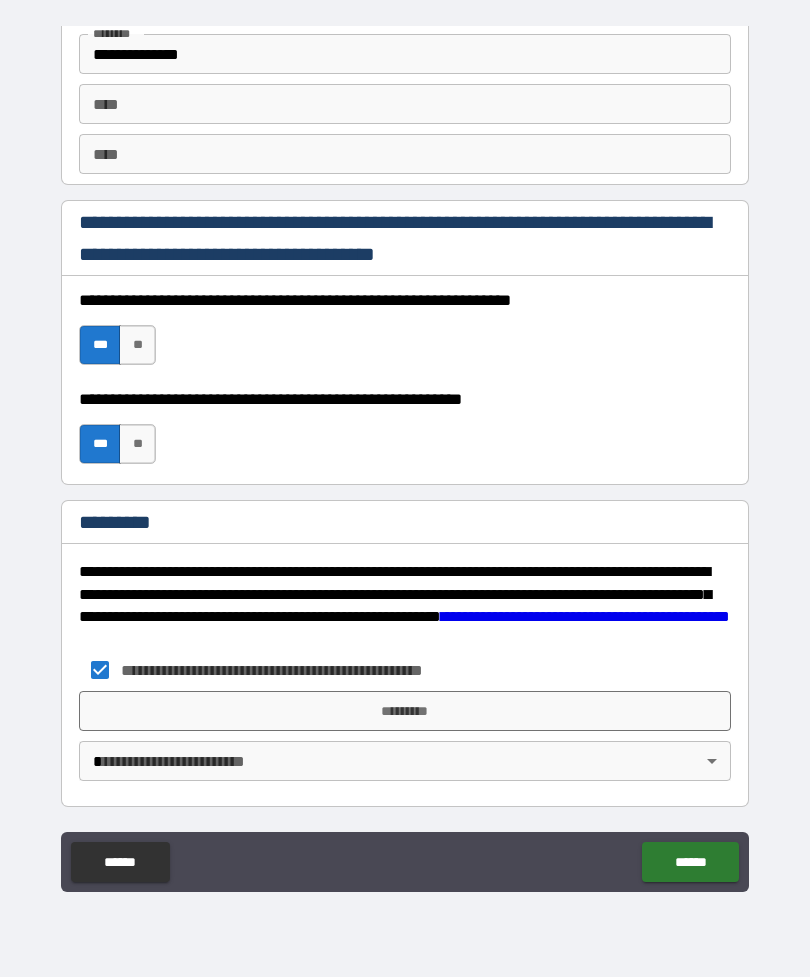 click on "*********" at bounding box center (405, 711) 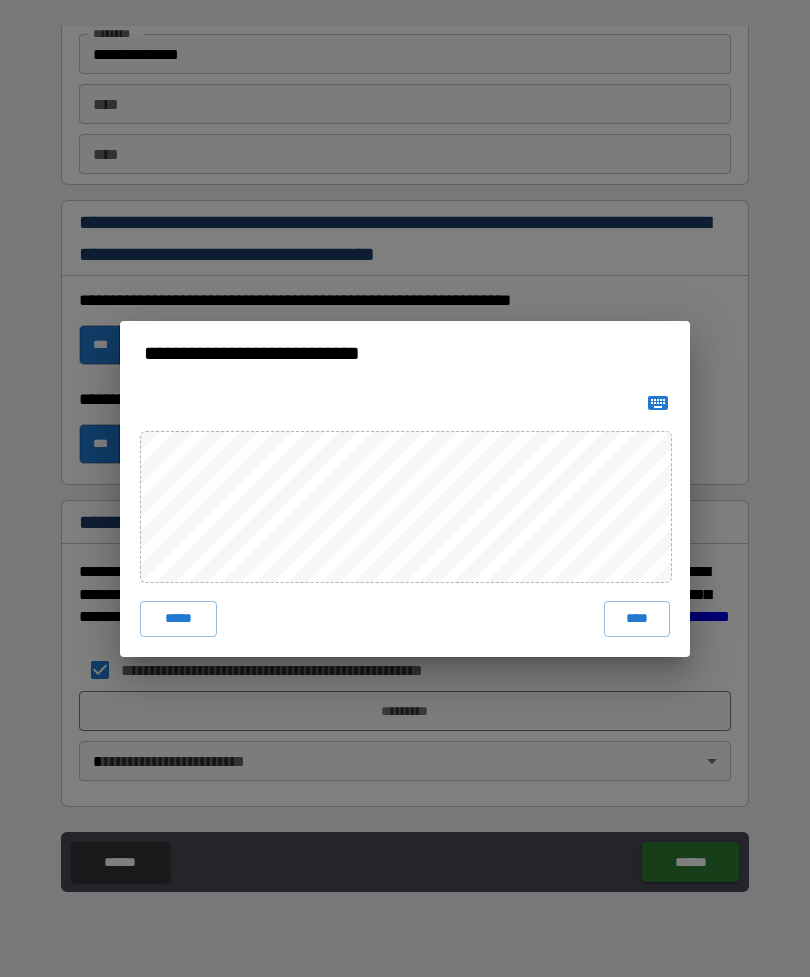 click on "****" at bounding box center (637, 619) 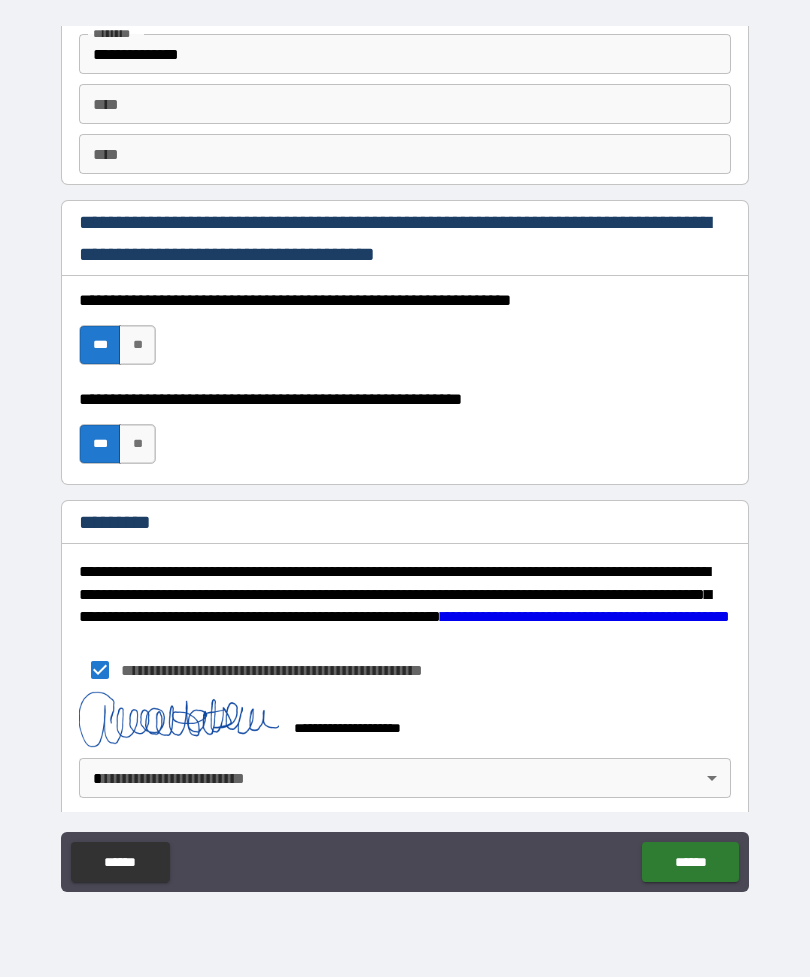 scroll, scrollTop: 2810, scrollLeft: 0, axis: vertical 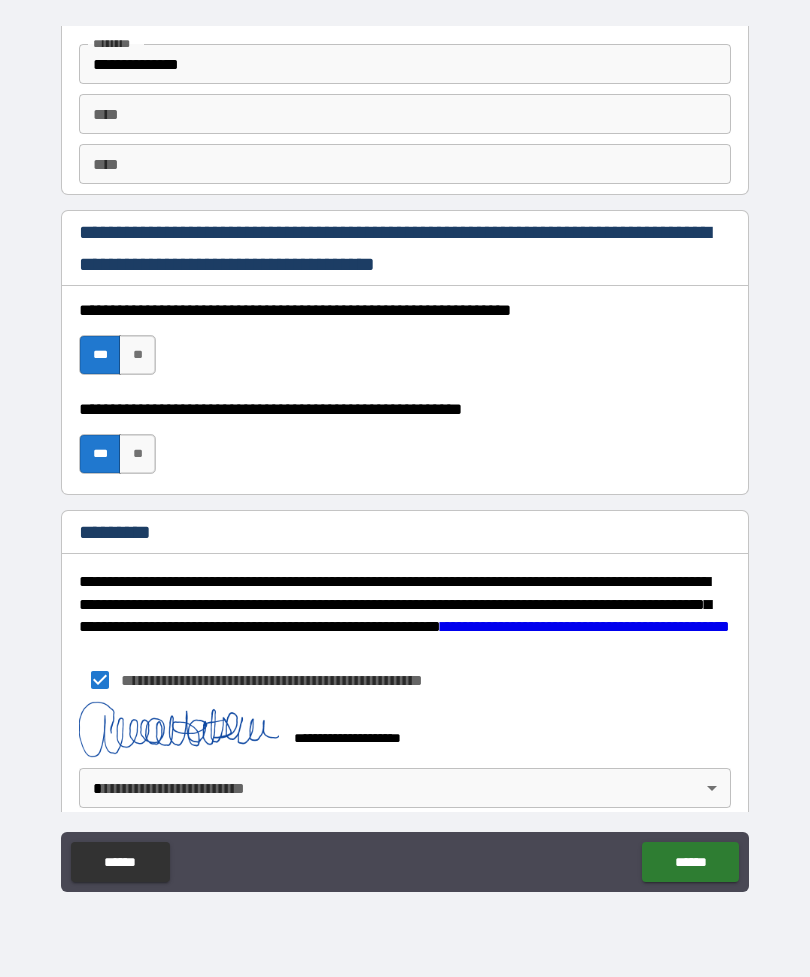 click on "**********" at bounding box center [405, 456] 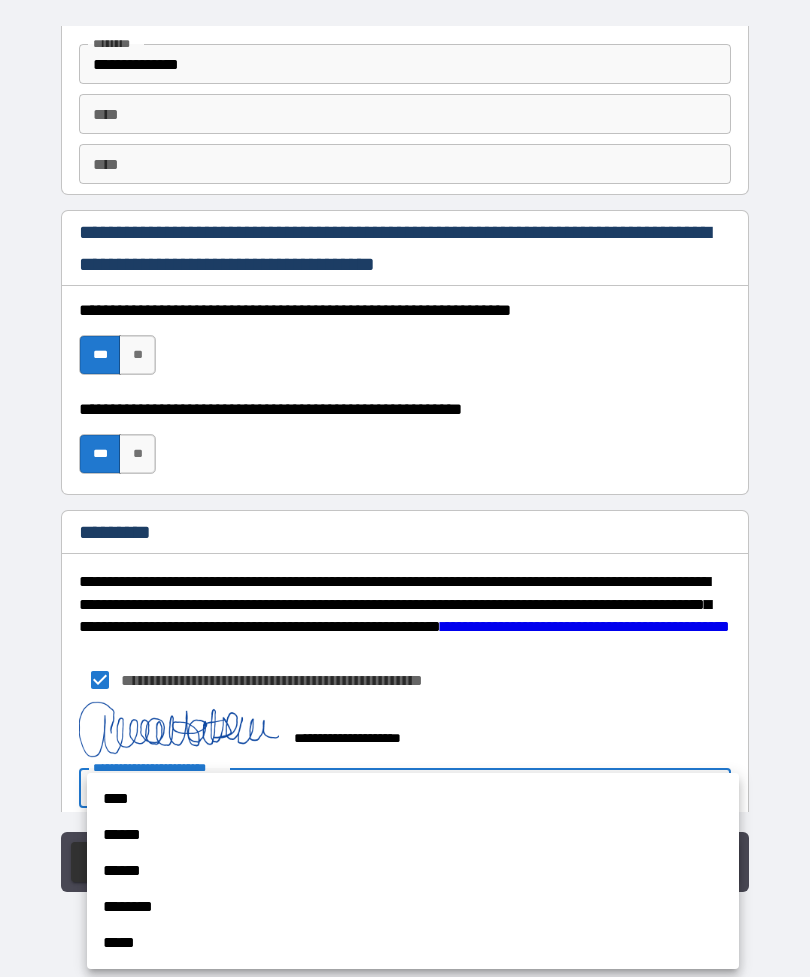 click on "******" at bounding box center (413, 835) 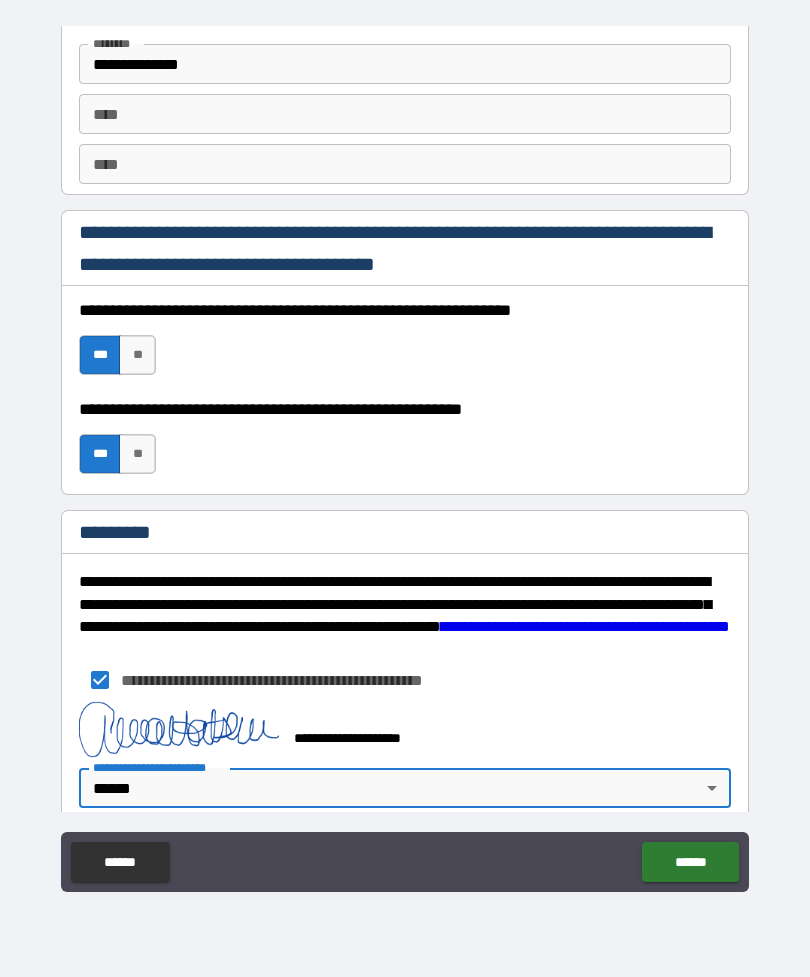 click on "******" at bounding box center [690, 862] 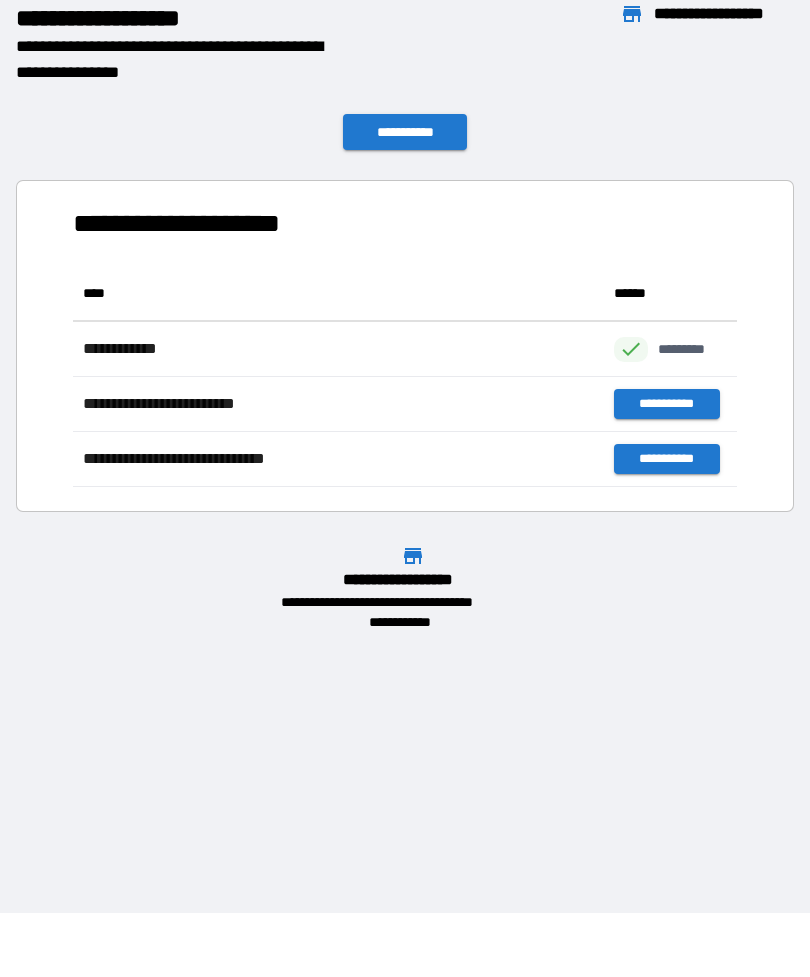 scroll, scrollTop: 221, scrollLeft: 664, axis: both 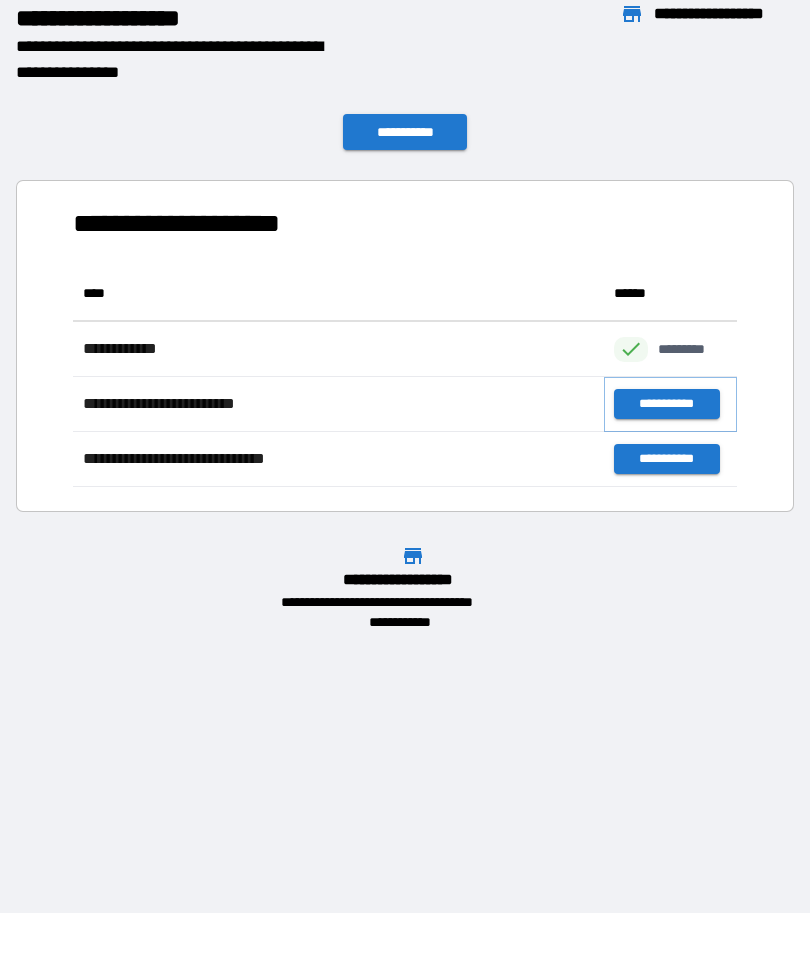 click on "**********" at bounding box center [666, 404] 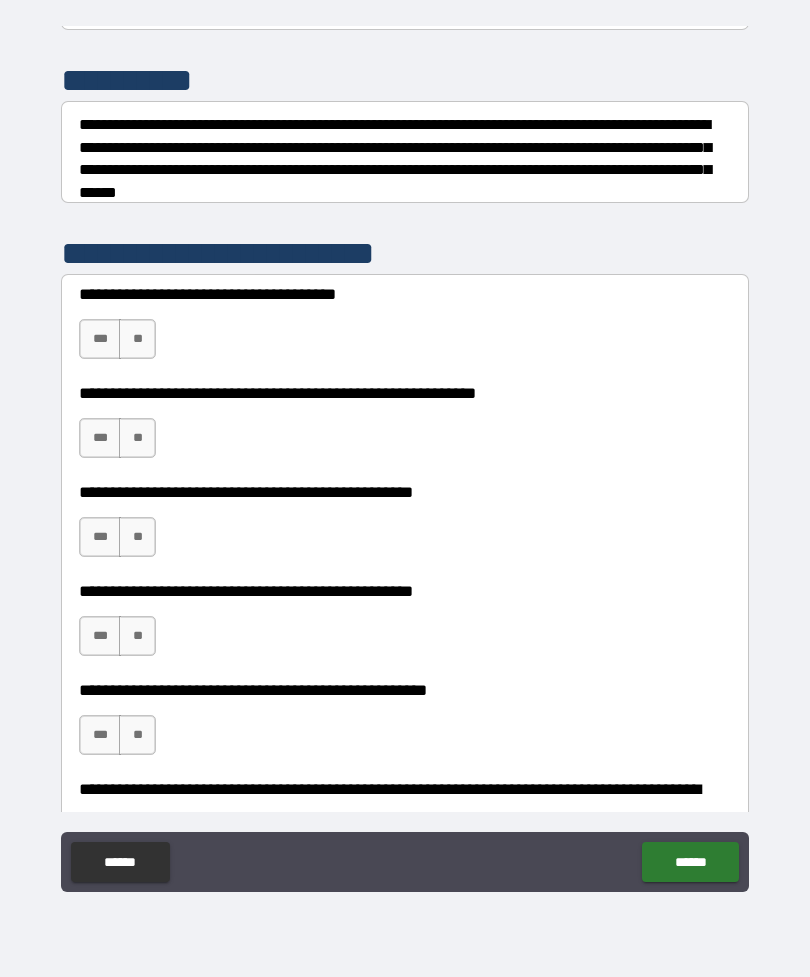 scroll, scrollTop: 257, scrollLeft: 0, axis: vertical 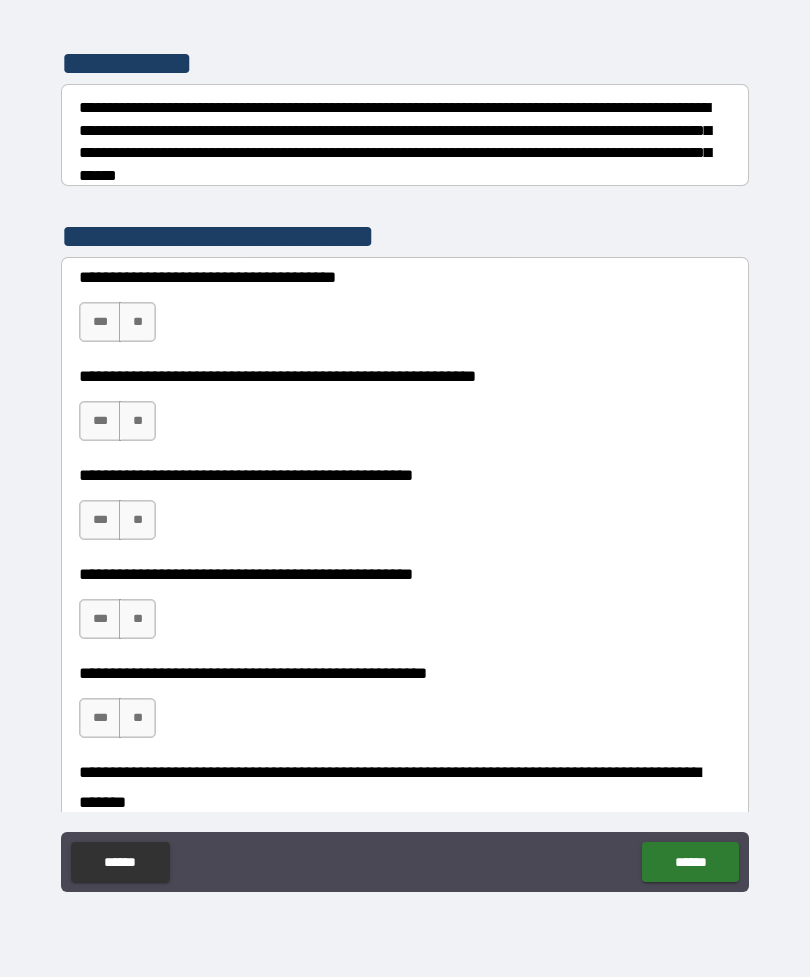 click on "**" at bounding box center (137, 322) 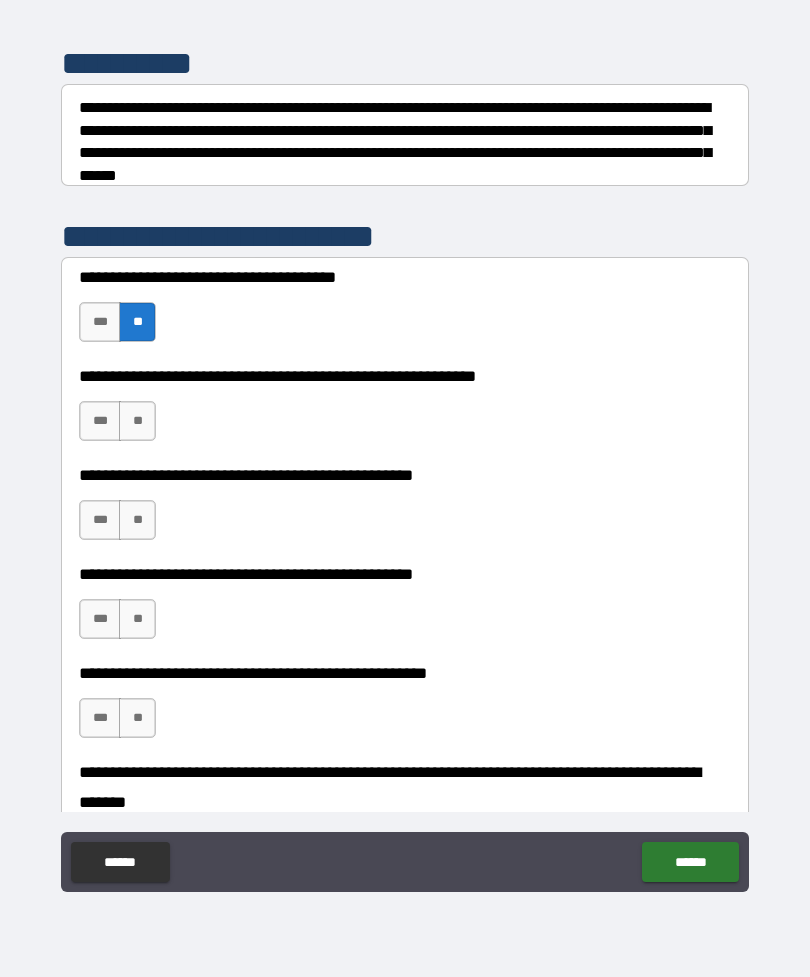 click on "**" at bounding box center [137, 421] 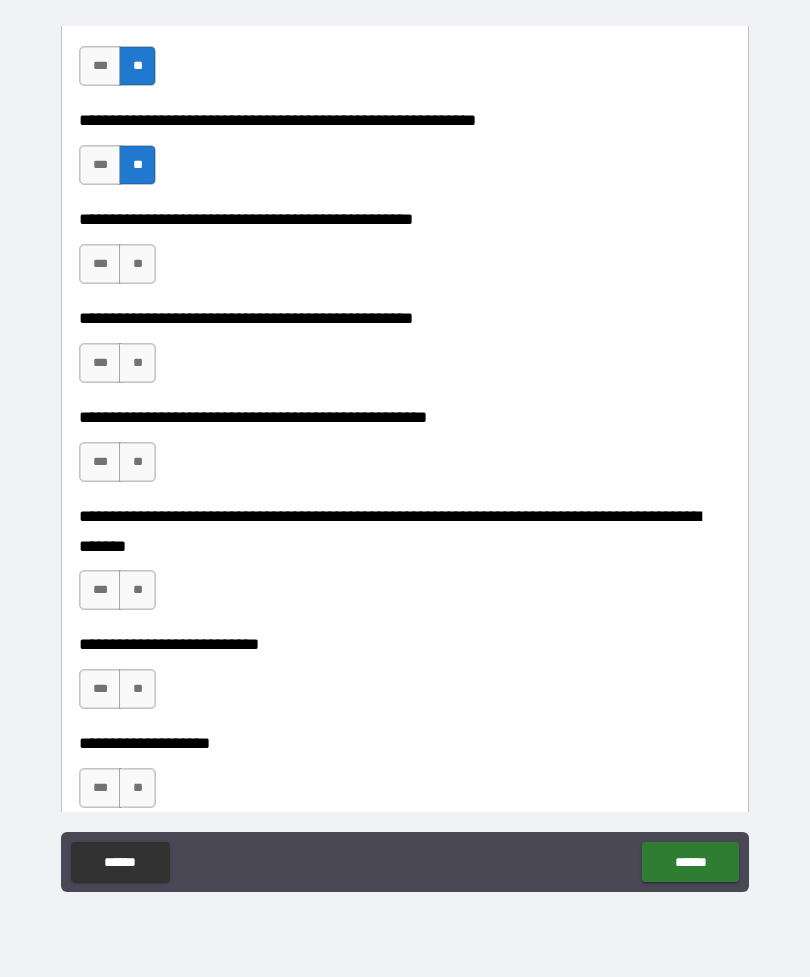 scroll, scrollTop: 525, scrollLeft: 0, axis: vertical 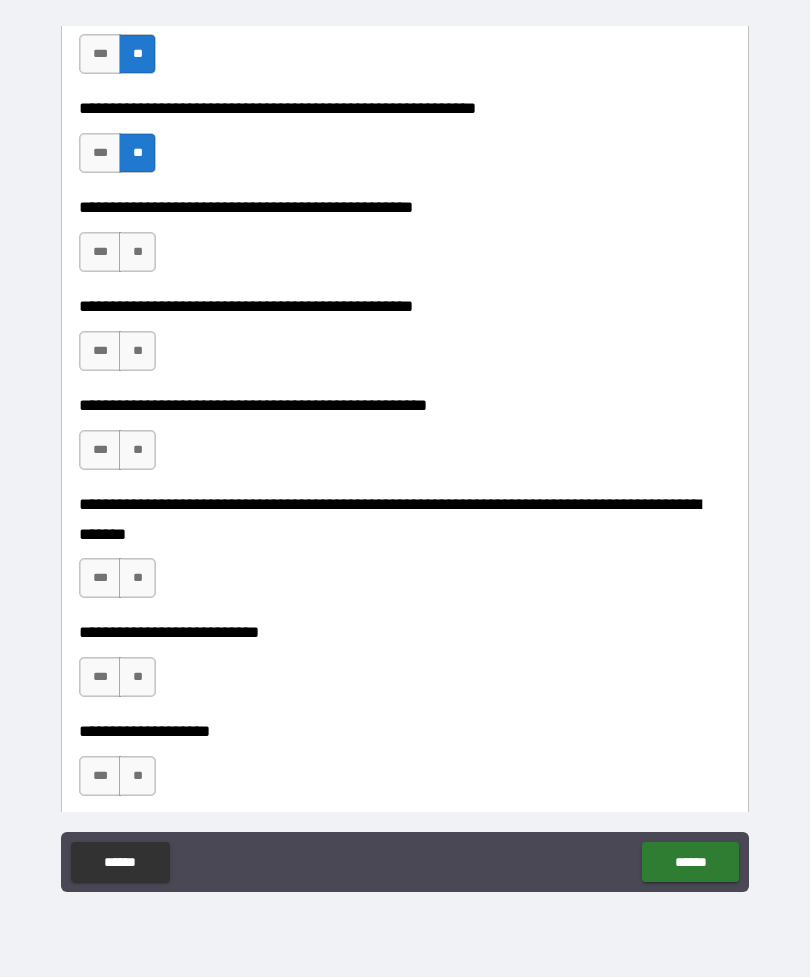 click on "**" at bounding box center [137, 252] 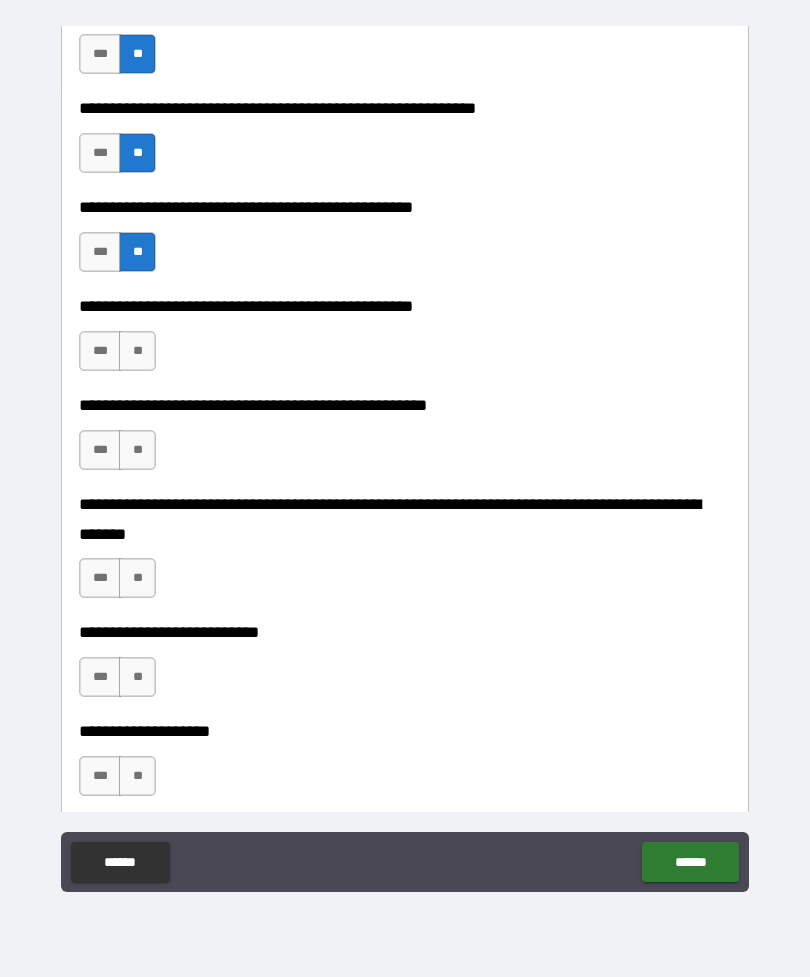 click on "**" at bounding box center (137, 351) 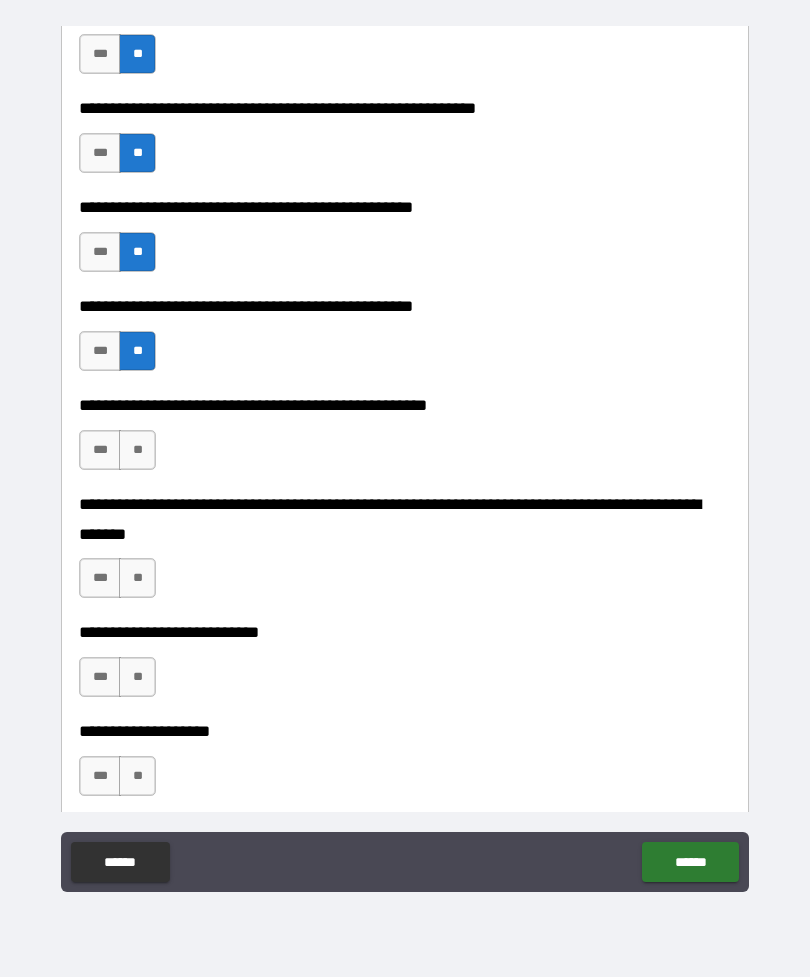 click on "**" at bounding box center (137, 450) 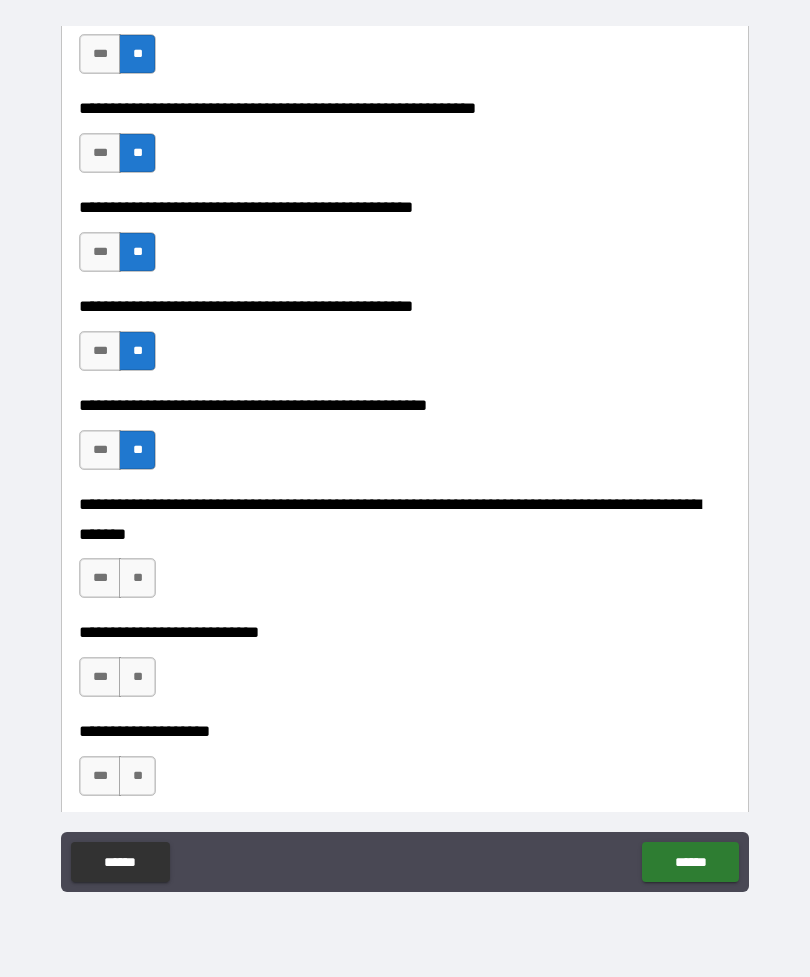 click on "**" at bounding box center (137, 578) 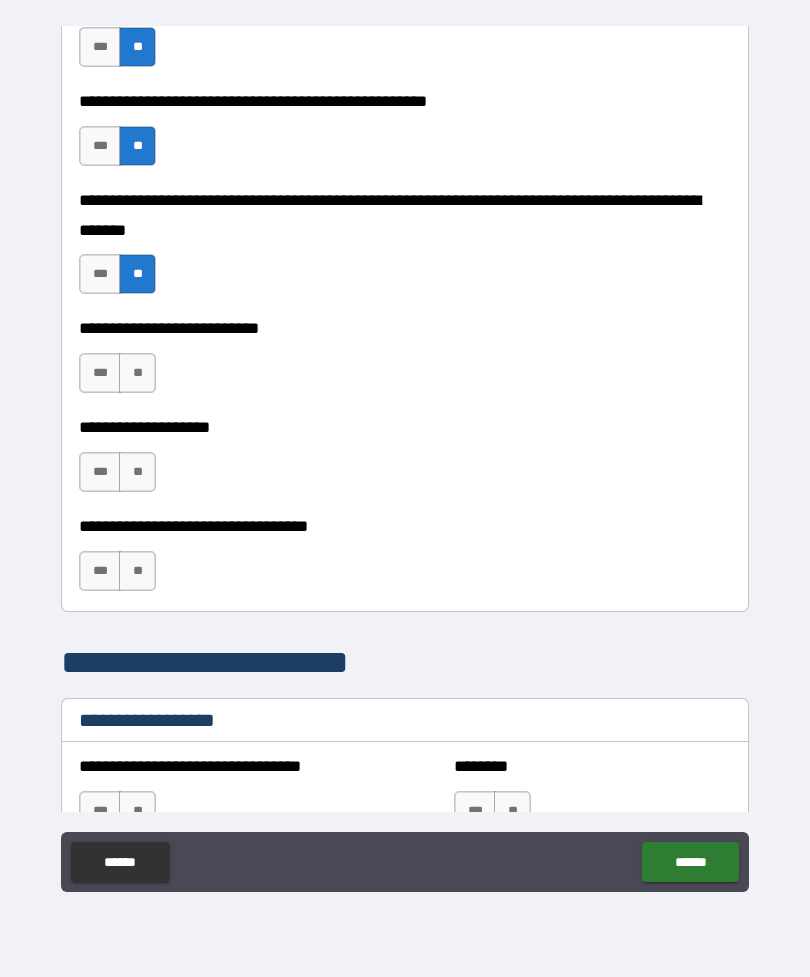 scroll, scrollTop: 831, scrollLeft: 0, axis: vertical 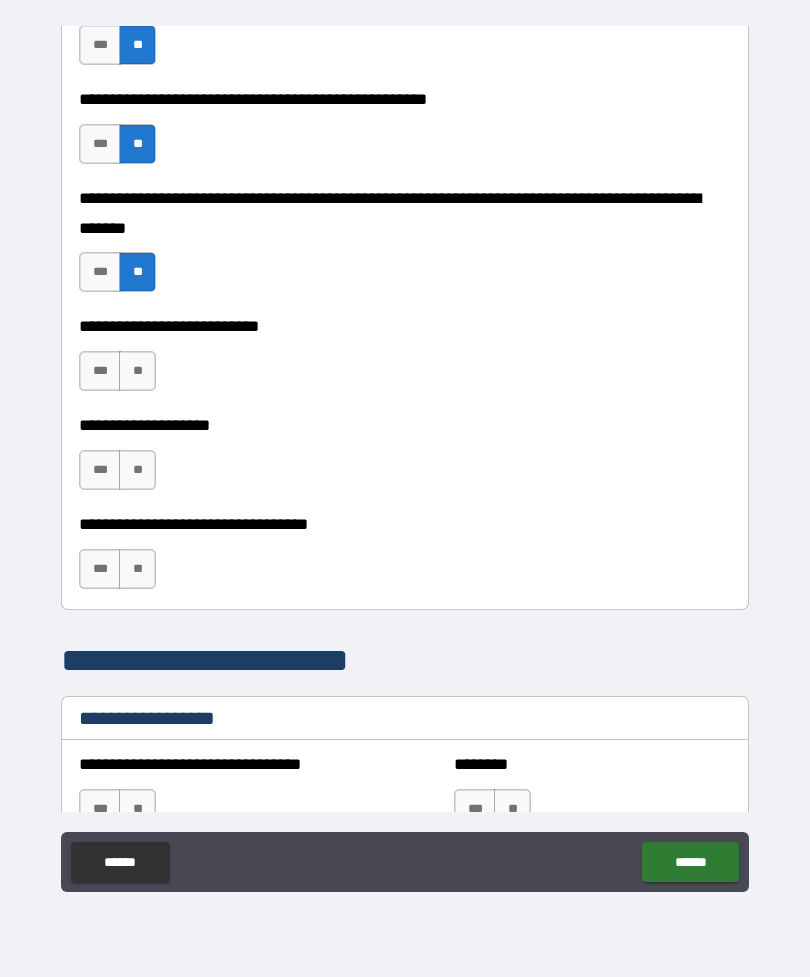 click on "**" at bounding box center [137, 371] 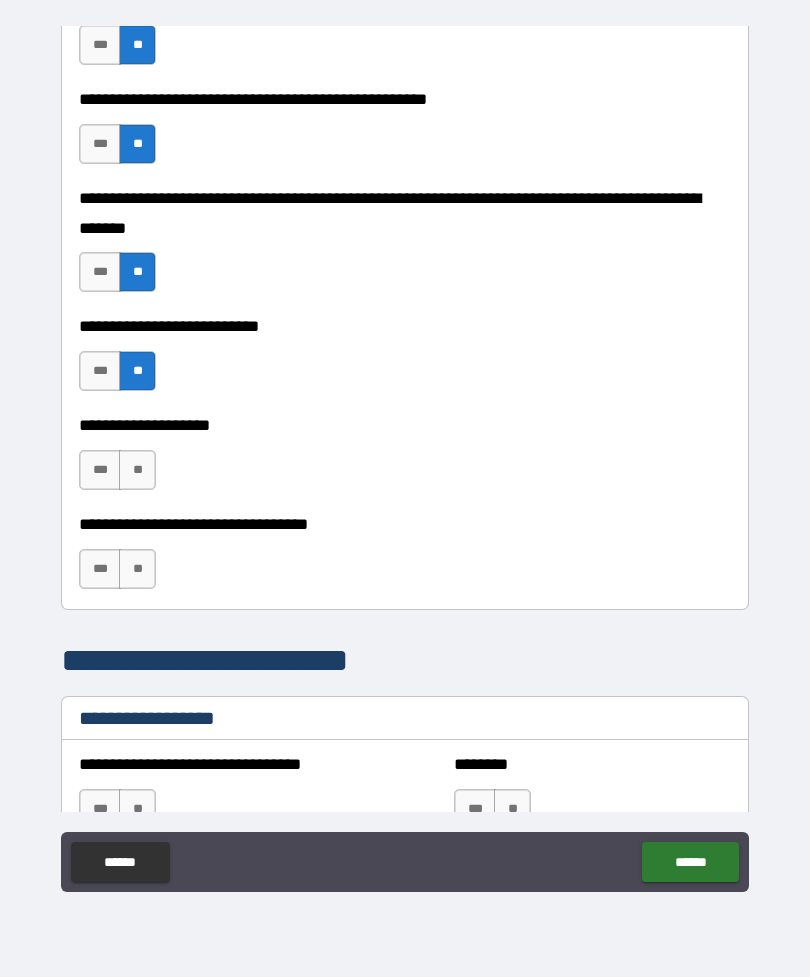 click on "**" at bounding box center [137, 470] 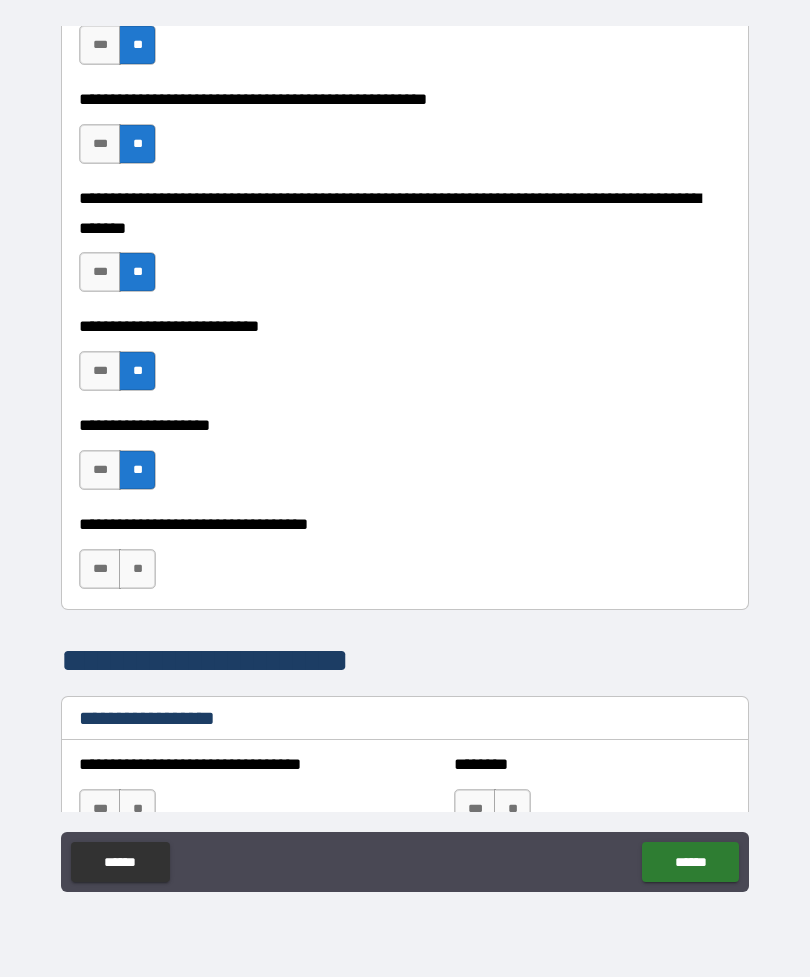 click on "**" at bounding box center [137, 569] 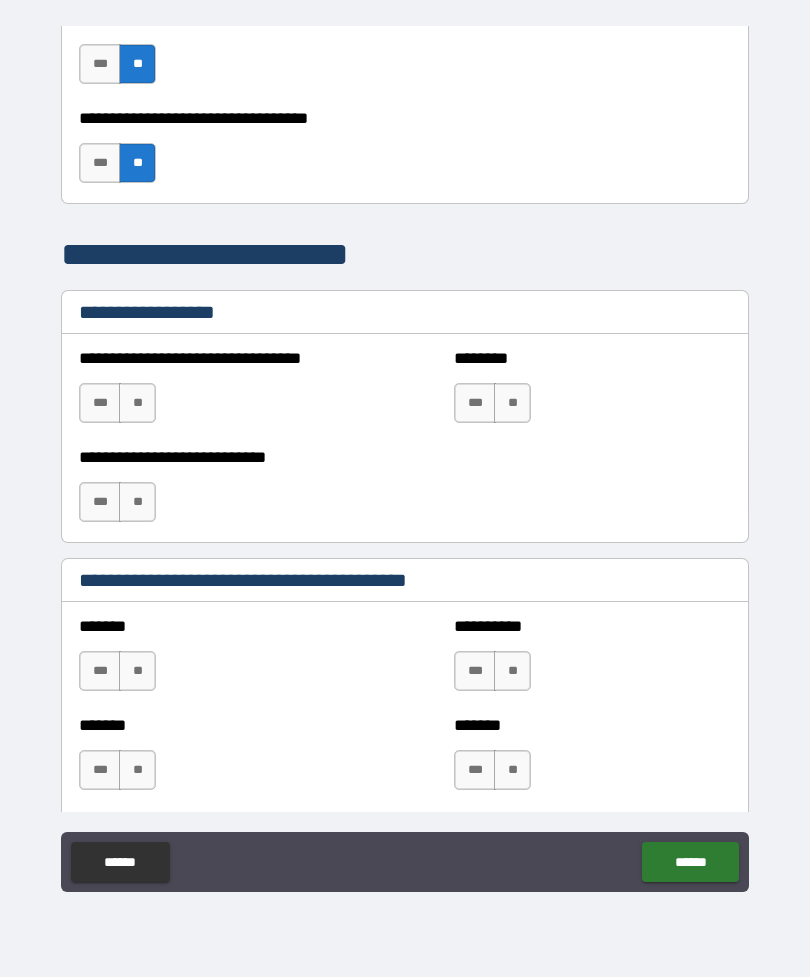 scroll, scrollTop: 1265, scrollLeft: 0, axis: vertical 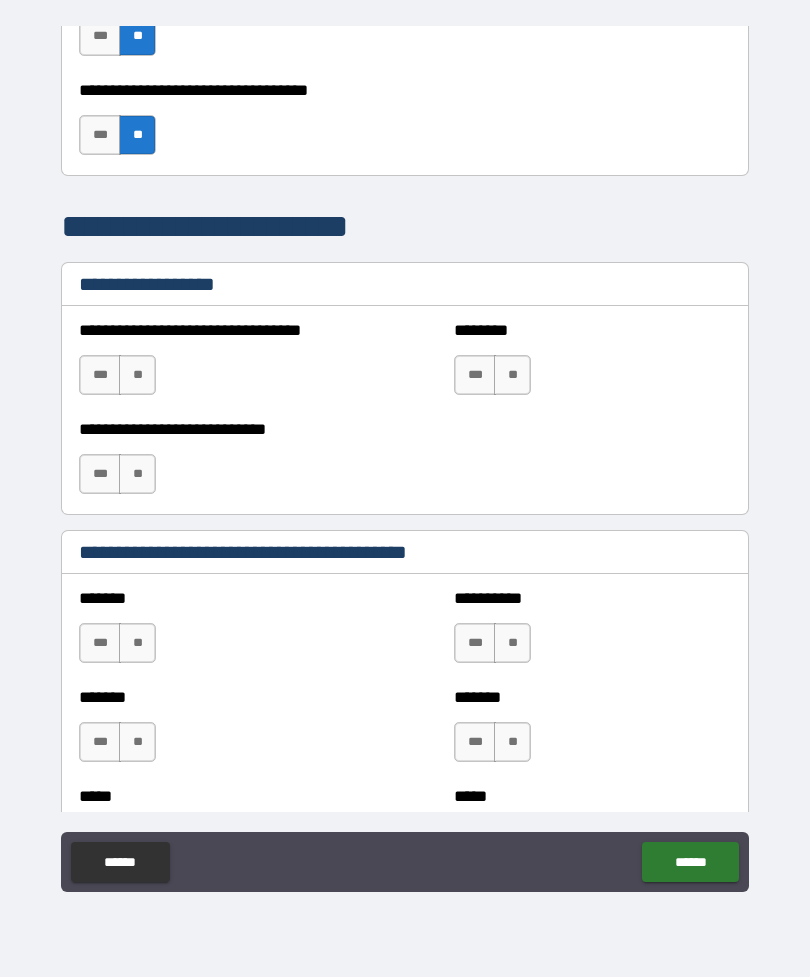 click on "**" at bounding box center (137, 375) 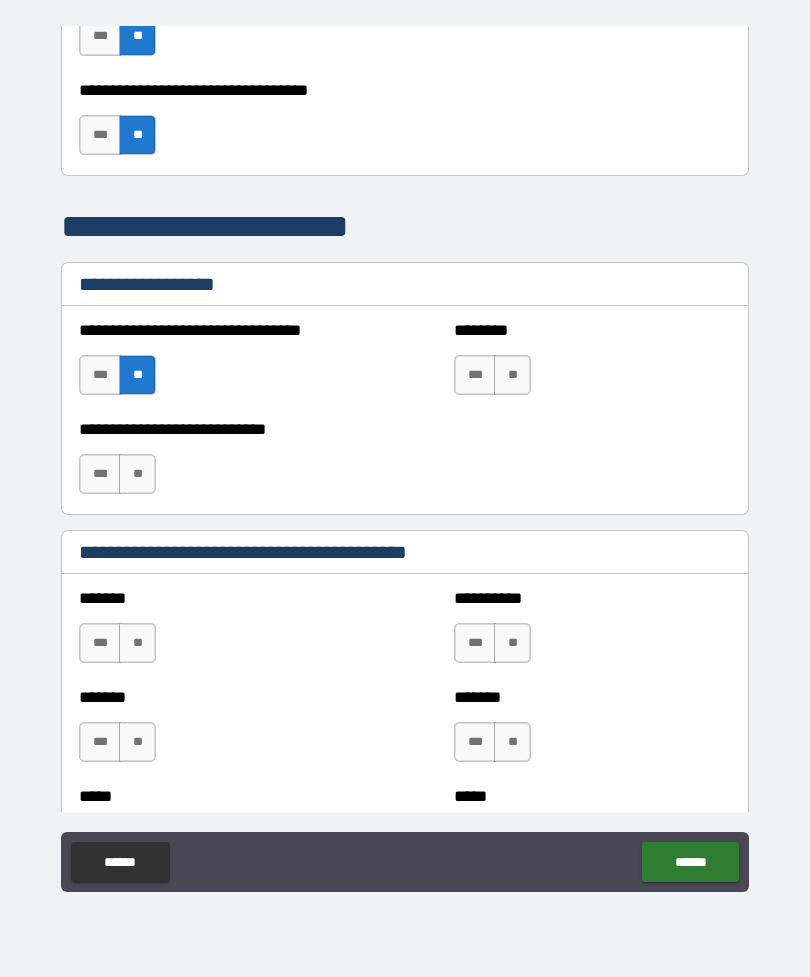 click on "**" at bounding box center [137, 474] 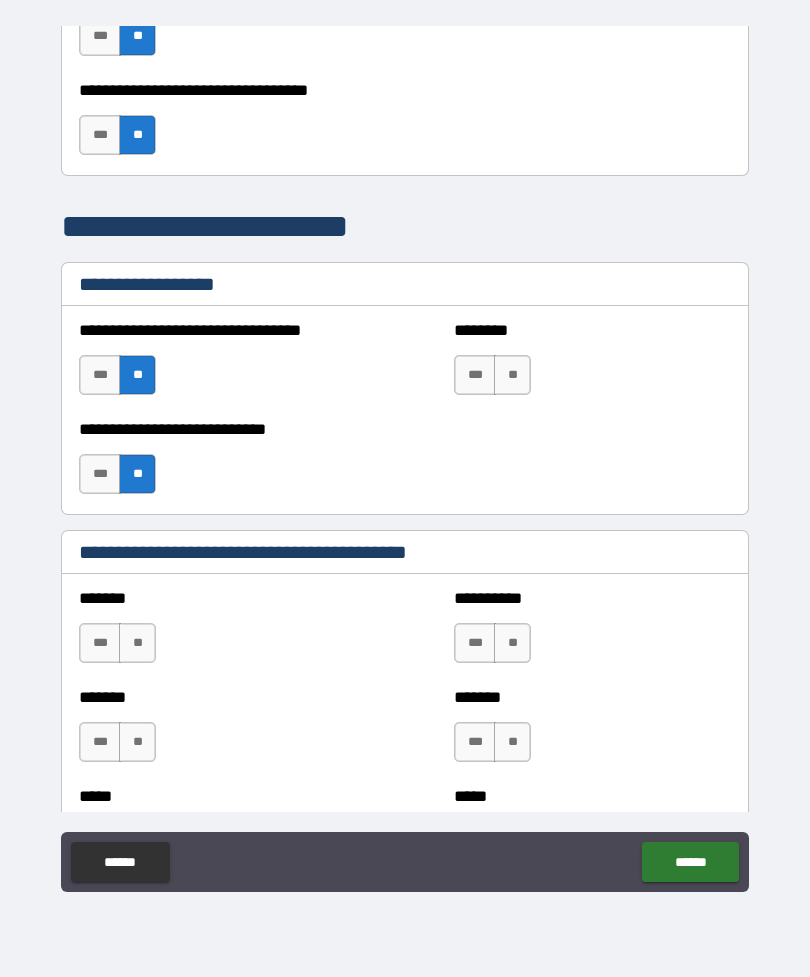 click on "**" at bounding box center [512, 375] 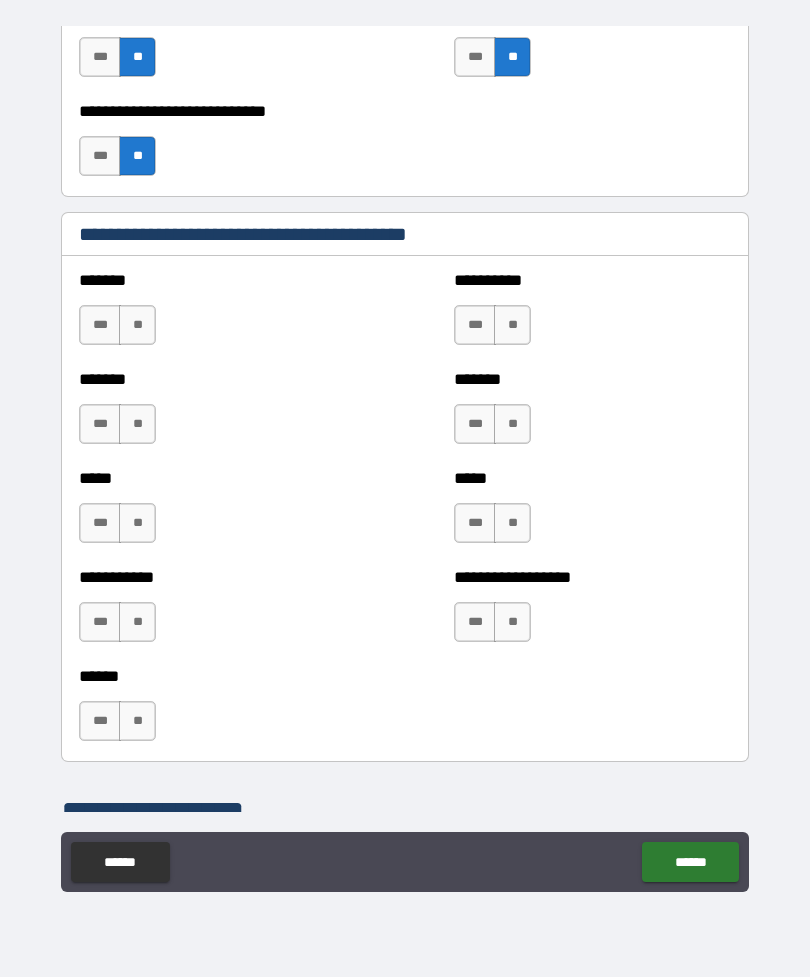 scroll, scrollTop: 1584, scrollLeft: 0, axis: vertical 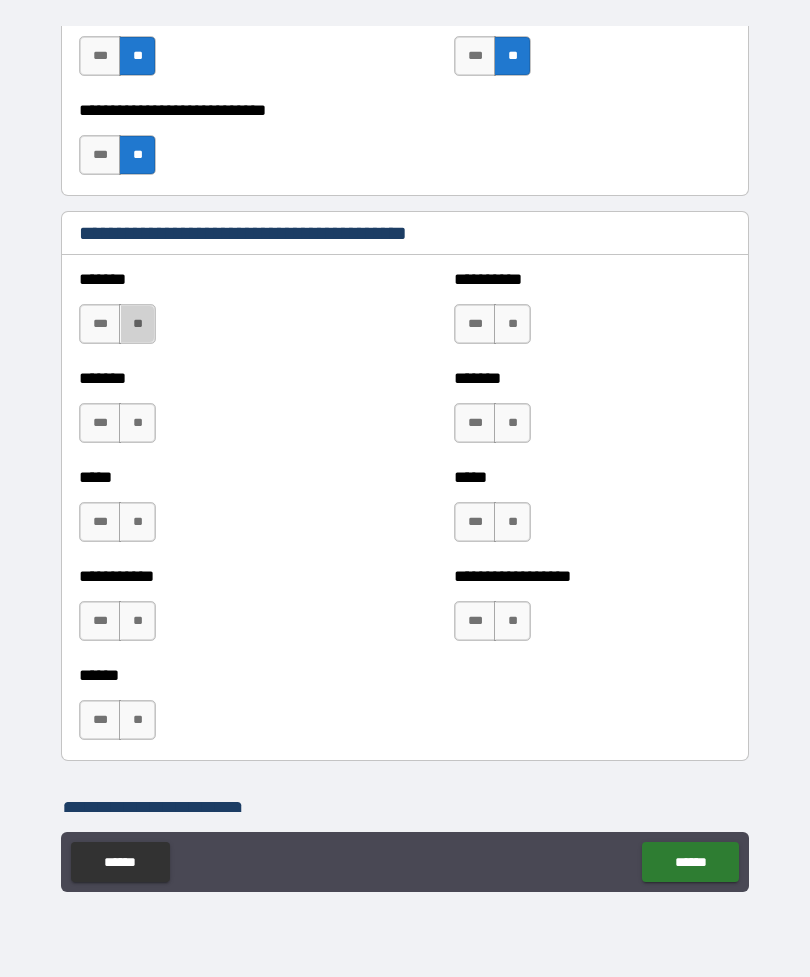click on "**" at bounding box center [137, 324] 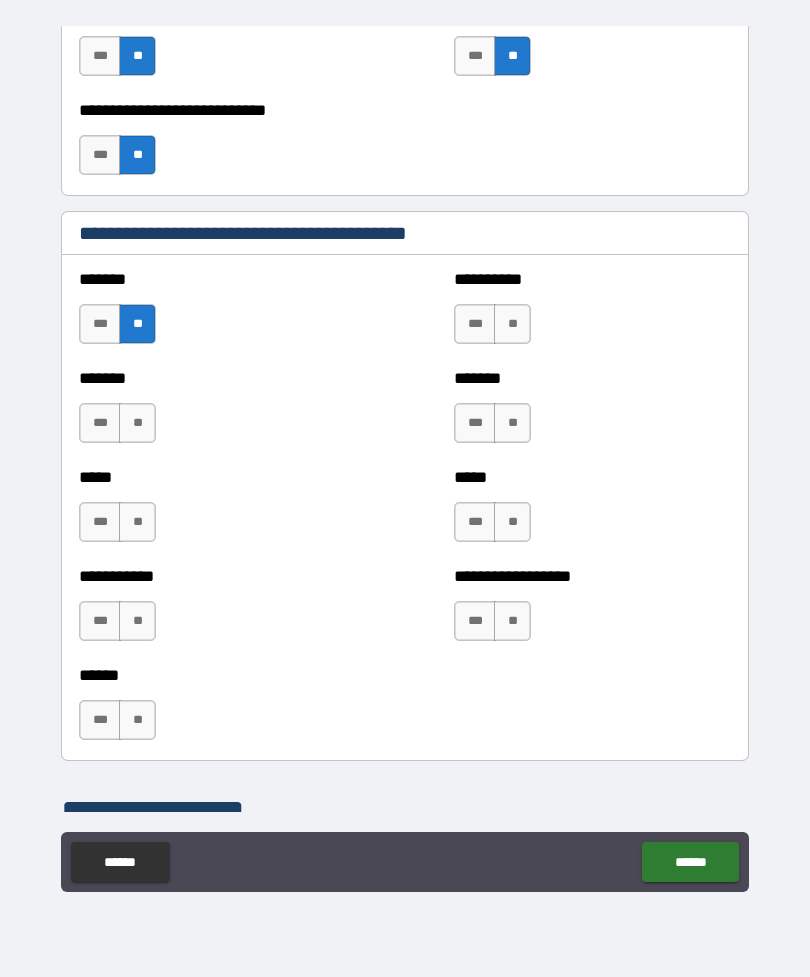 click on "**" at bounding box center (137, 423) 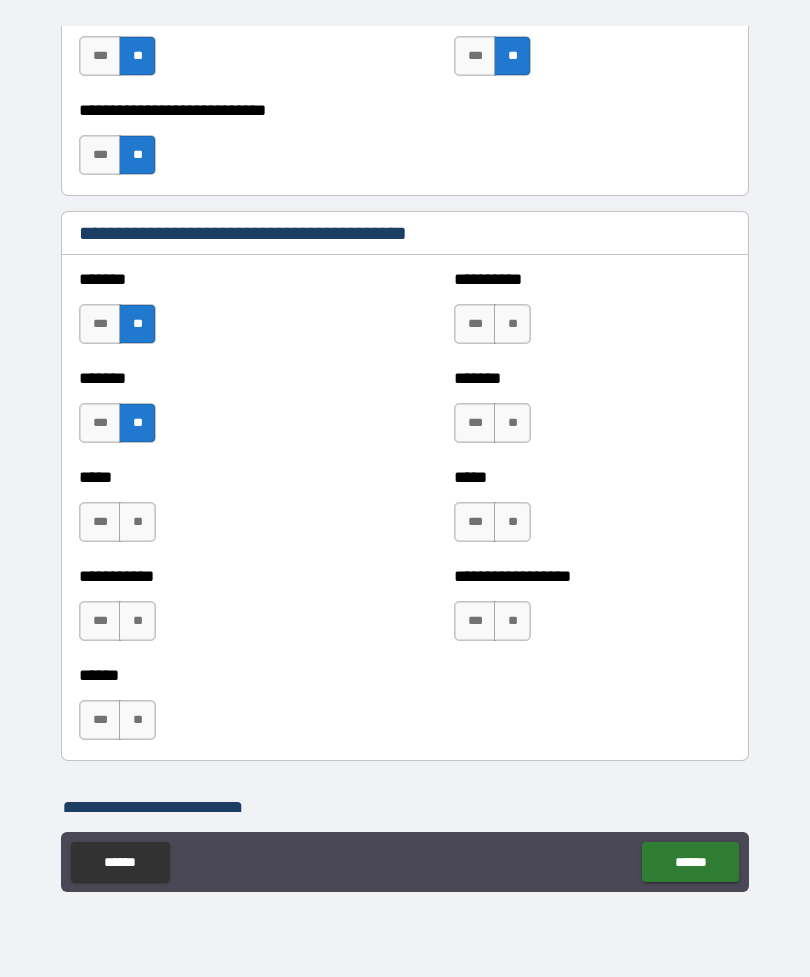 click on "**" at bounding box center (137, 522) 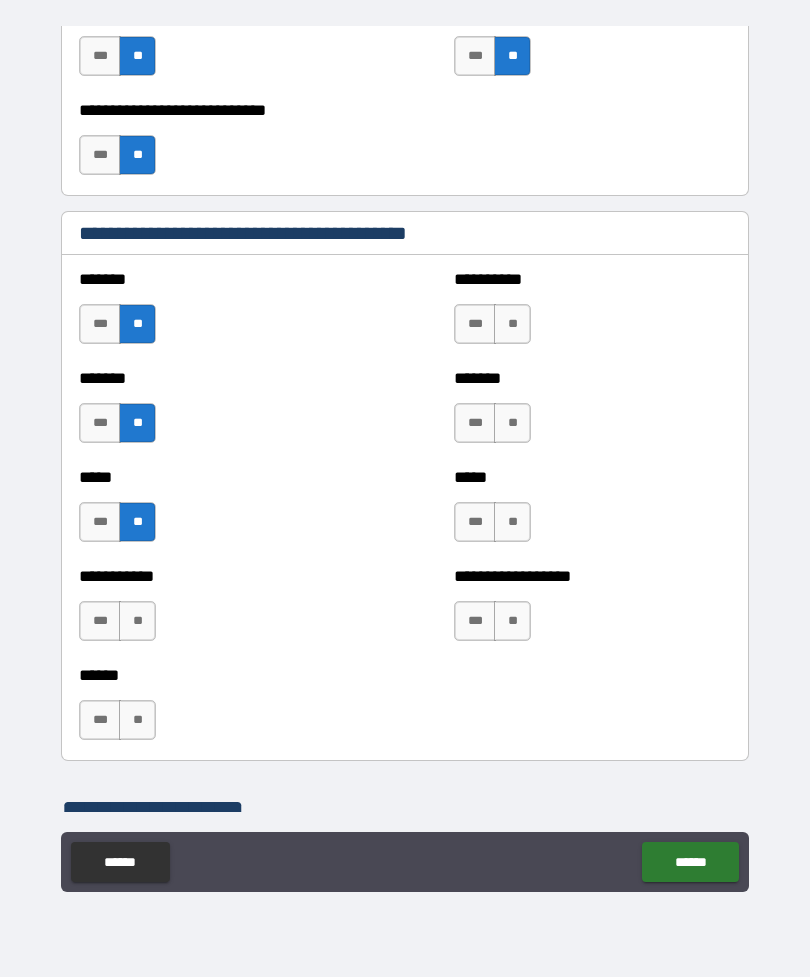 click on "**" at bounding box center [137, 621] 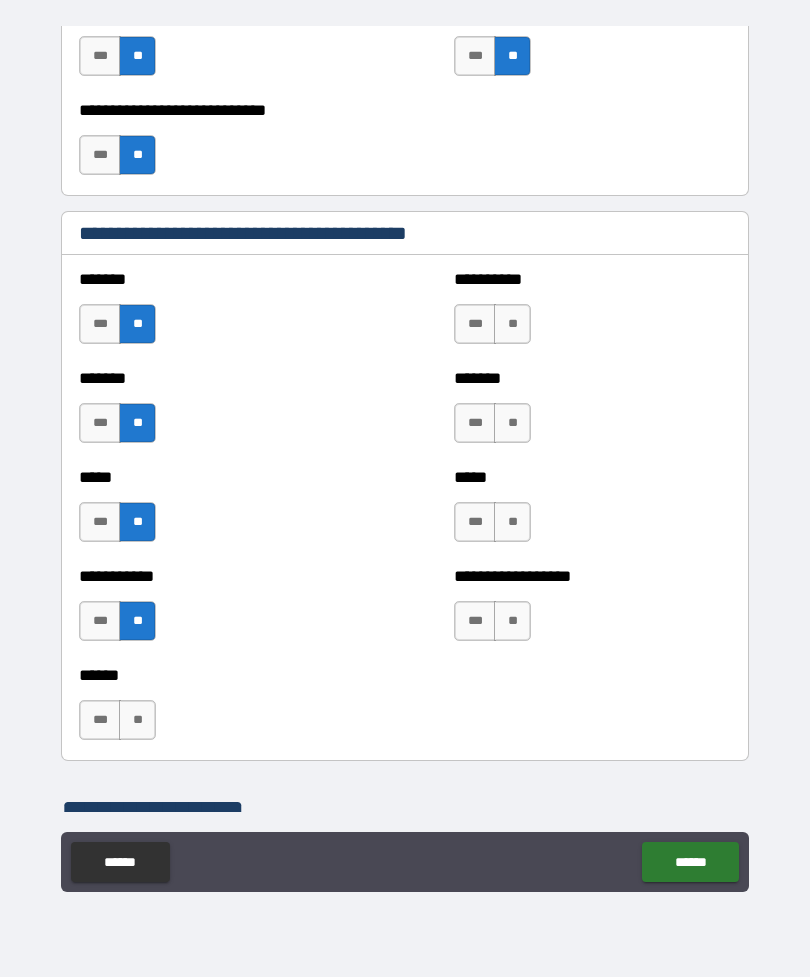 click on "**" at bounding box center (137, 720) 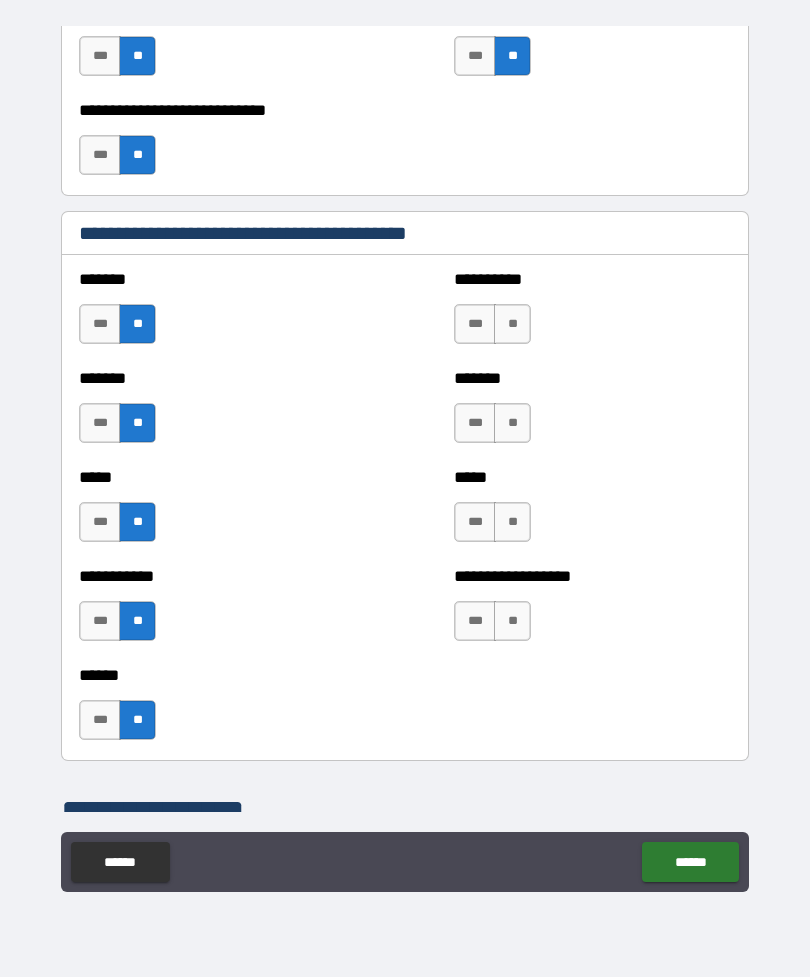 click on "**" at bounding box center (512, 324) 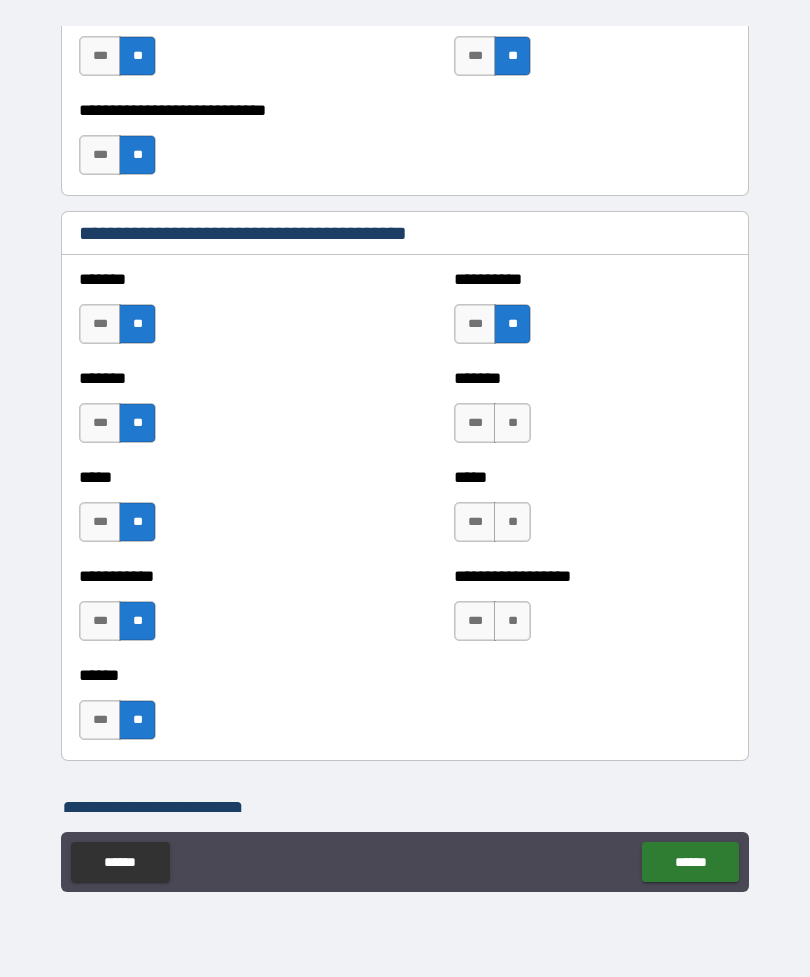 click on "**" at bounding box center [512, 423] 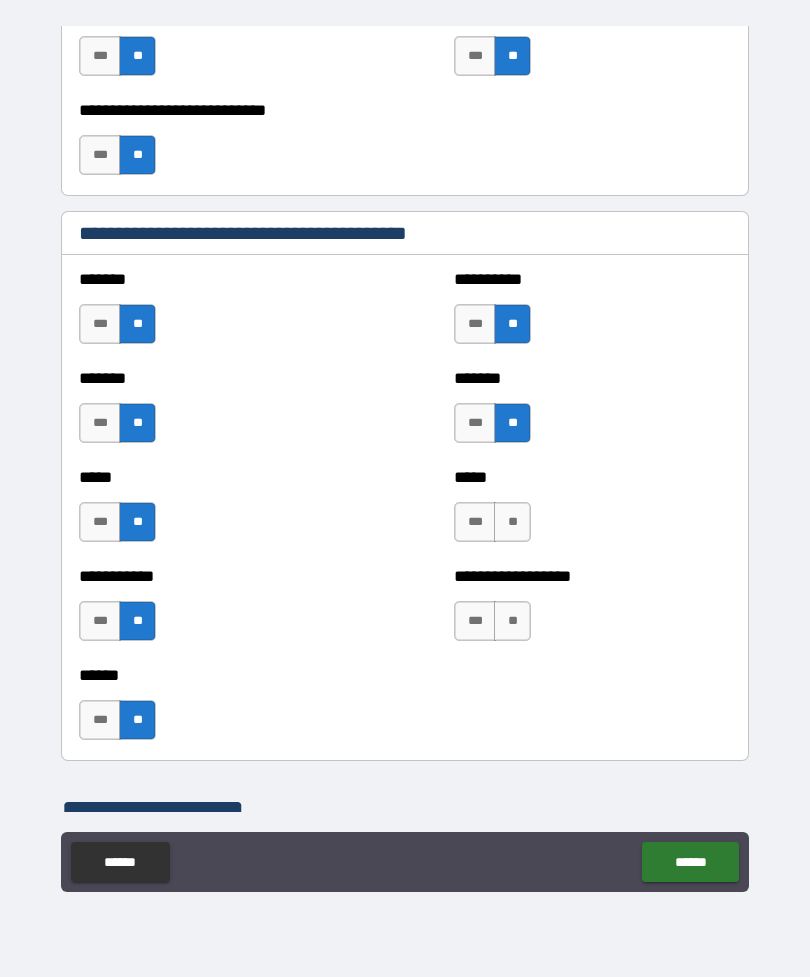 click on "**" at bounding box center (512, 522) 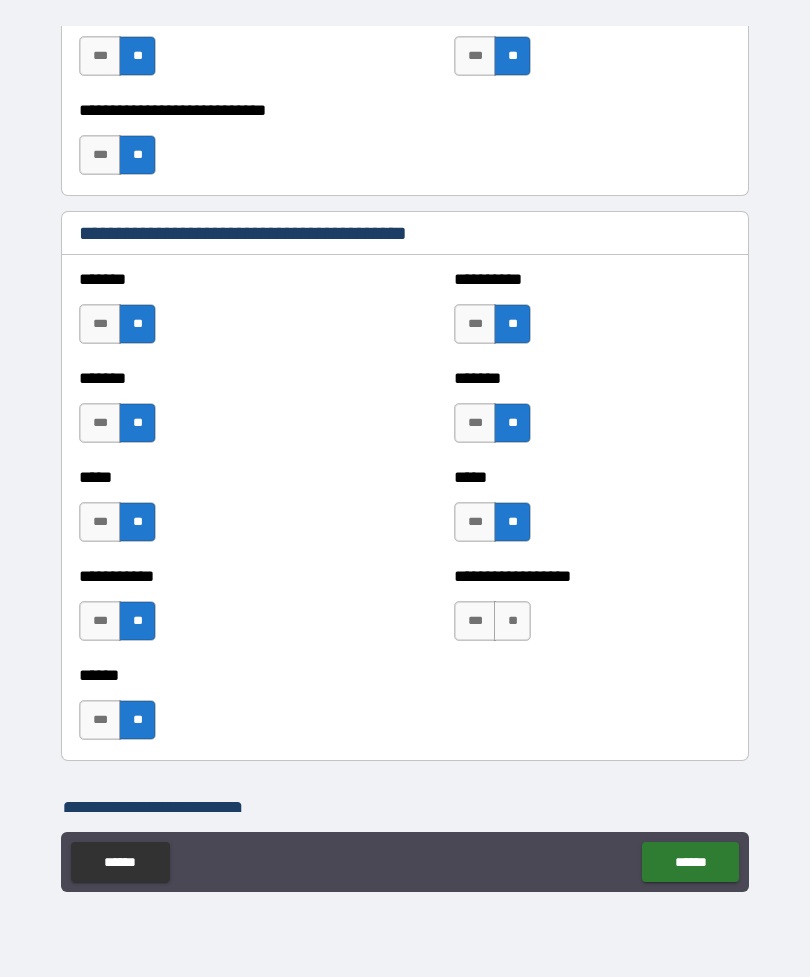 click on "**" at bounding box center [512, 621] 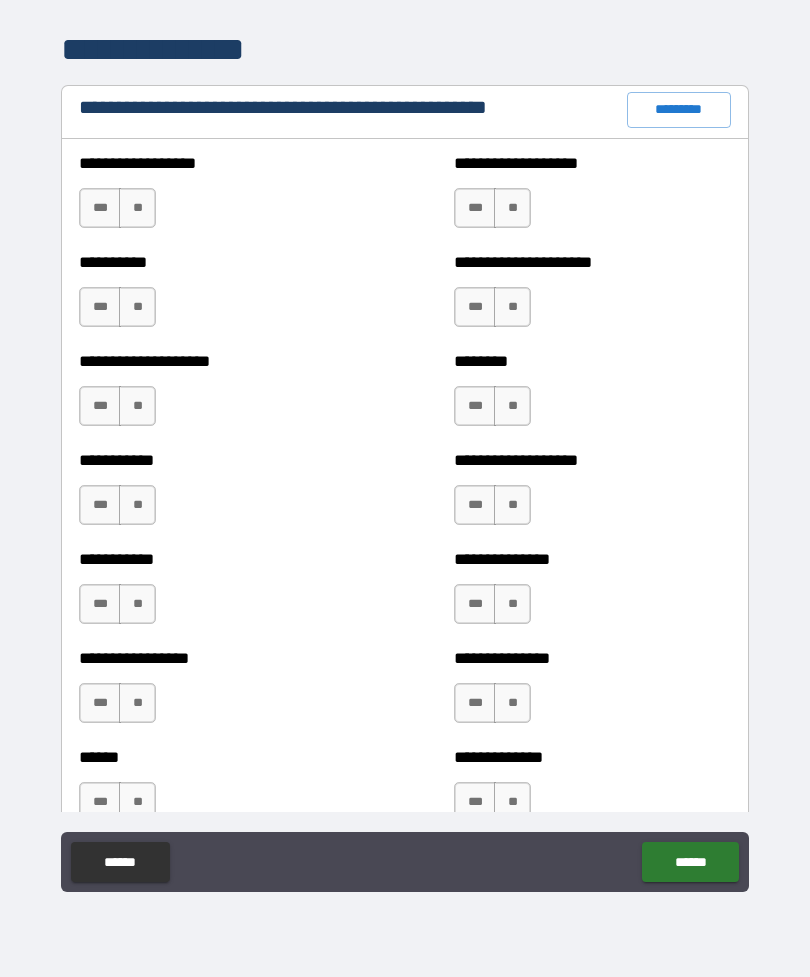 scroll, scrollTop: 2347, scrollLeft: 0, axis: vertical 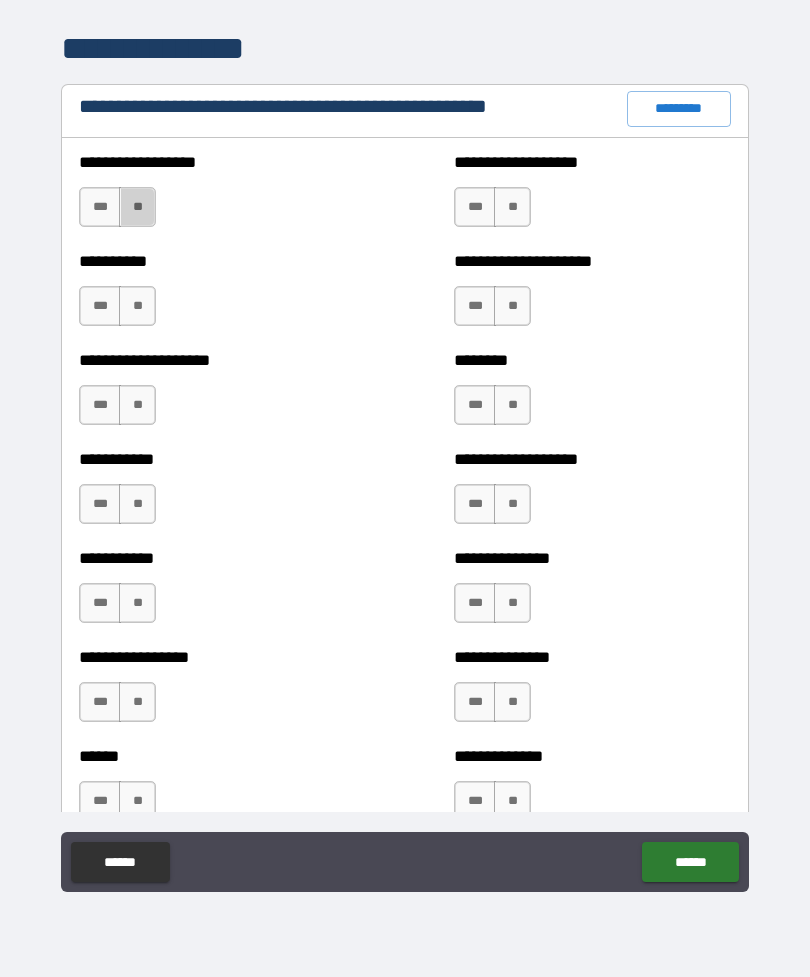 click on "**" at bounding box center (137, 306) 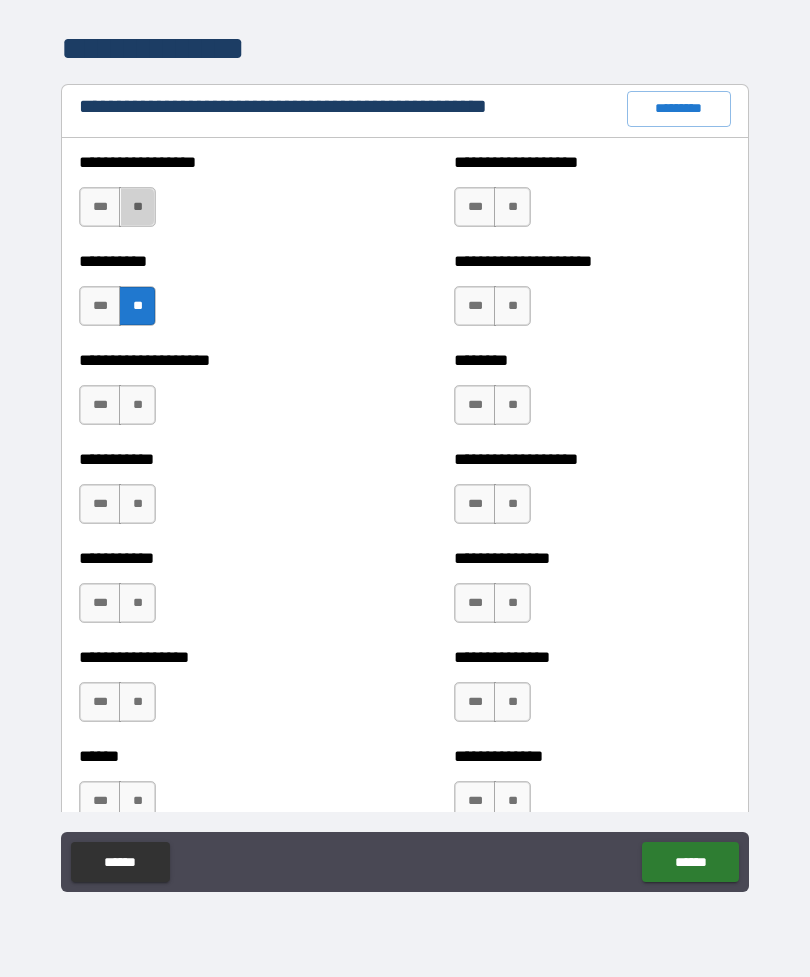 click on "**" at bounding box center (137, 405) 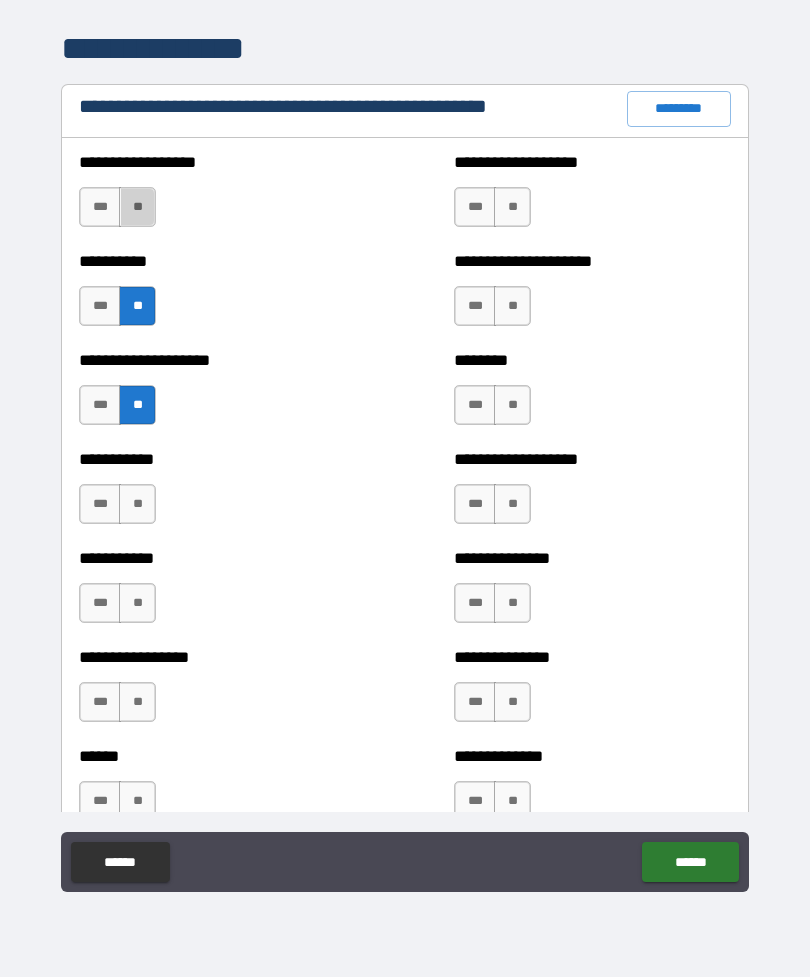click on "**" at bounding box center (137, 207) 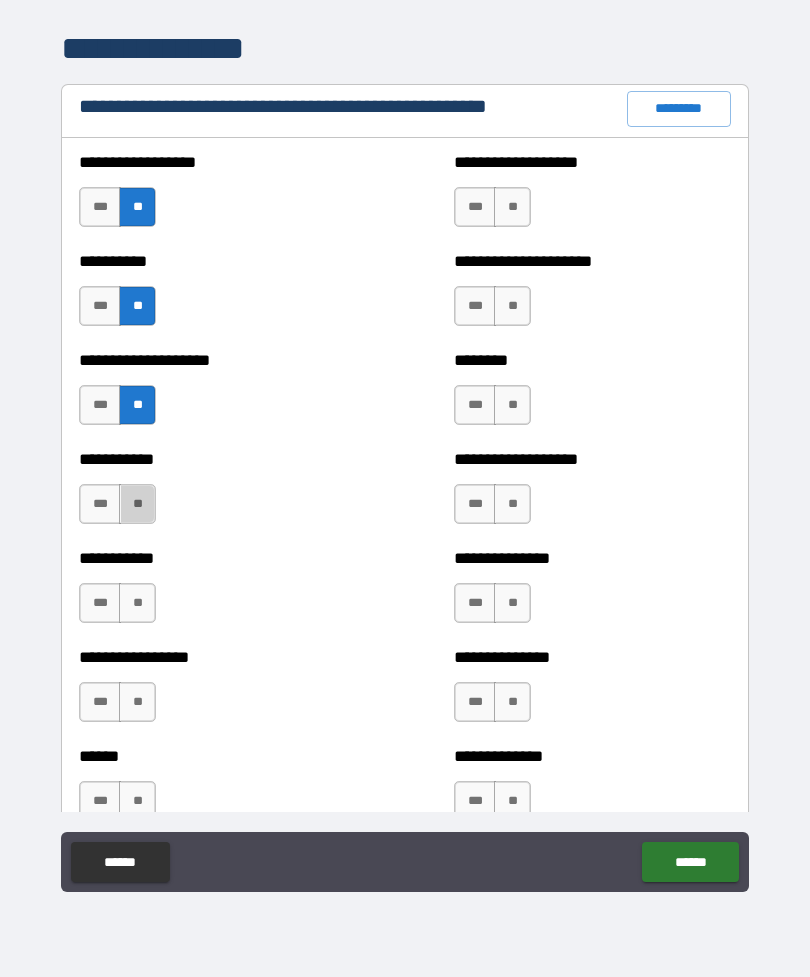 click on "**" at bounding box center [137, 504] 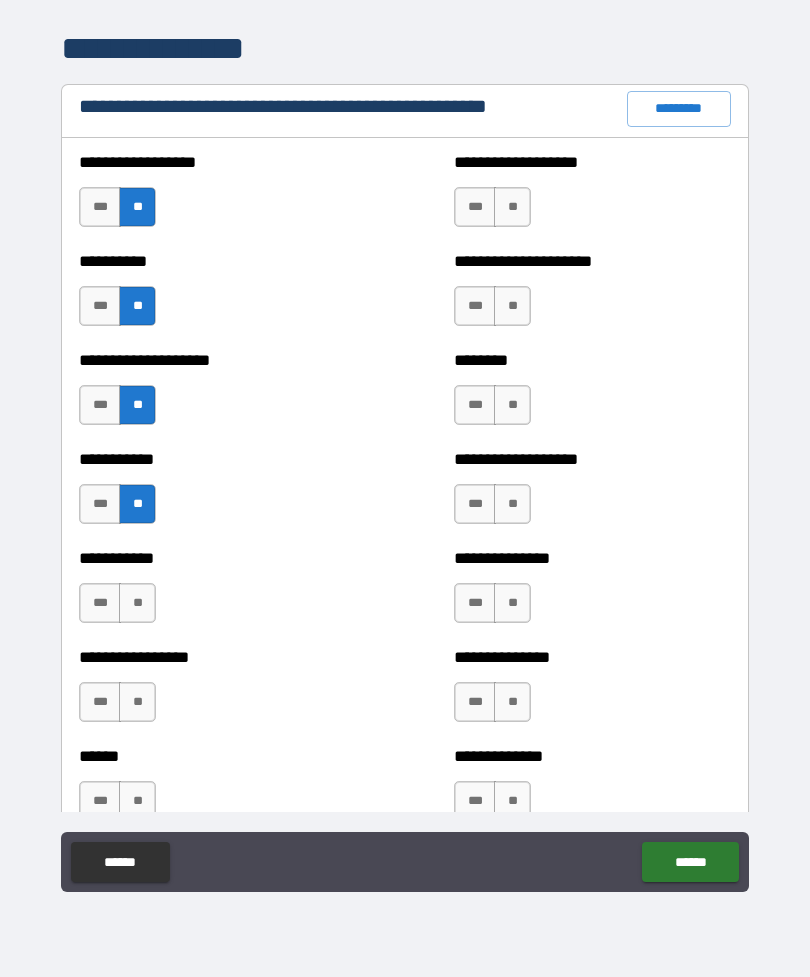 click on "**" at bounding box center (137, 702) 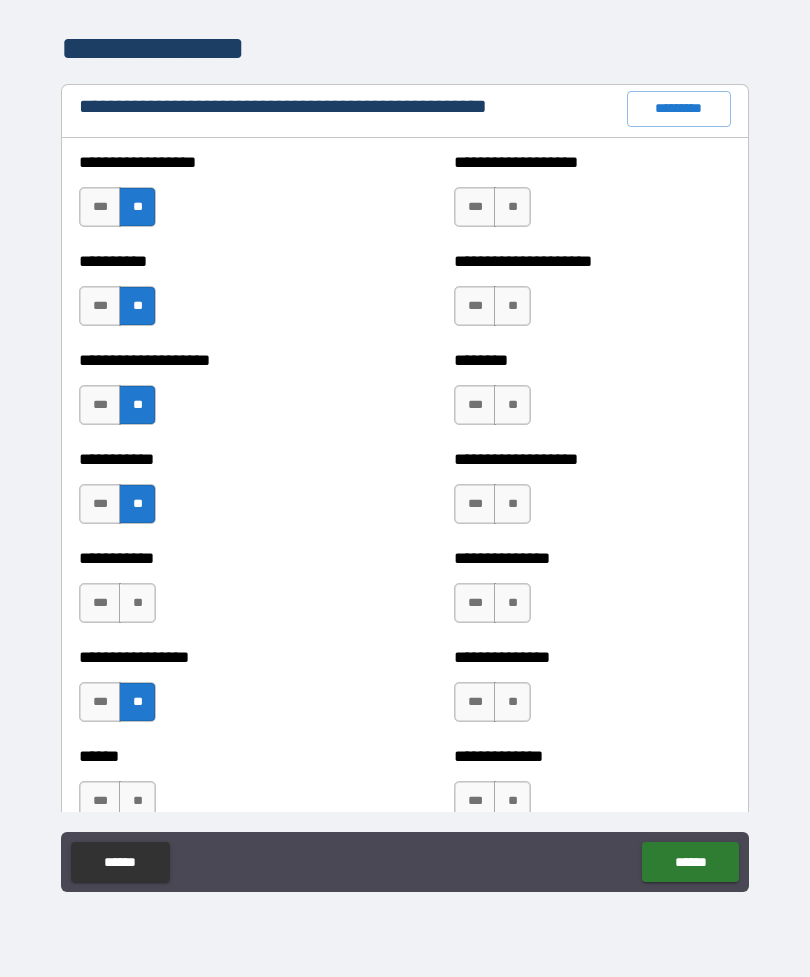 click on "**" at bounding box center (137, 603) 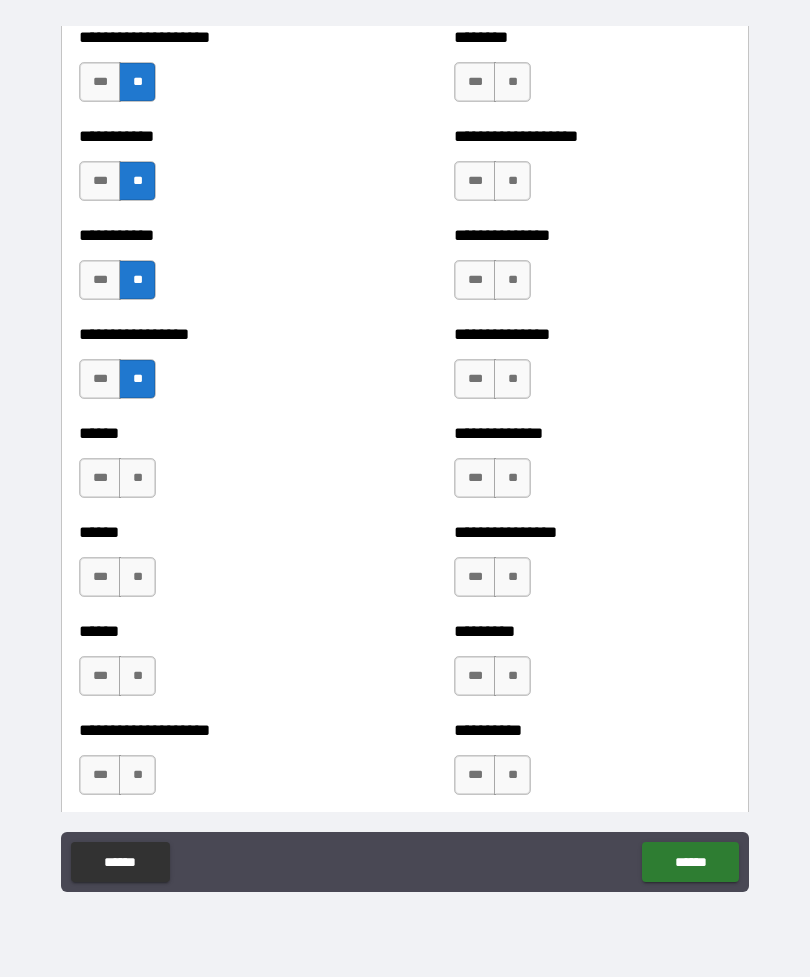 scroll, scrollTop: 2678, scrollLeft: 0, axis: vertical 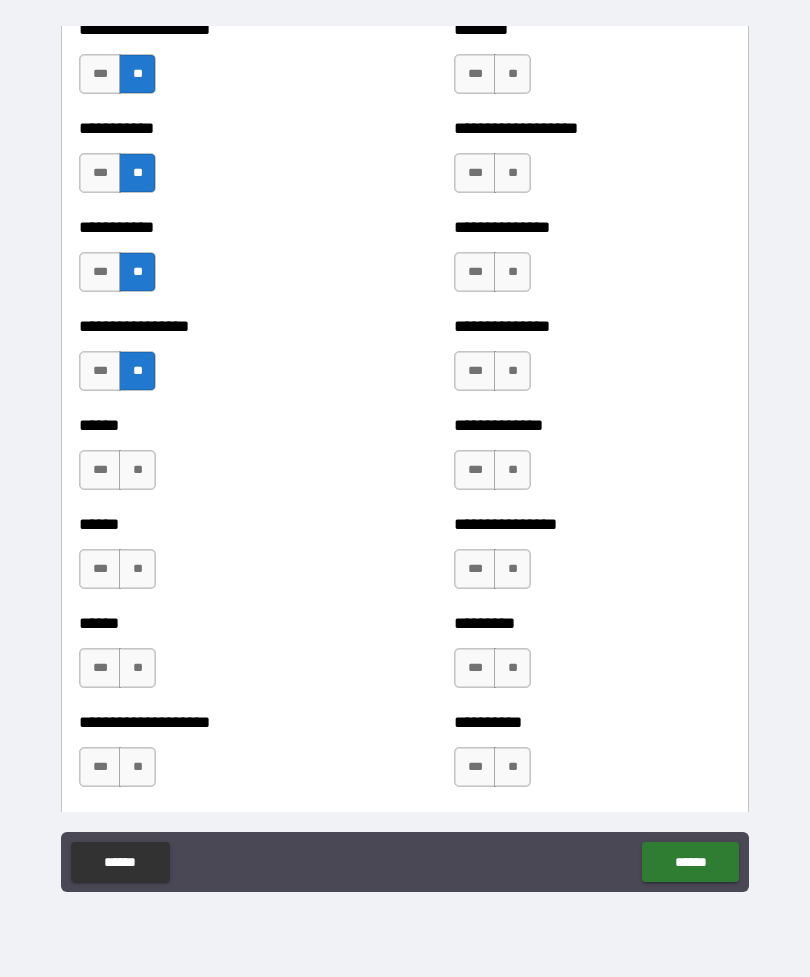 click on "**" at bounding box center (137, 470) 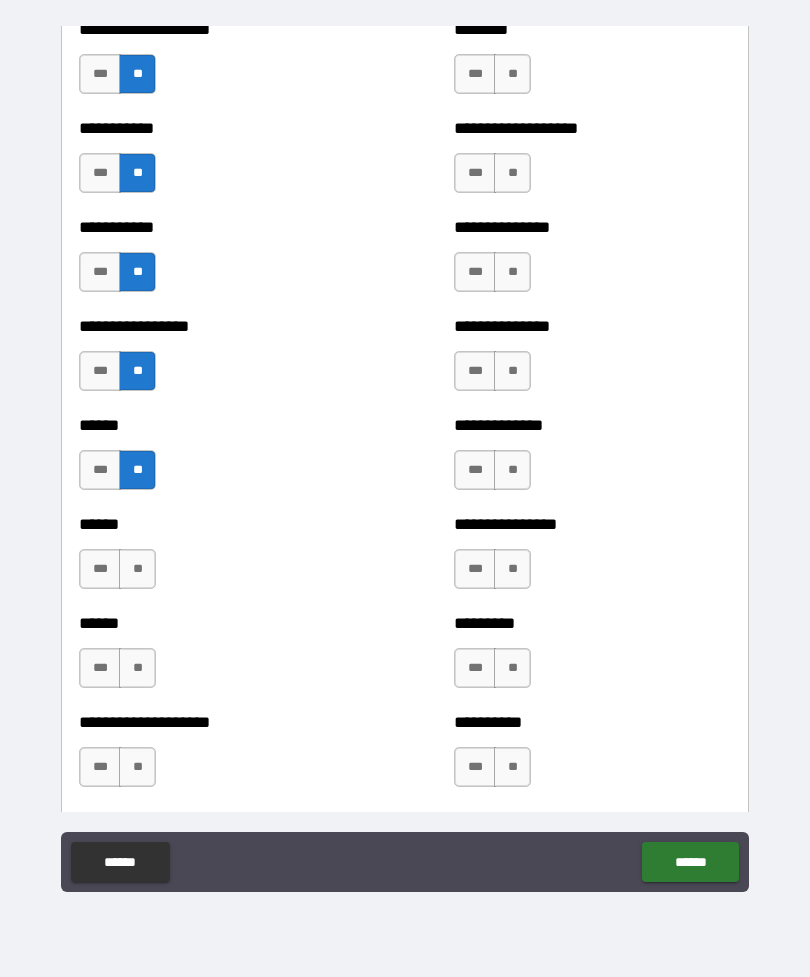 click on "**" at bounding box center [137, 569] 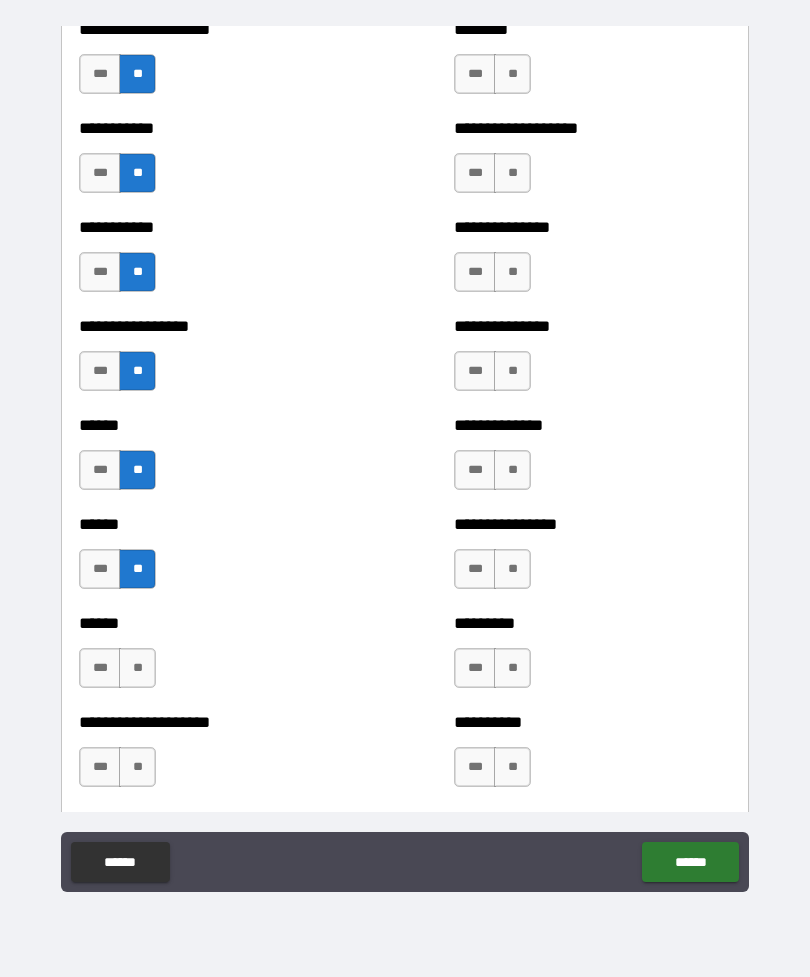 click on "**" at bounding box center [137, 668] 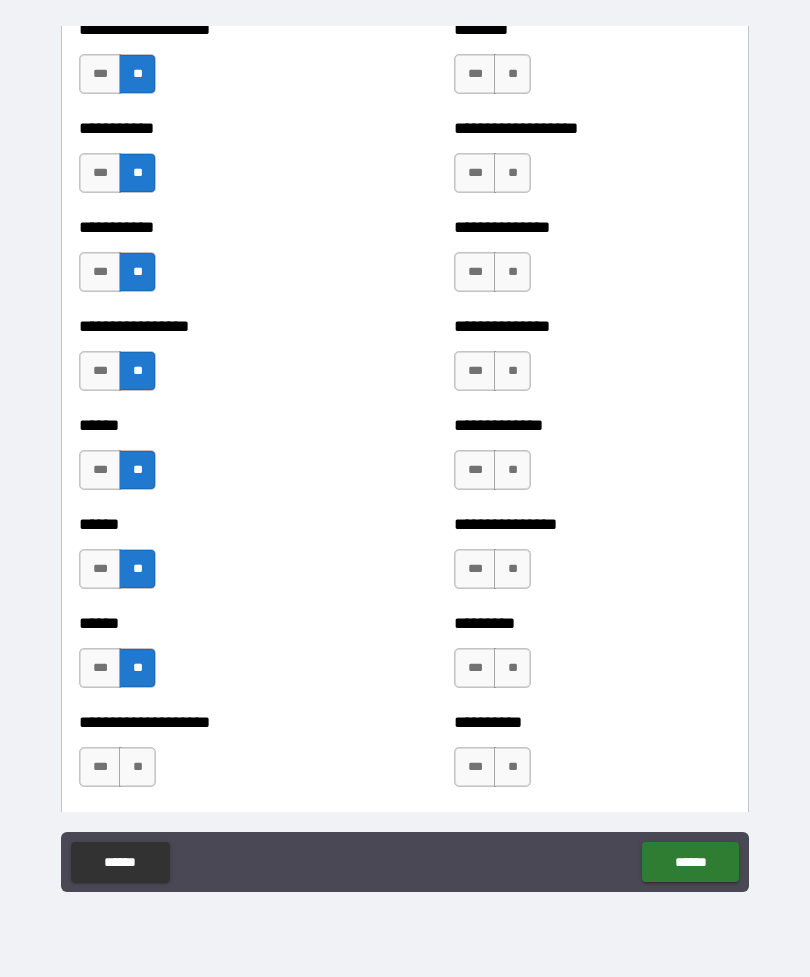 click on "**" at bounding box center [137, 767] 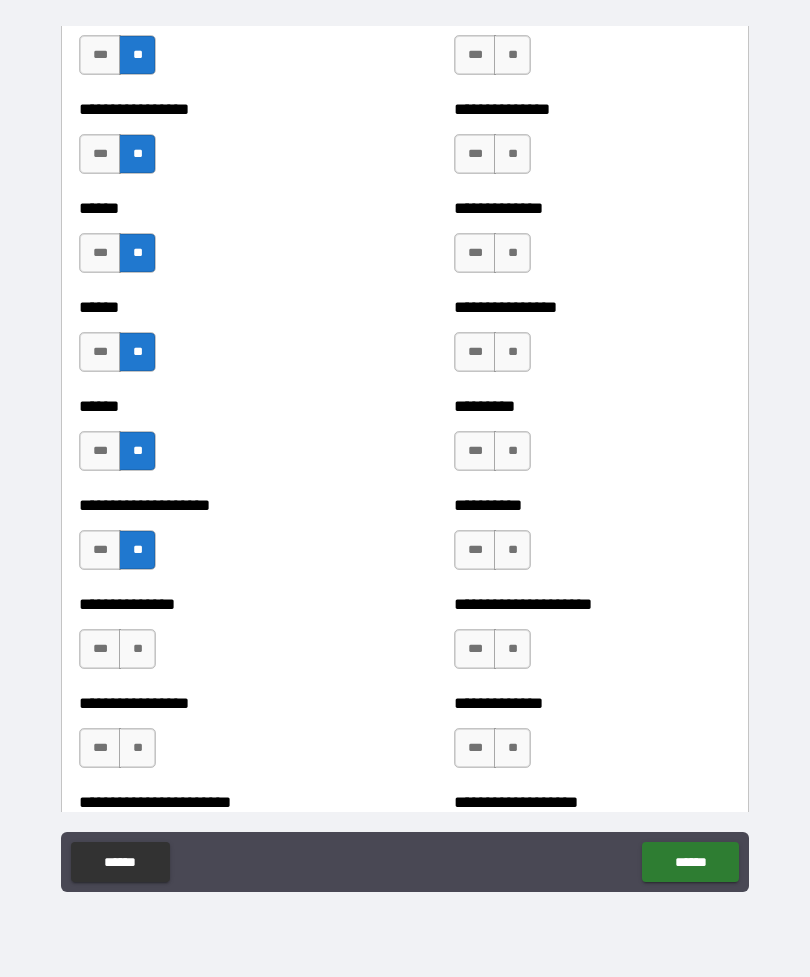 scroll, scrollTop: 2902, scrollLeft: 0, axis: vertical 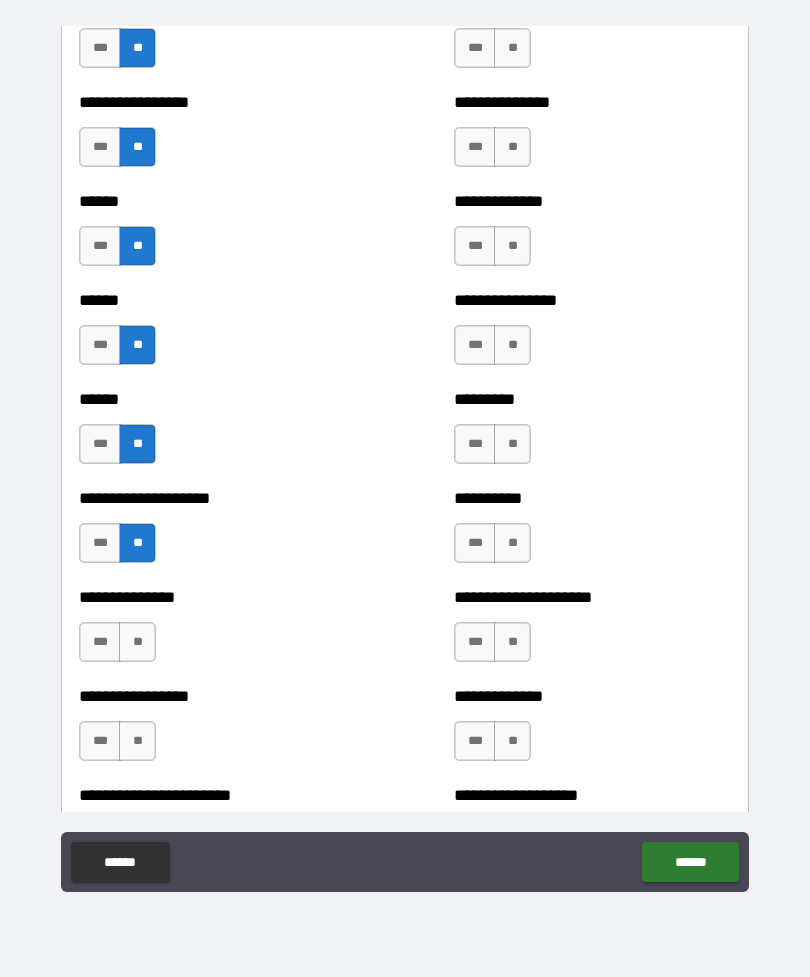 click on "**" at bounding box center [137, 642] 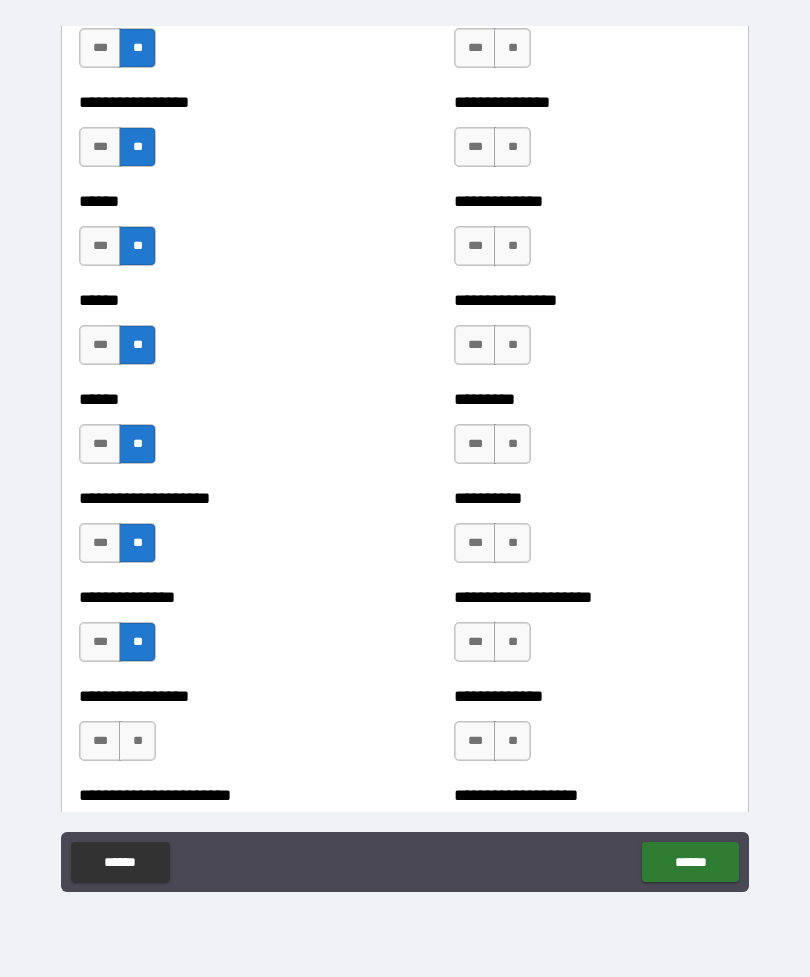 click on "**" at bounding box center (137, 741) 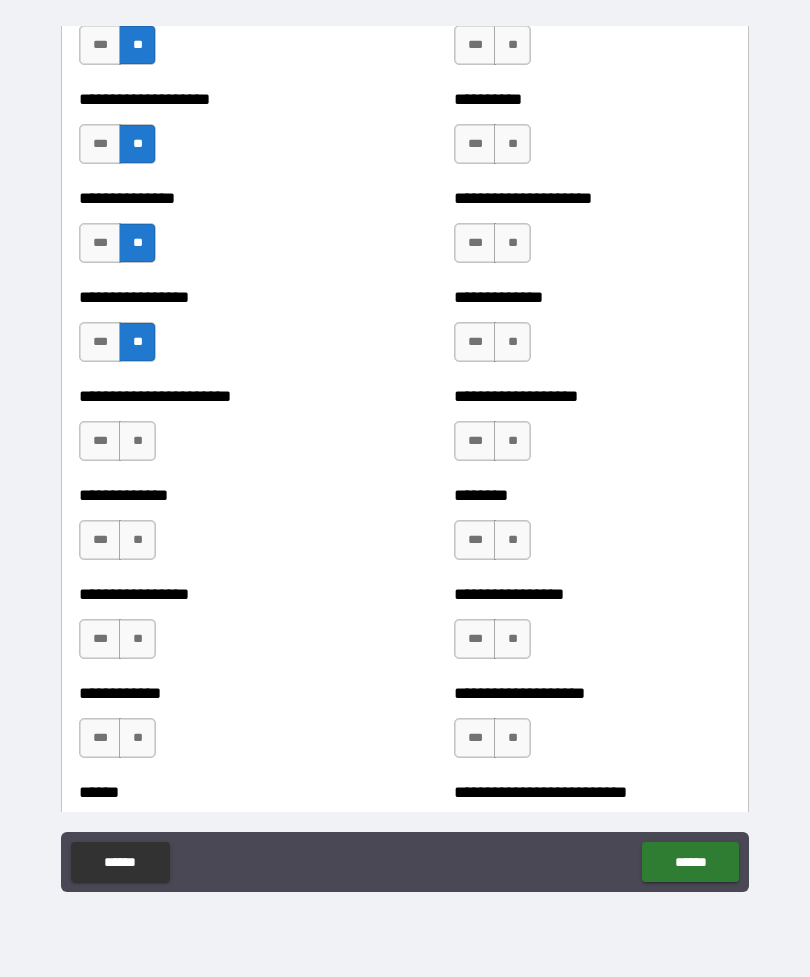 scroll, scrollTop: 3300, scrollLeft: 0, axis: vertical 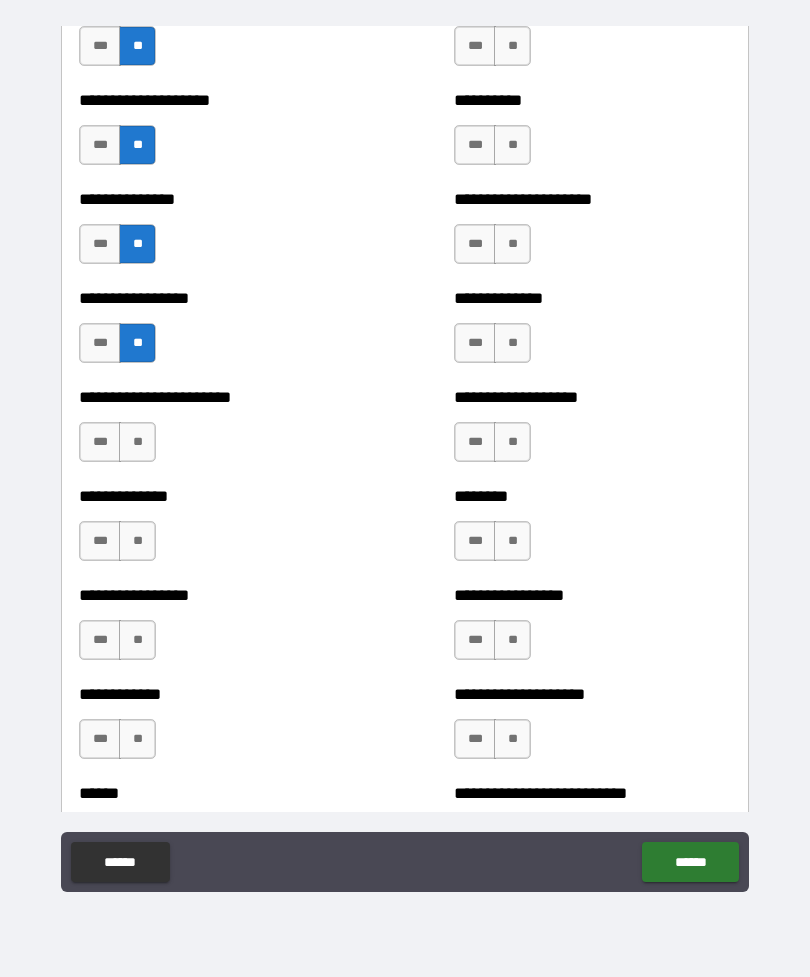 click on "**" at bounding box center (137, 442) 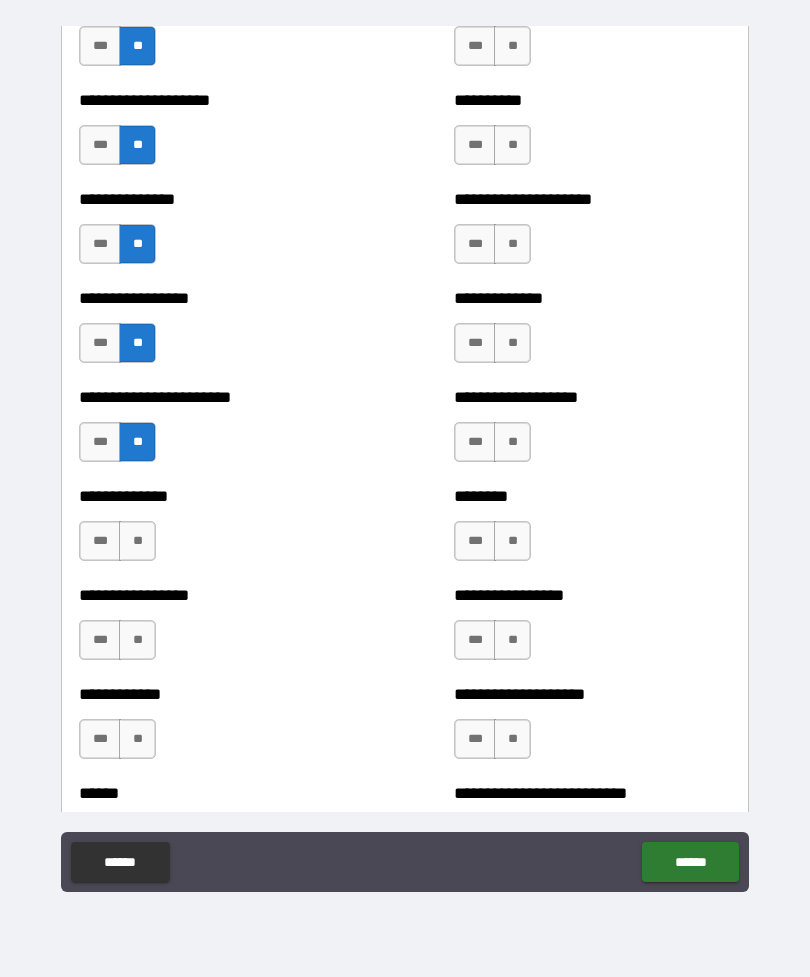 click on "**" at bounding box center [137, 541] 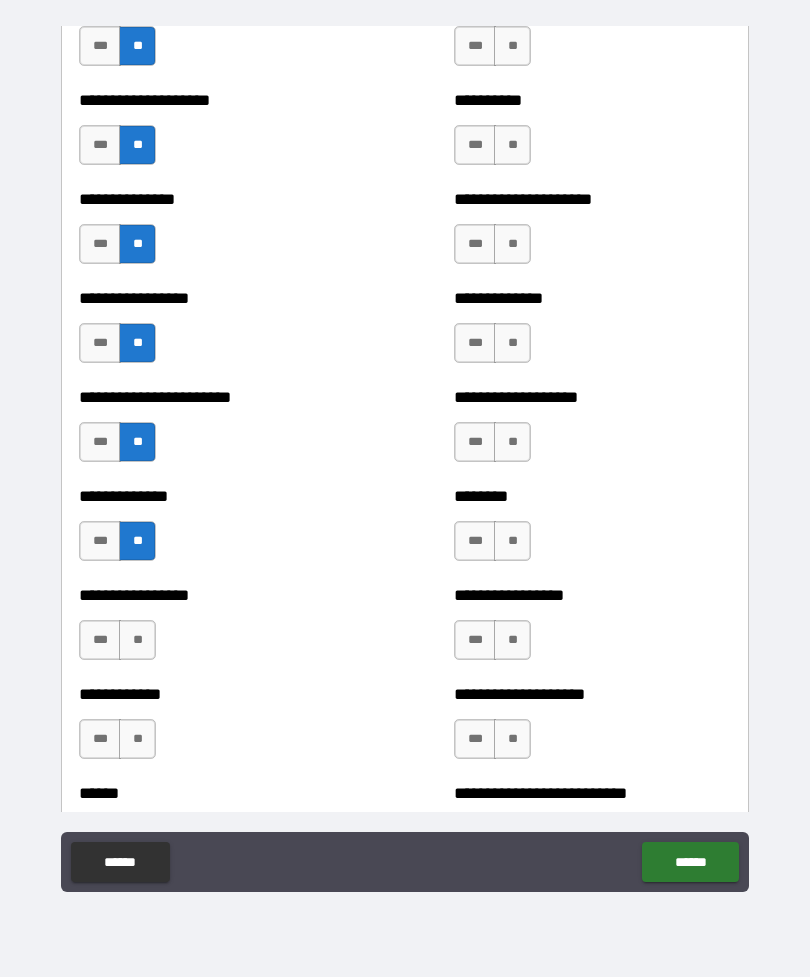 click on "**" at bounding box center (137, 640) 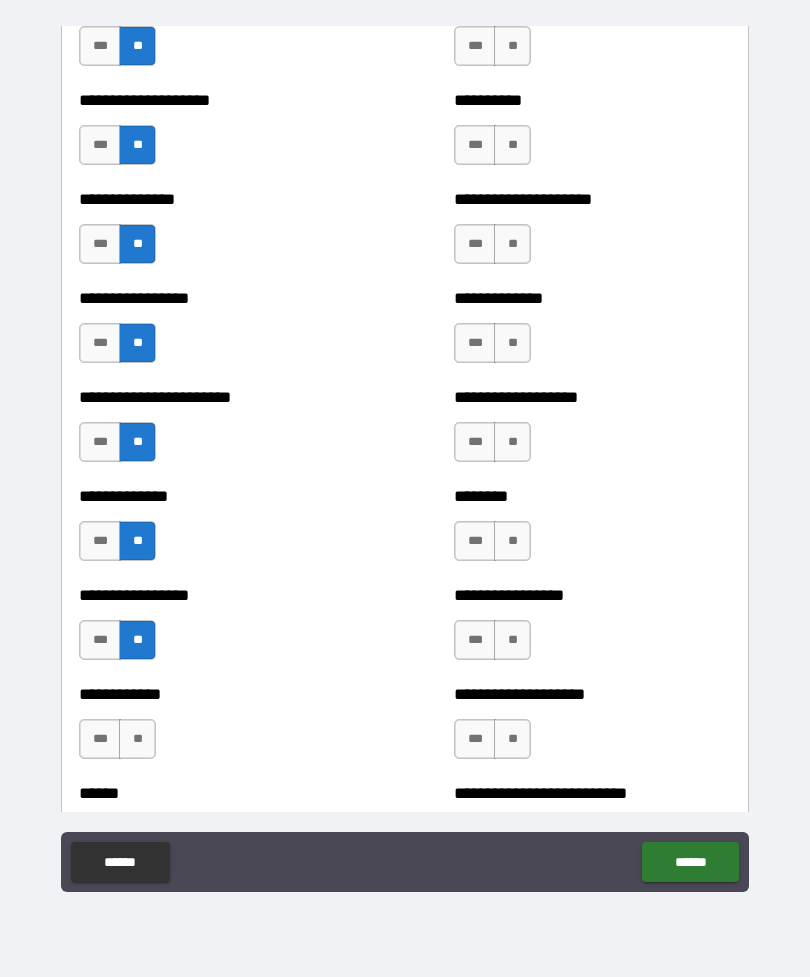 click on "**" at bounding box center (137, 739) 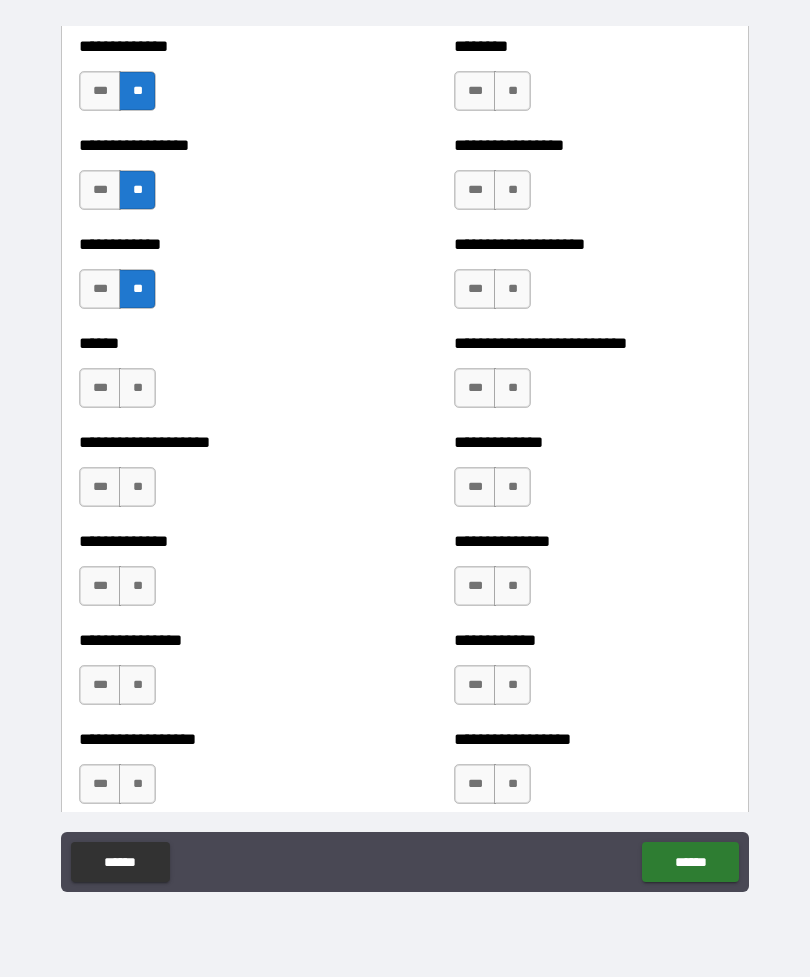 scroll, scrollTop: 3760, scrollLeft: 0, axis: vertical 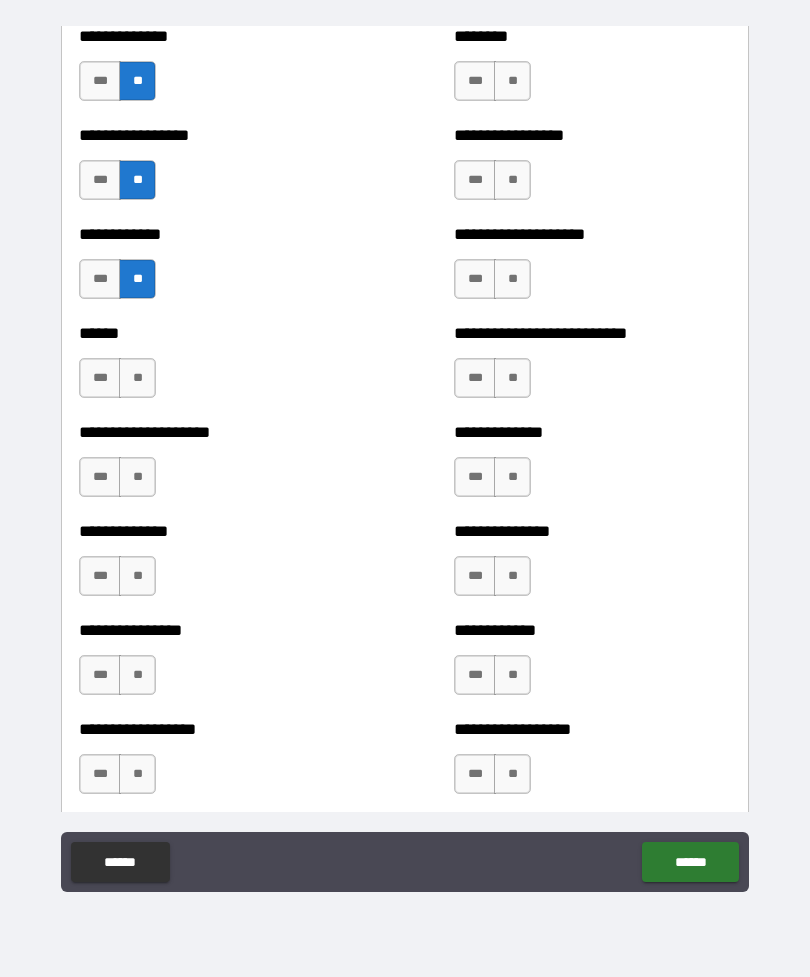 click on "**" at bounding box center (137, 378) 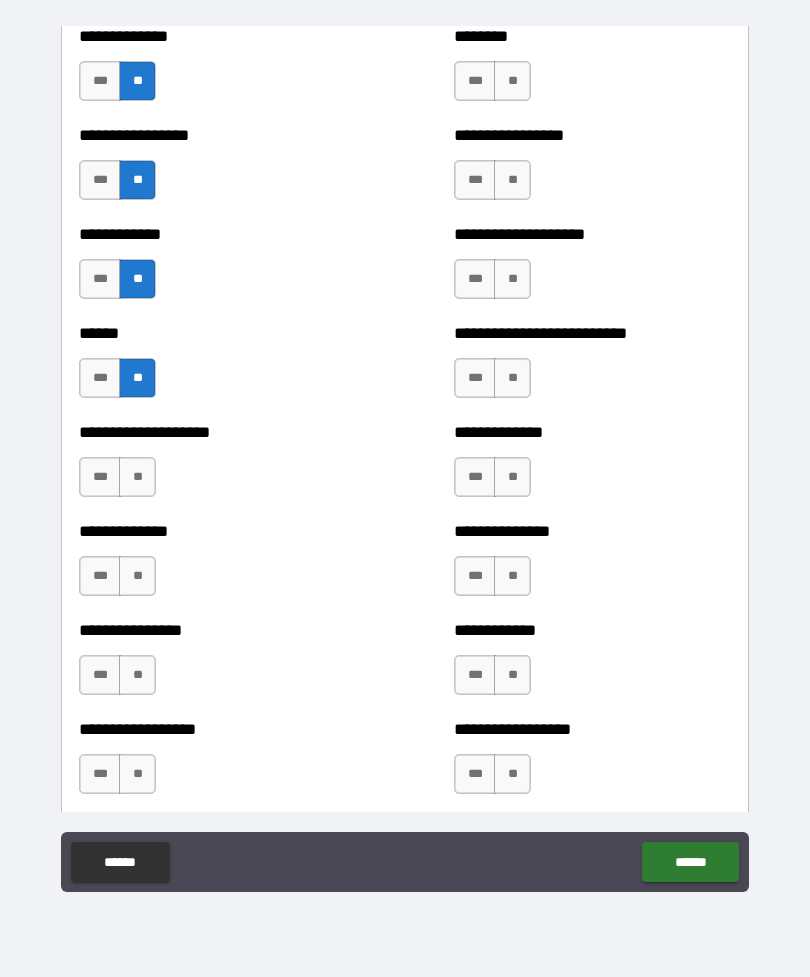 click on "**" at bounding box center (137, 477) 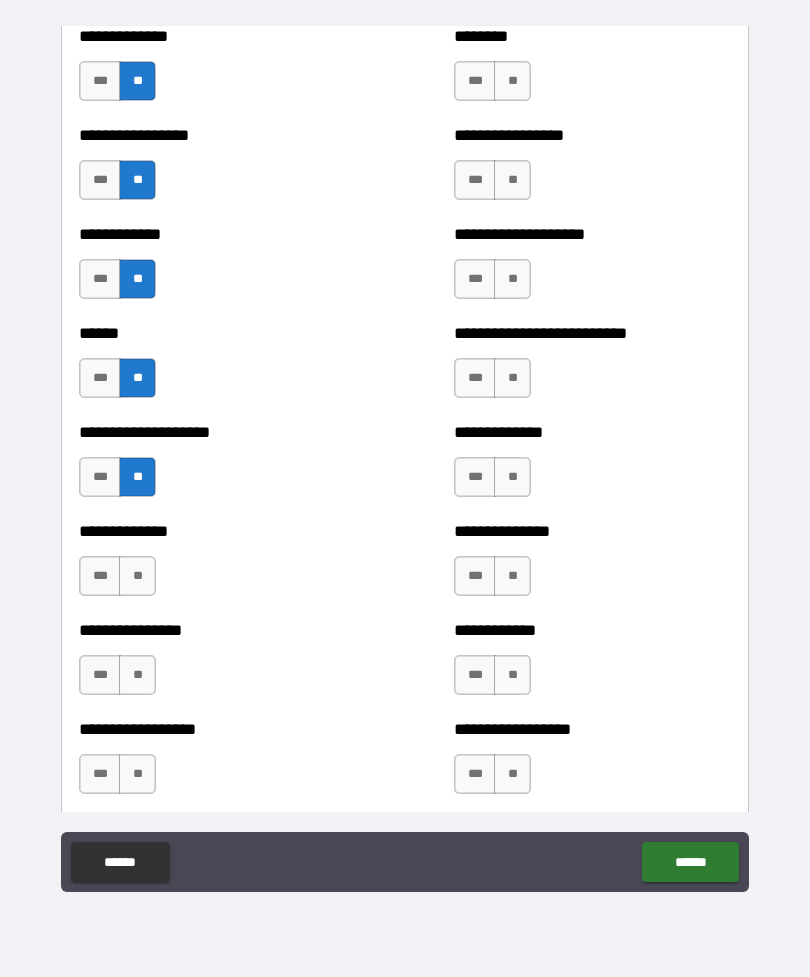 click on "**" at bounding box center [137, 576] 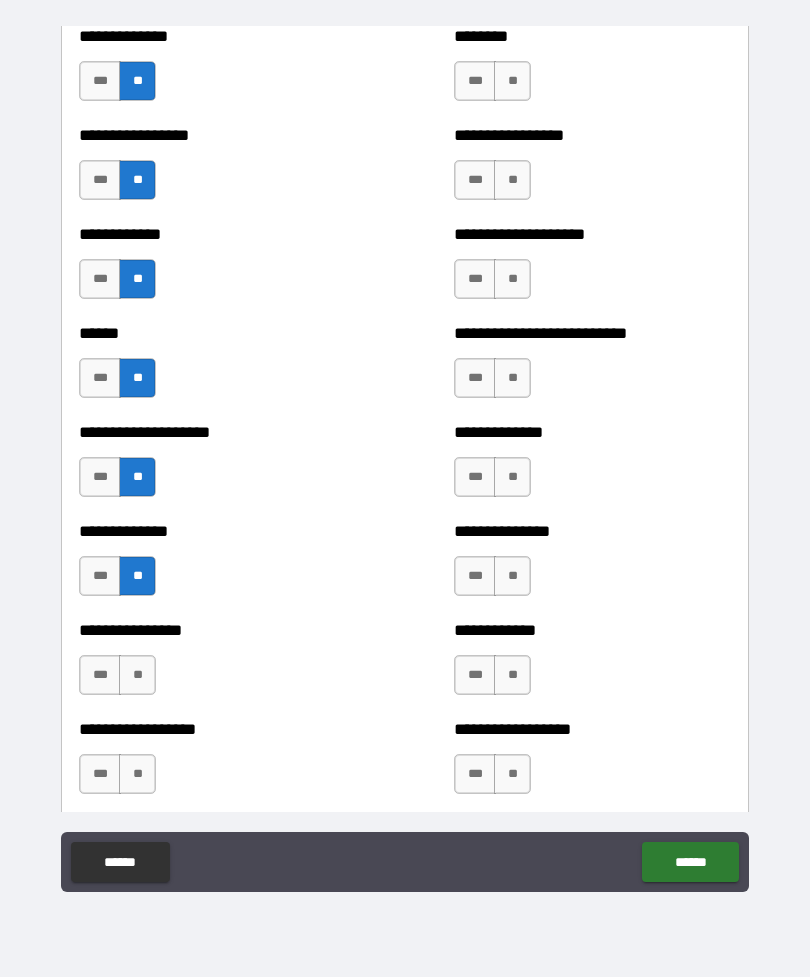 click on "**" at bounding box center [137, 675] 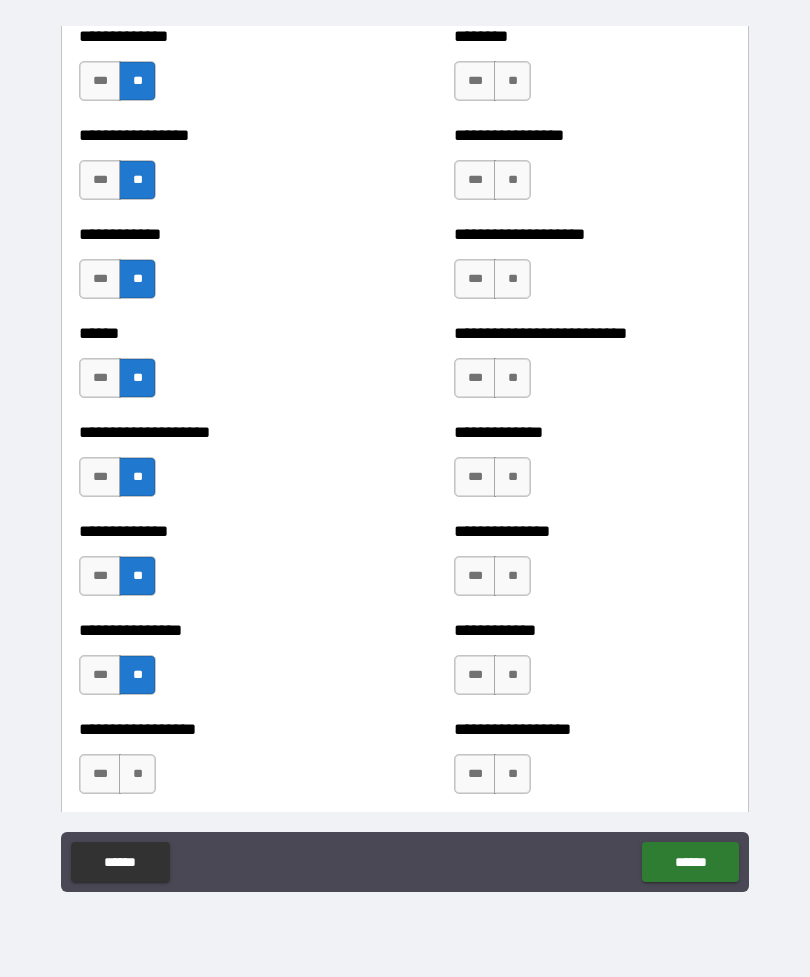 click on "**" at bounding box center [137, 774] 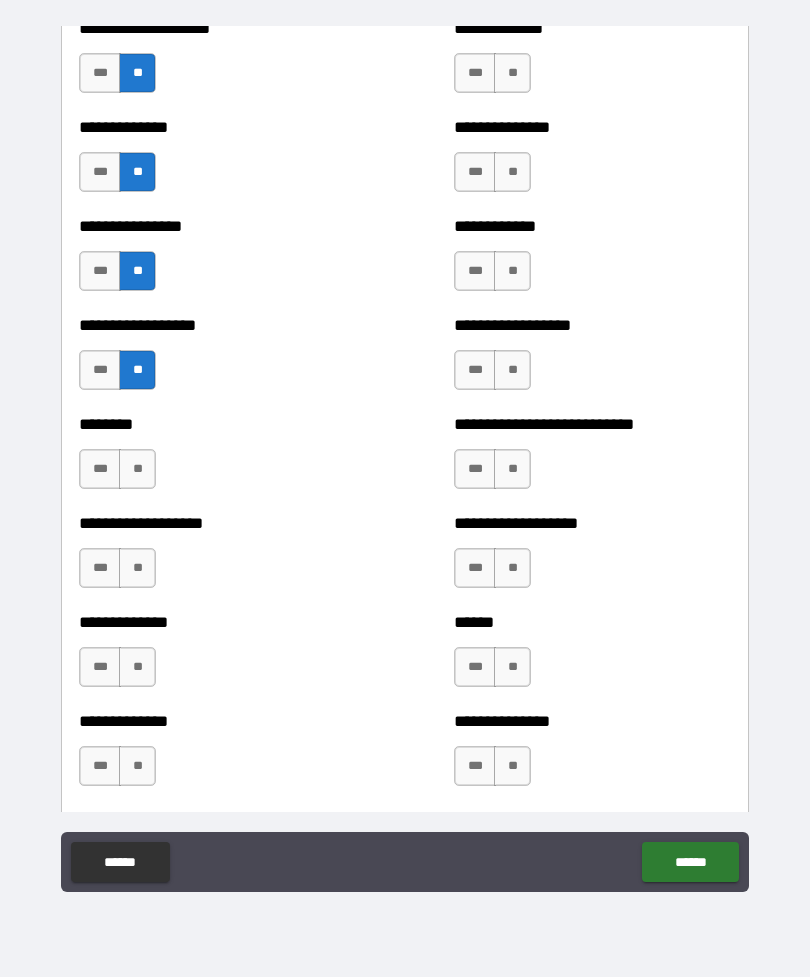 scroll, scrollTop: 4166, scrollLeft: 0, axis: vertical 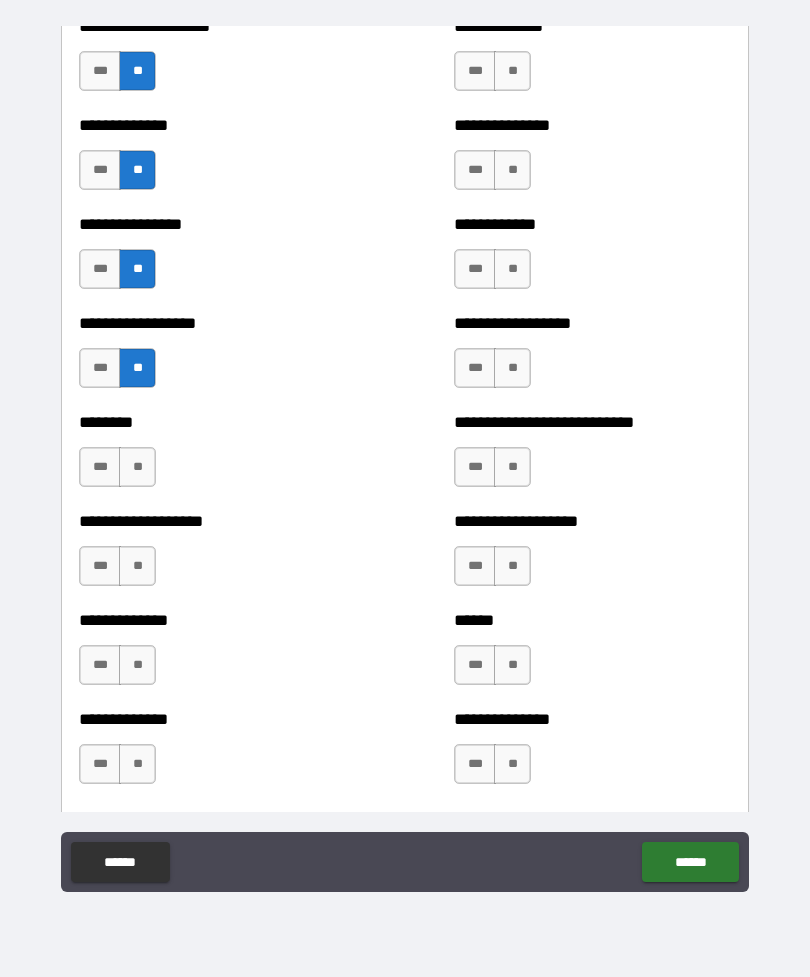 click on "**" at bounding box center [137, 467] 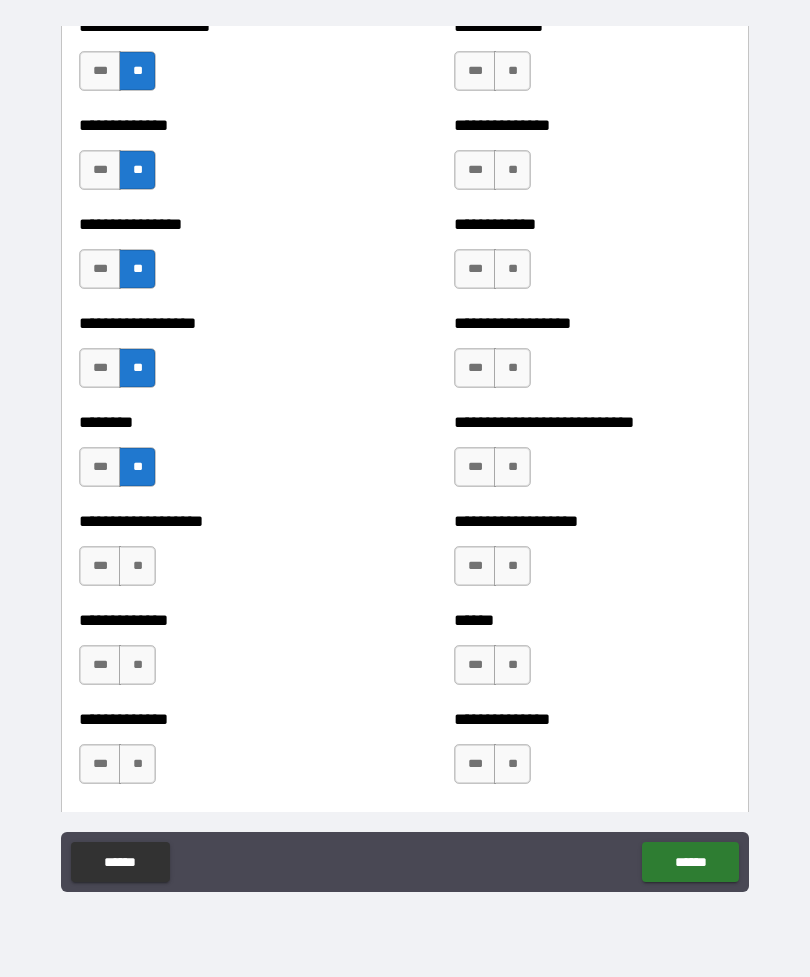 click on "**" at bounding box center (137, 566) 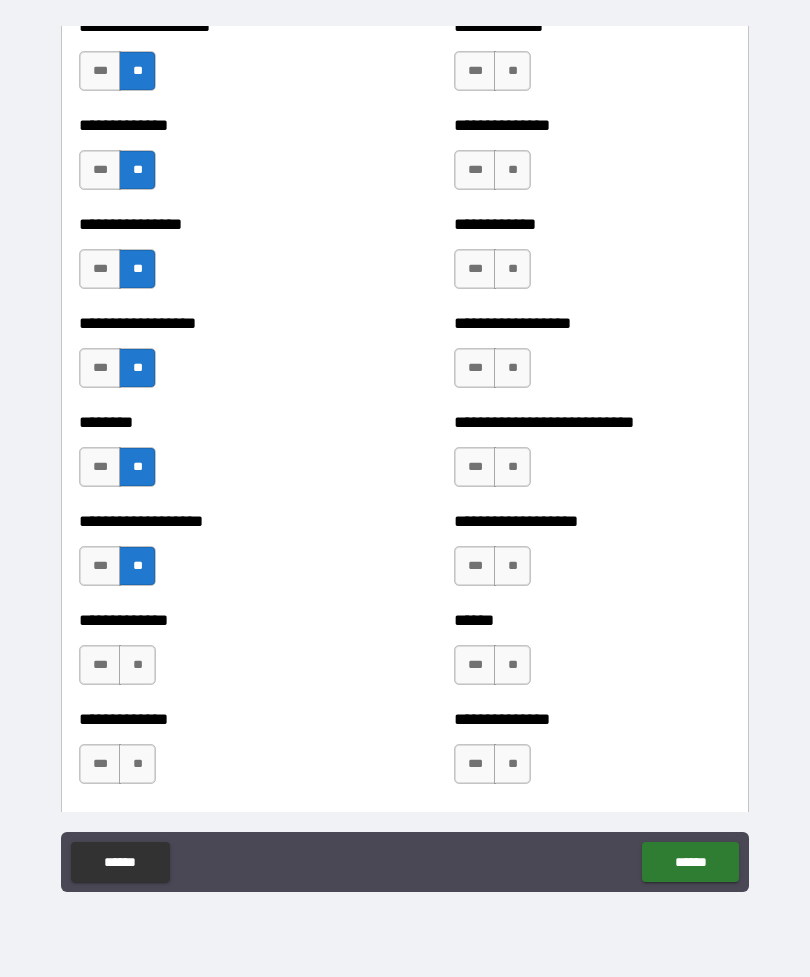 click on "**" at bounding box center [137, 665] 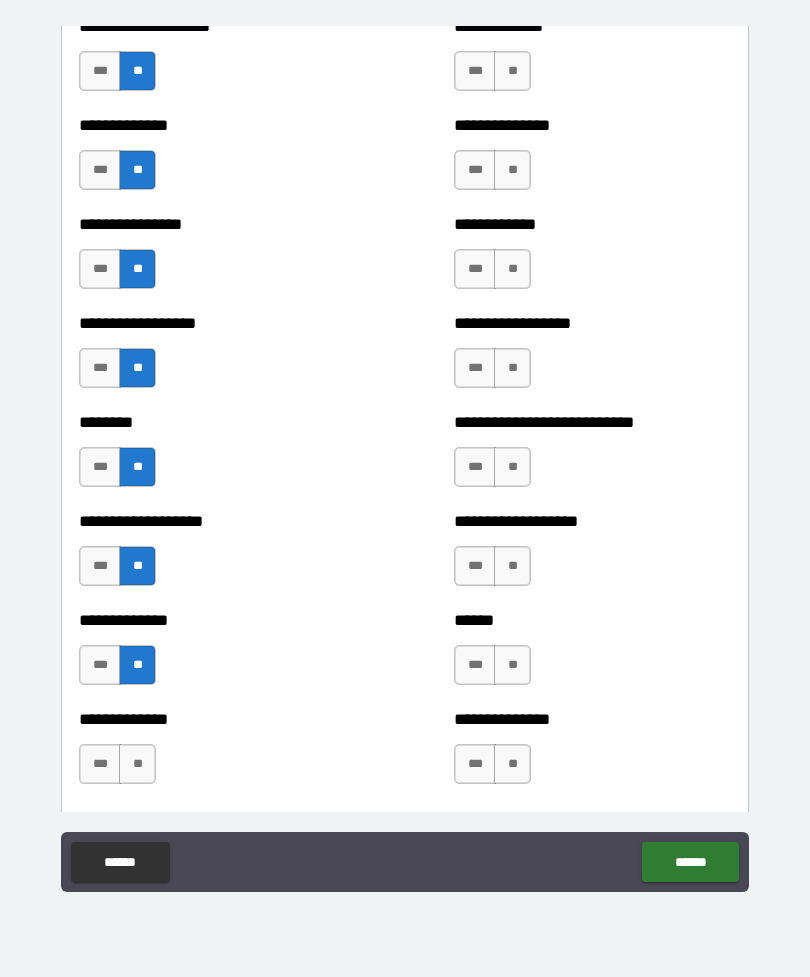 click on "**" at bounding box center [137, 764] 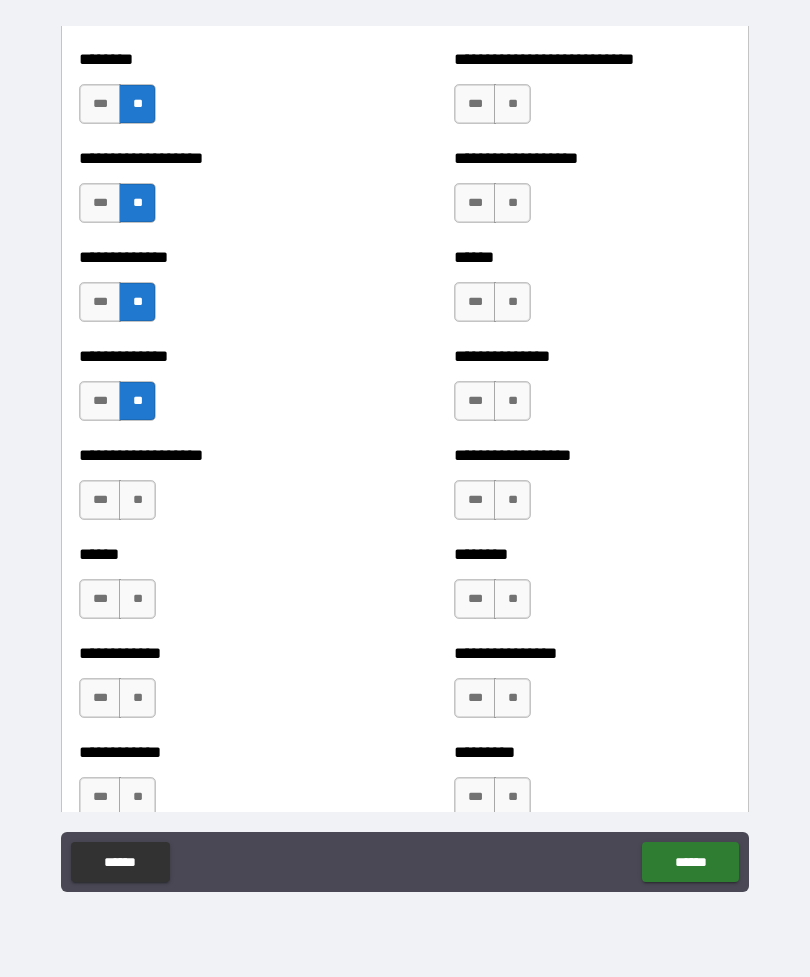 scroll, scrollTop: 4537, scrollLeft: 0, axis: vertical 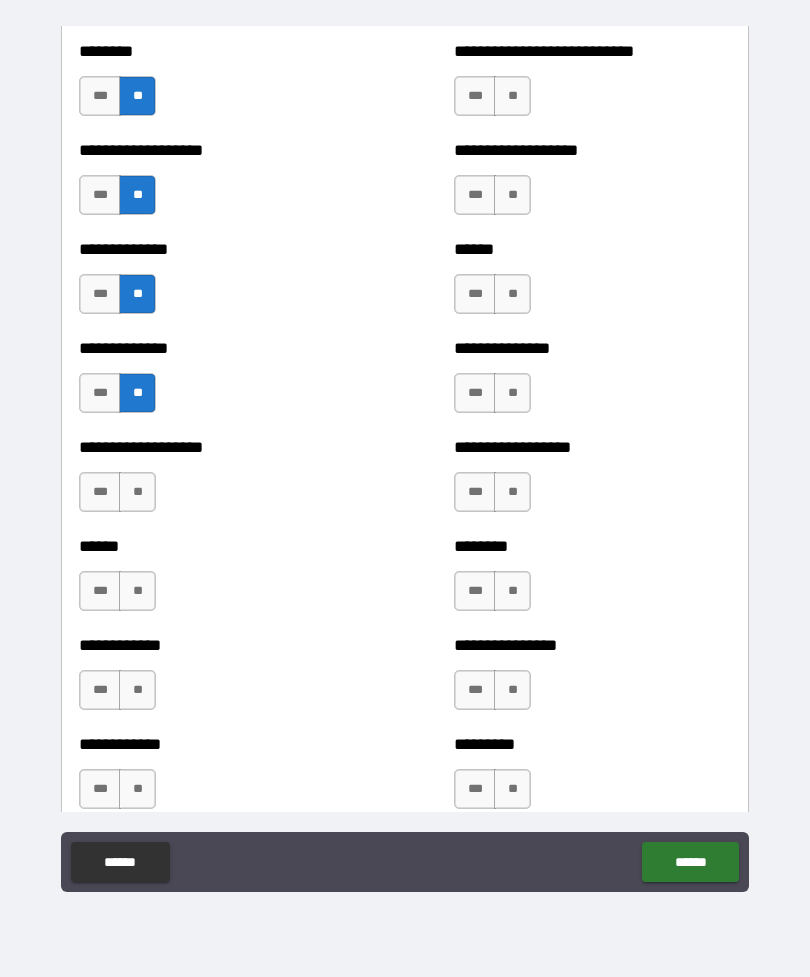 click on "**" at bounding box center [137, 492] 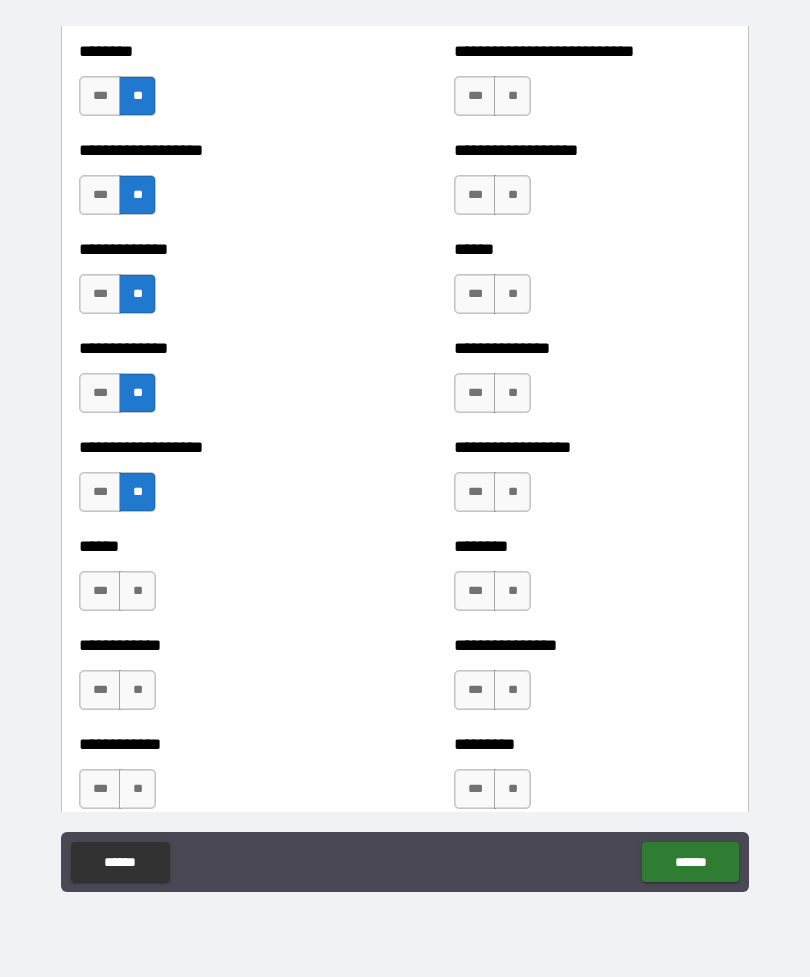 click on "**" at bounding box center (137, 591) 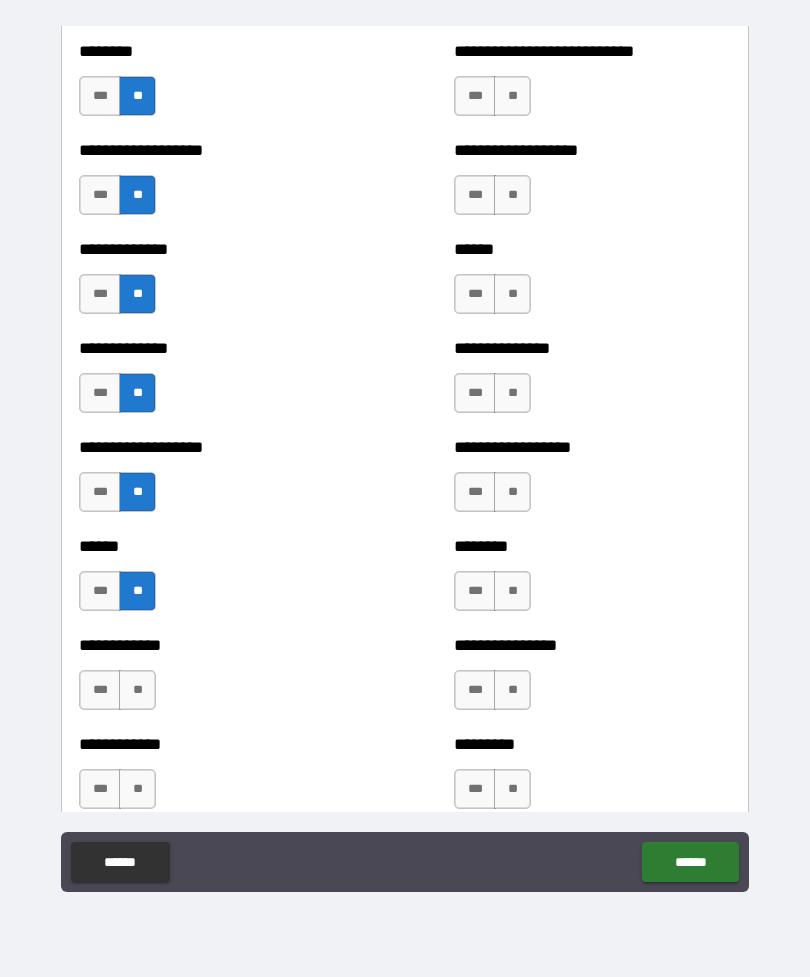 click on "**" at bounding box center [137, 690] 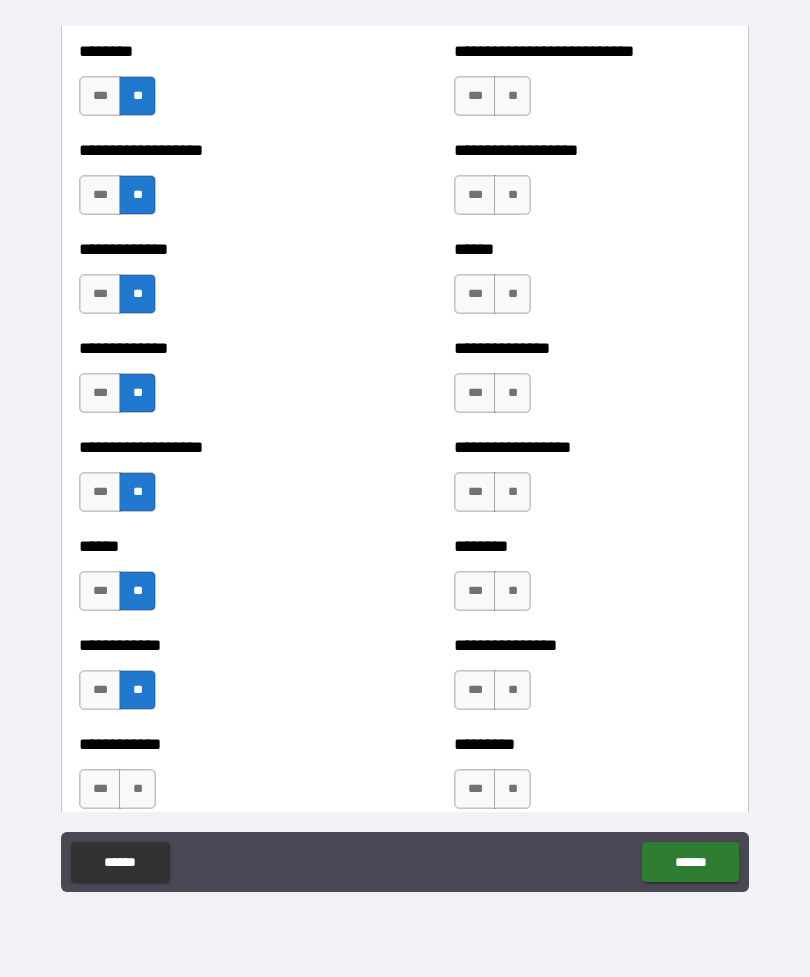 click on "**" at bounding box center (137, 789) 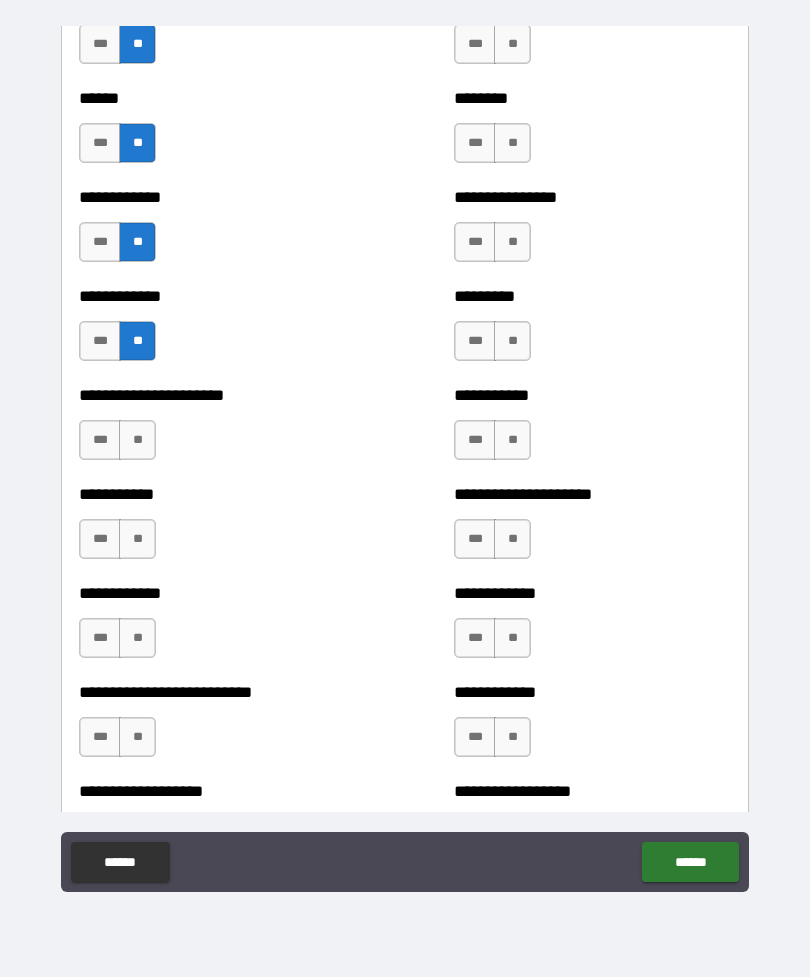 scroll, scrollTop: 4986, scrollLeft: 0, axis: vertical 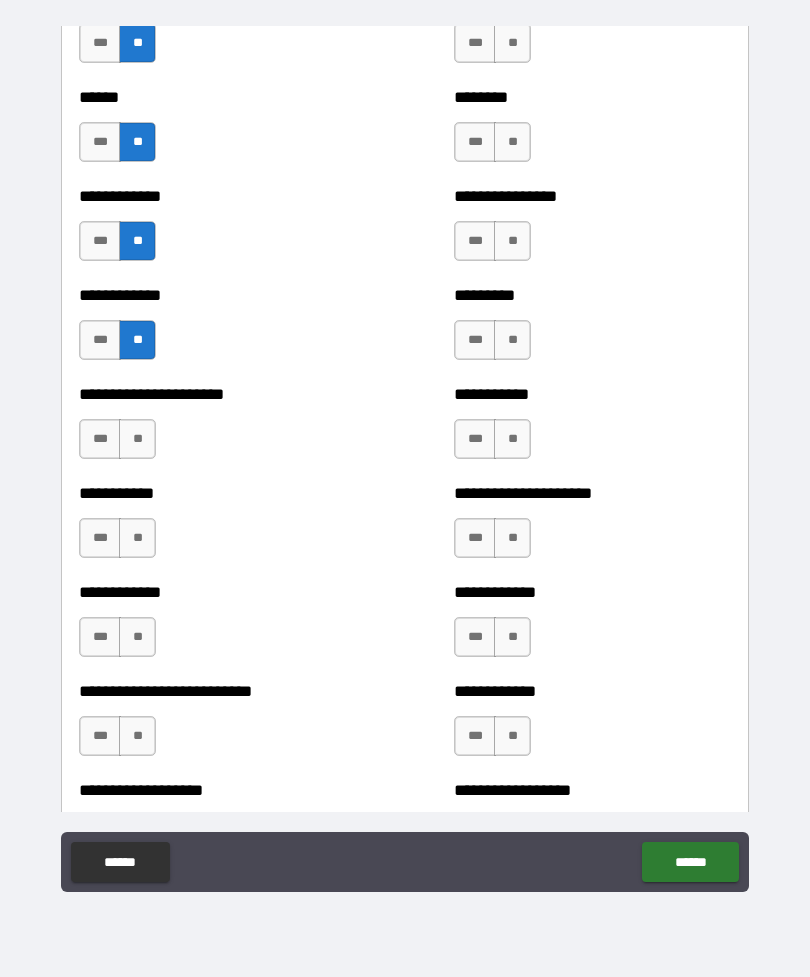 click on "**" at bounding box center [137, 439] 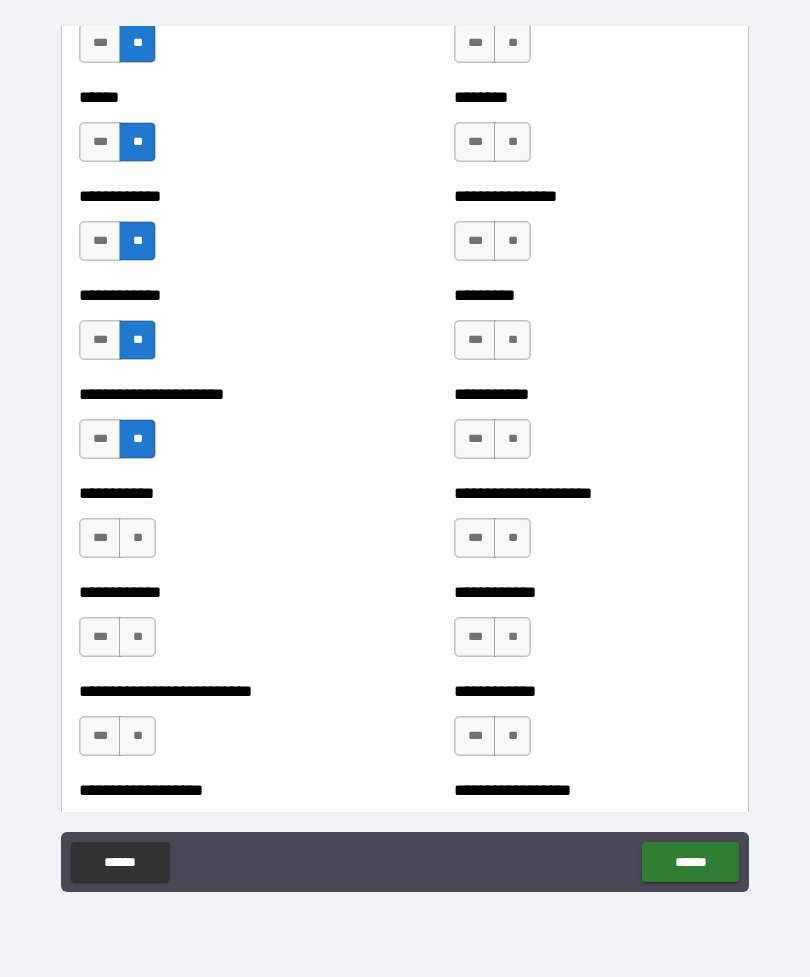 click on "**" at bounding box center (137, 538) 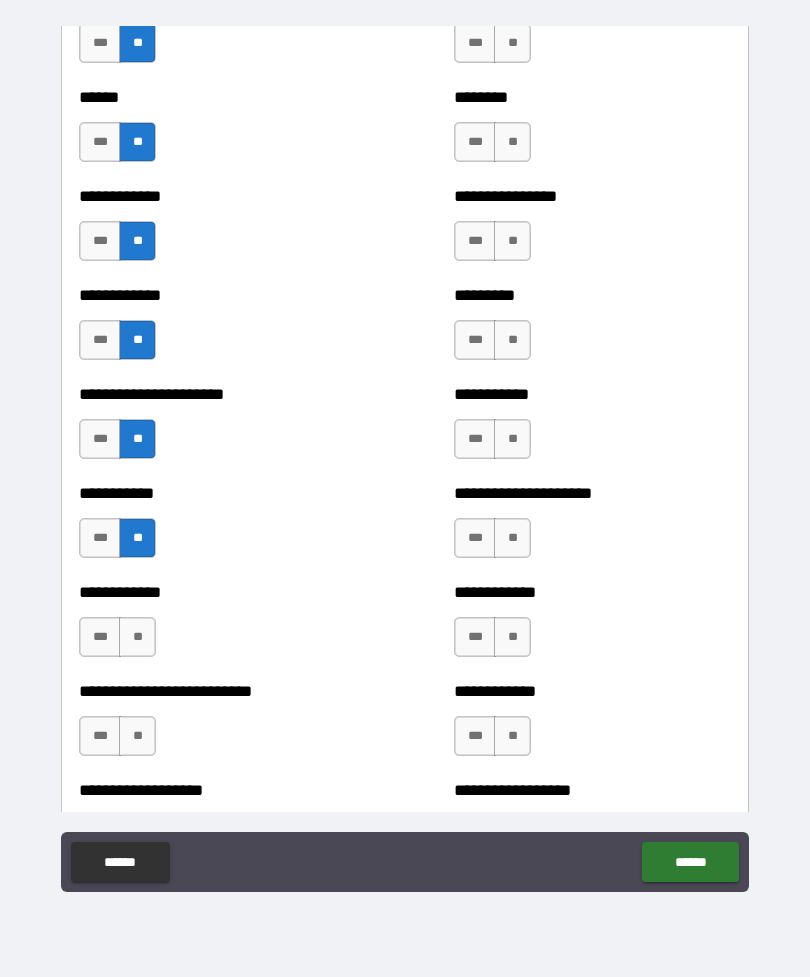click on "**" at bounding box center [137, 637] 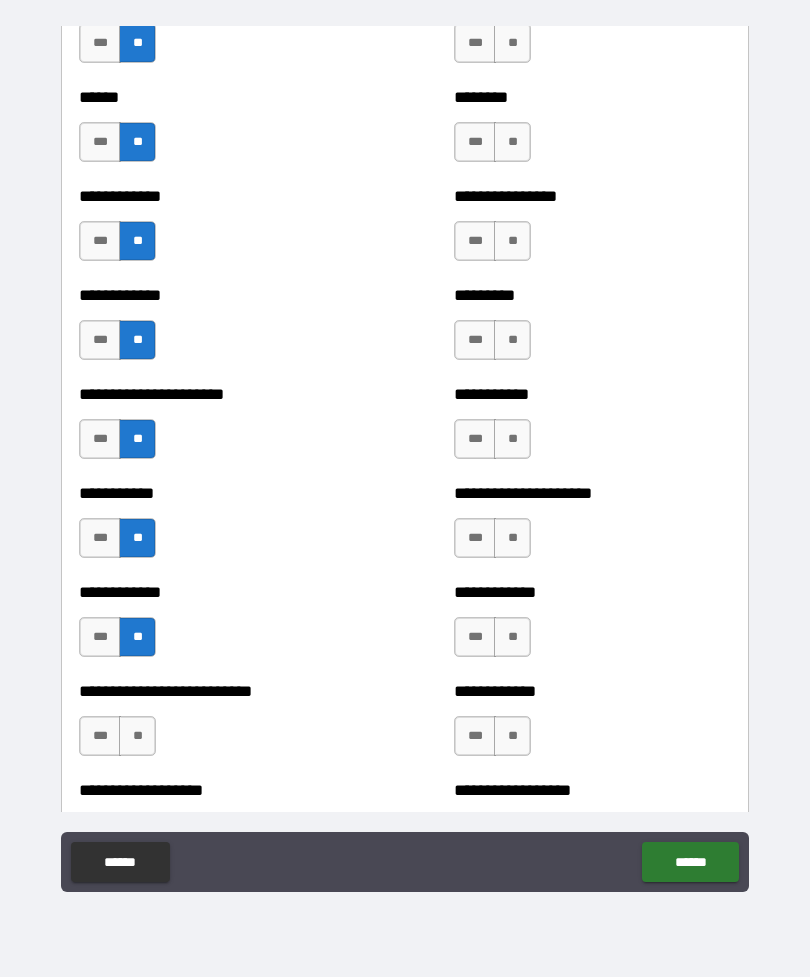 click on "**" at bounding box center [137, 736] 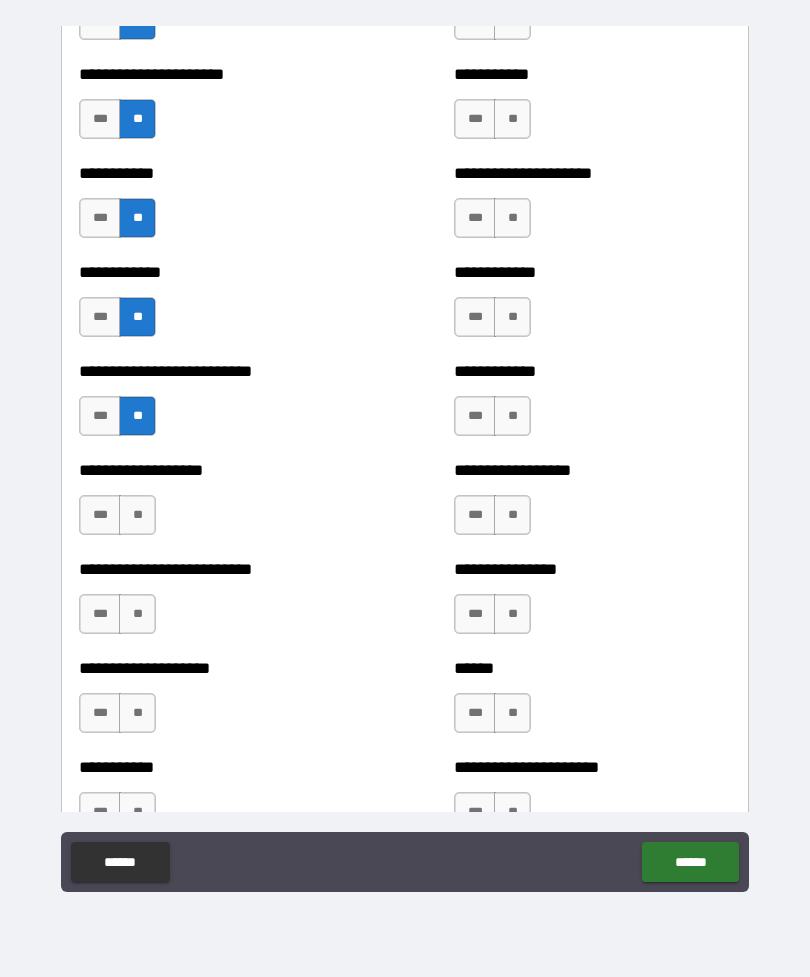 scroll, scrollTop: 5333, scrollLeft: 0, axis: vertical 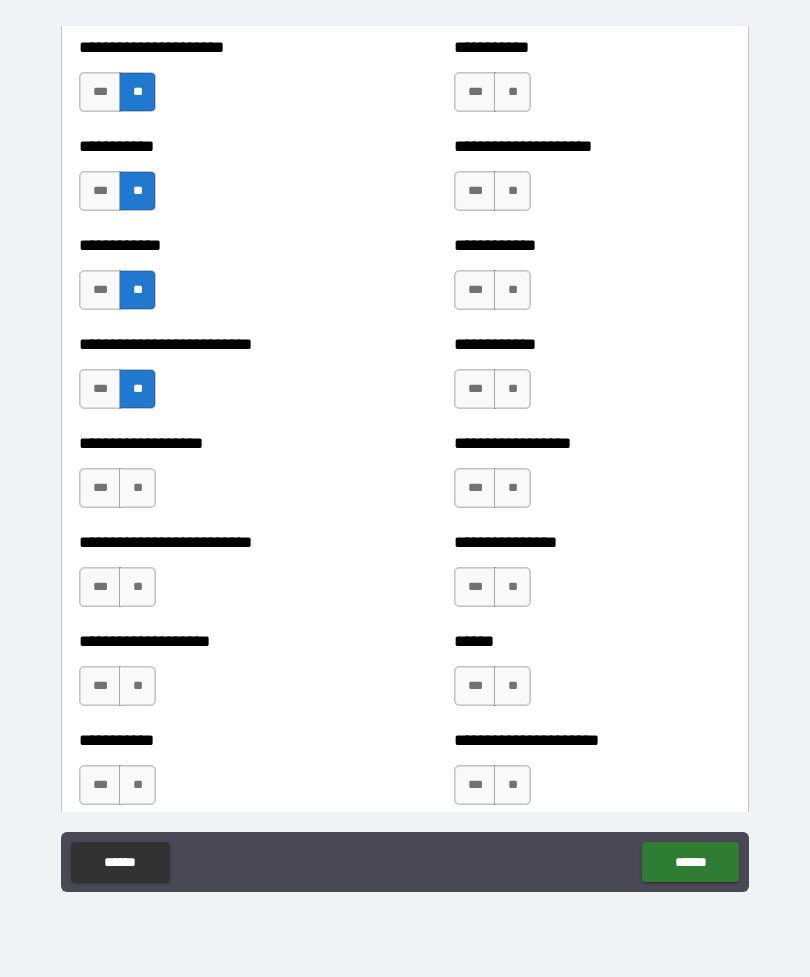 click on "**" at bounding box center [137, 488] 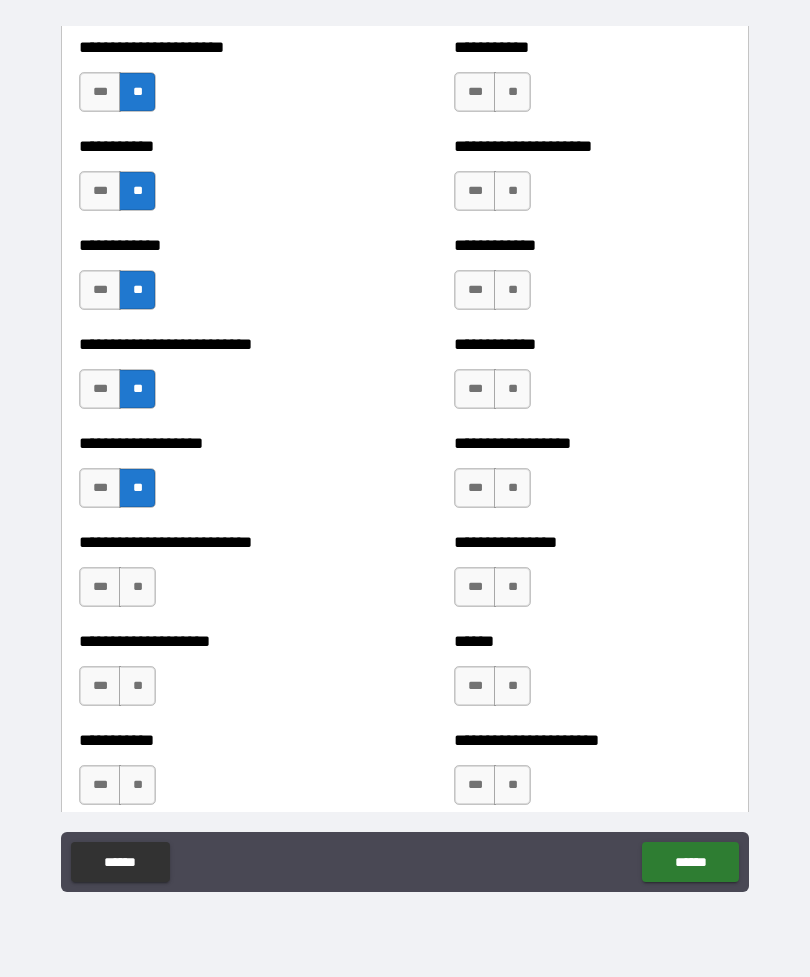 click on "**" at bounding box center [137, 587] 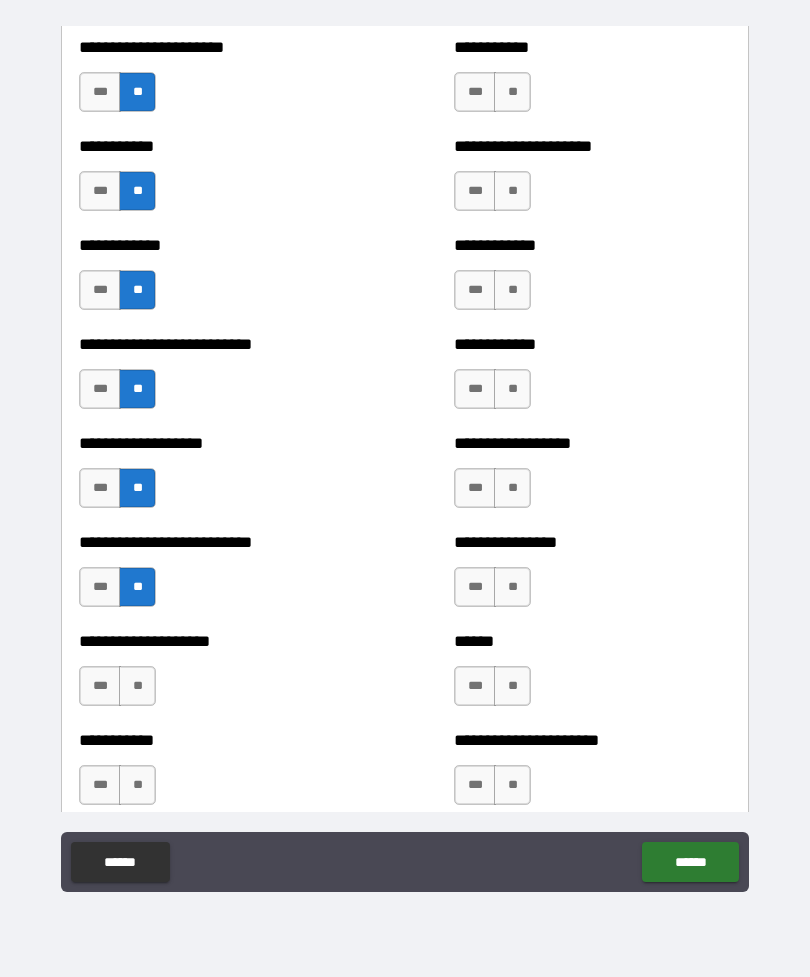 click on "**" at bounding box center [137, 686] 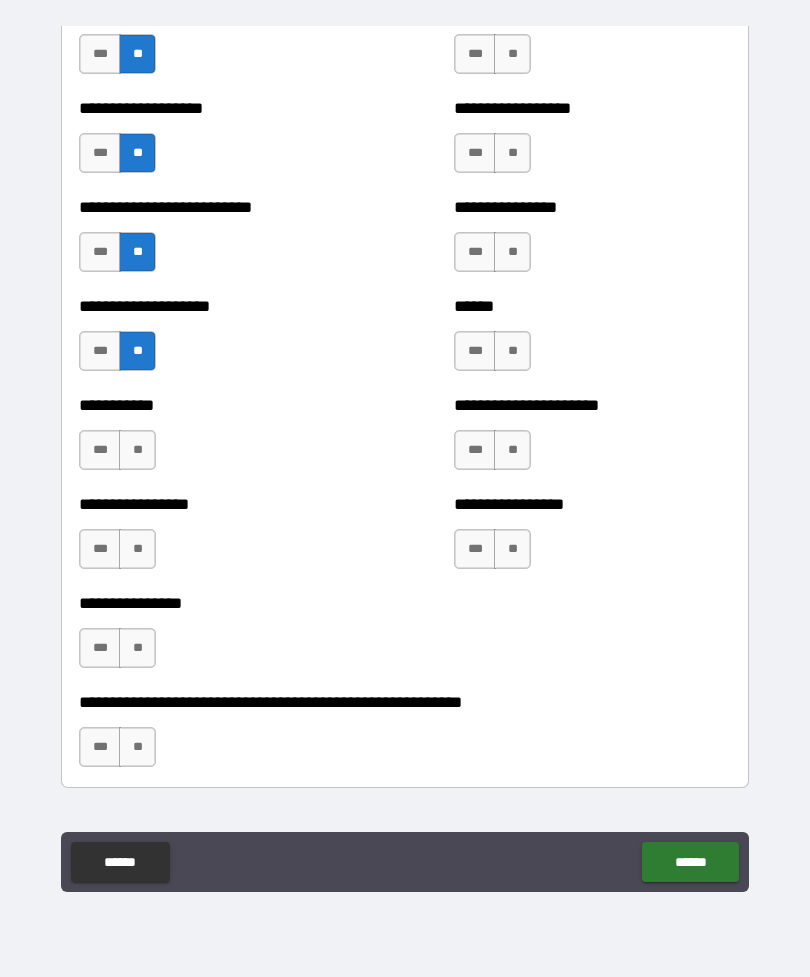 scroll, scrollTop: 5674, scrollLeft: 0, axis: vertical 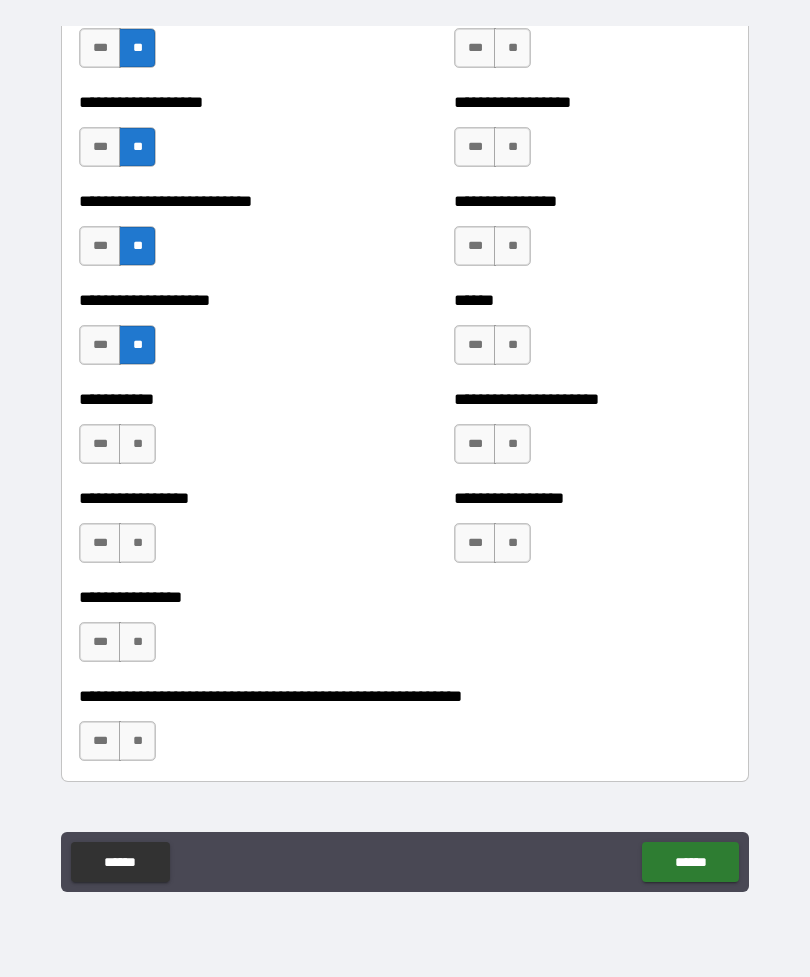 click on "**" at bounding box center (137, 444) 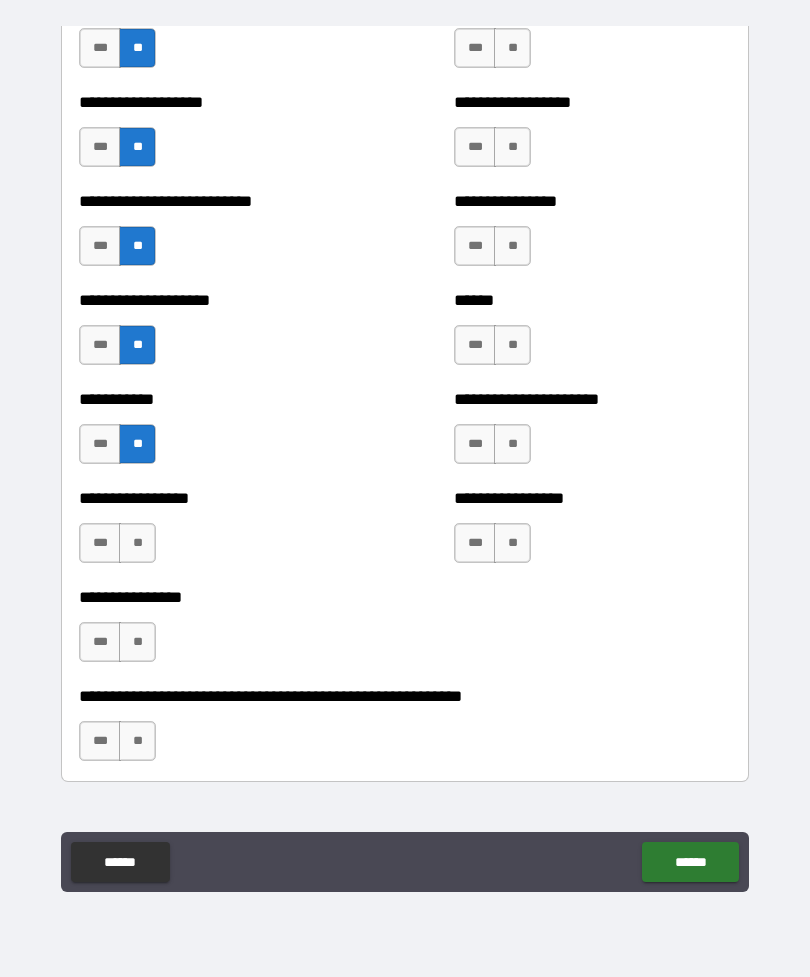click on "**" at bounding box center [137, 543] 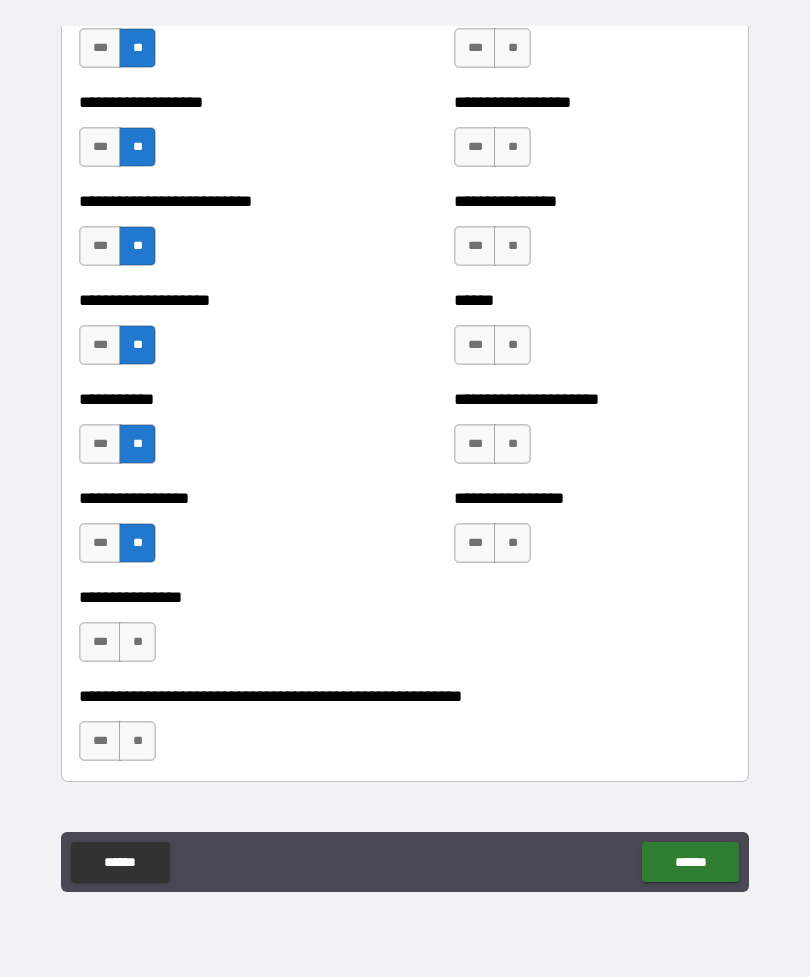 click on "**" at bounding box center (137, 642) 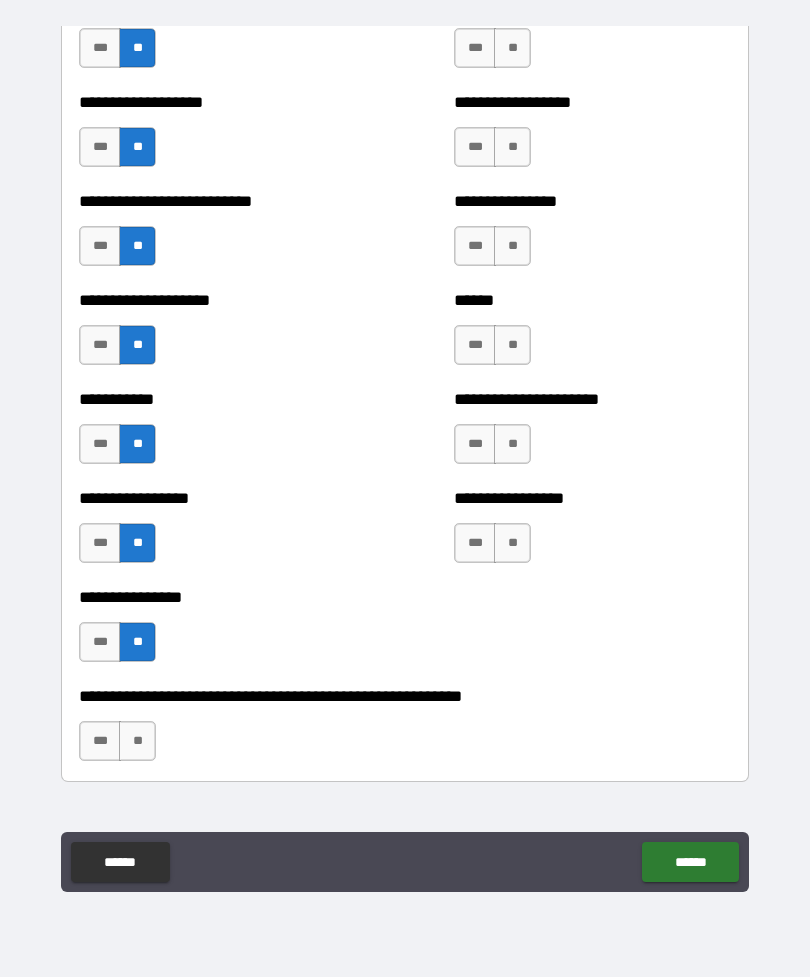 click on "**" at bounding box center [137, 741] 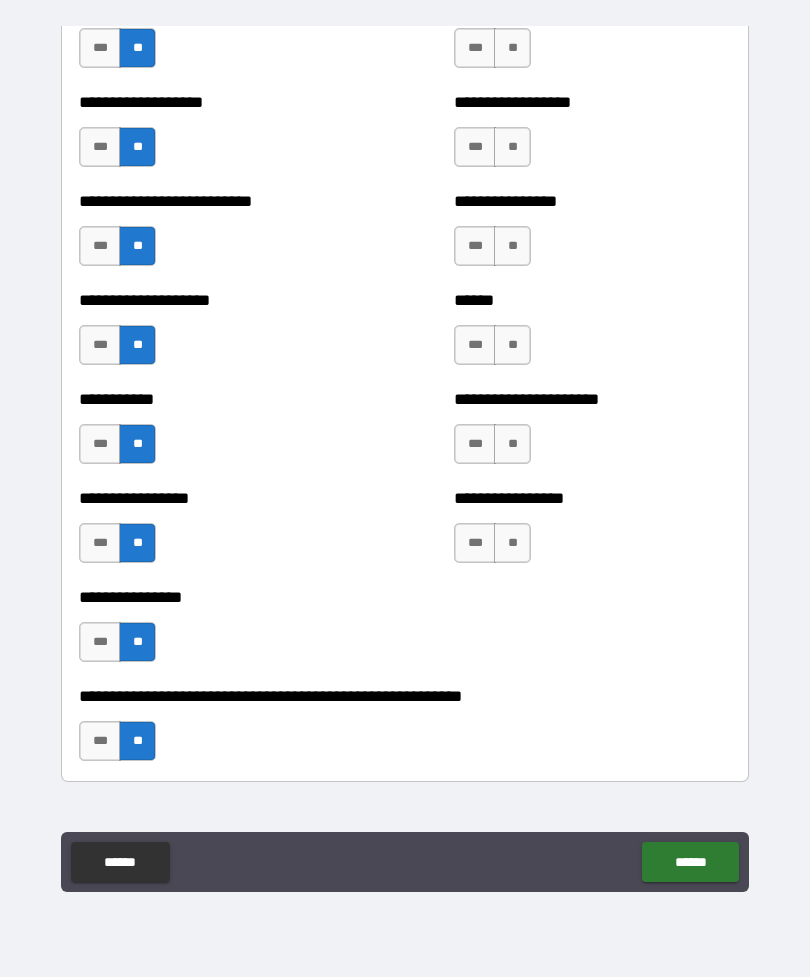 click on "**" at bounding box center [512, 543] 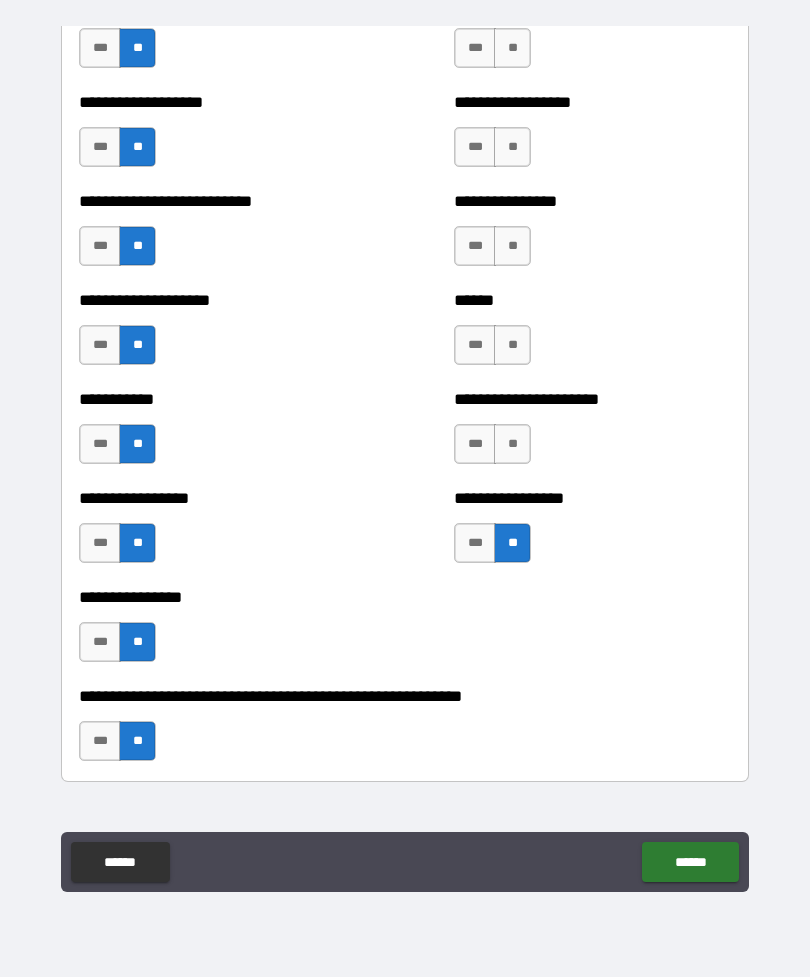 click on "**" at bounding box center (512, 444) 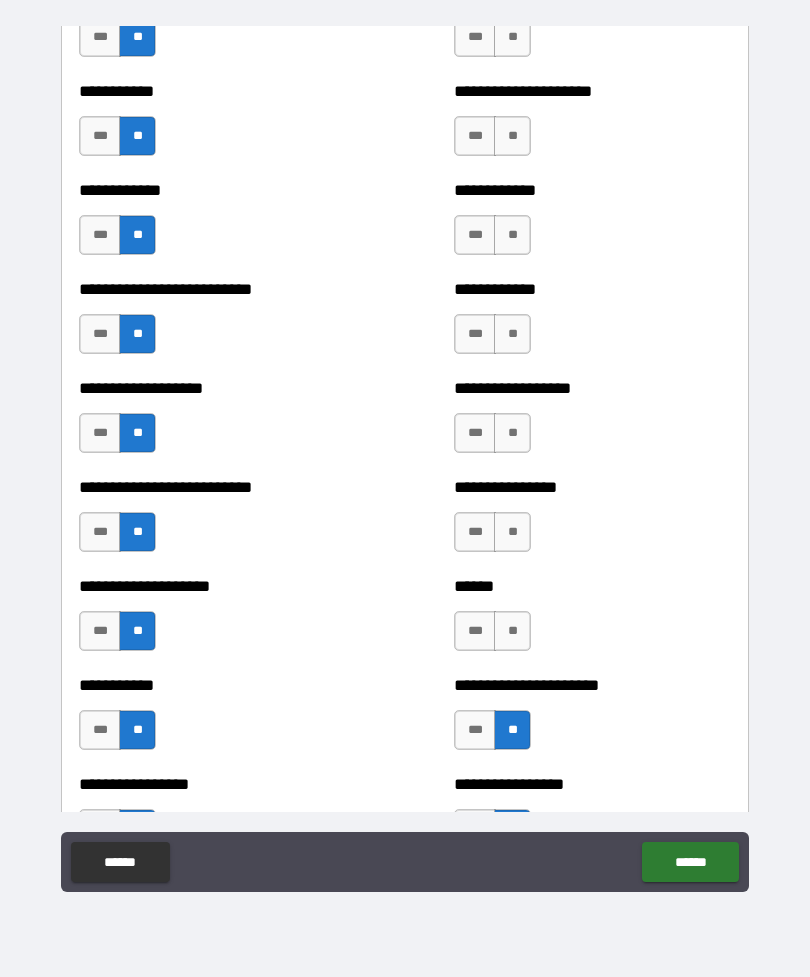 scroll, scrollTop: 5384, scrollLeft: 0, axis: vertical 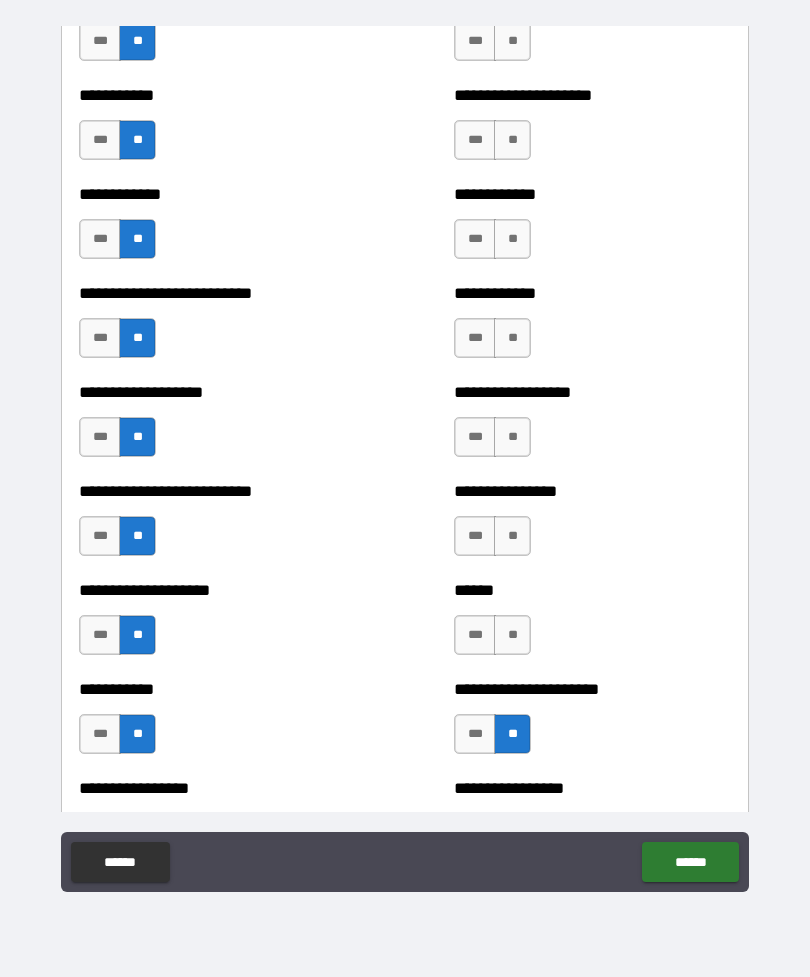 click on "**" at bounding box center (512, 635) 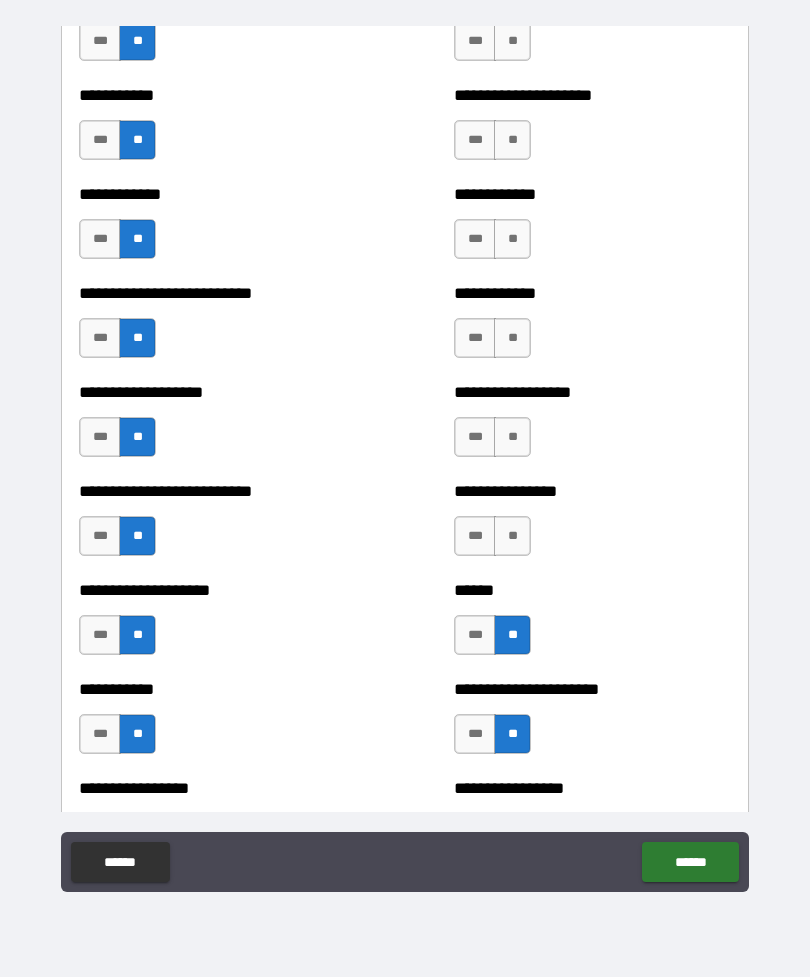 click on "**" at bounding box center [512, 536] 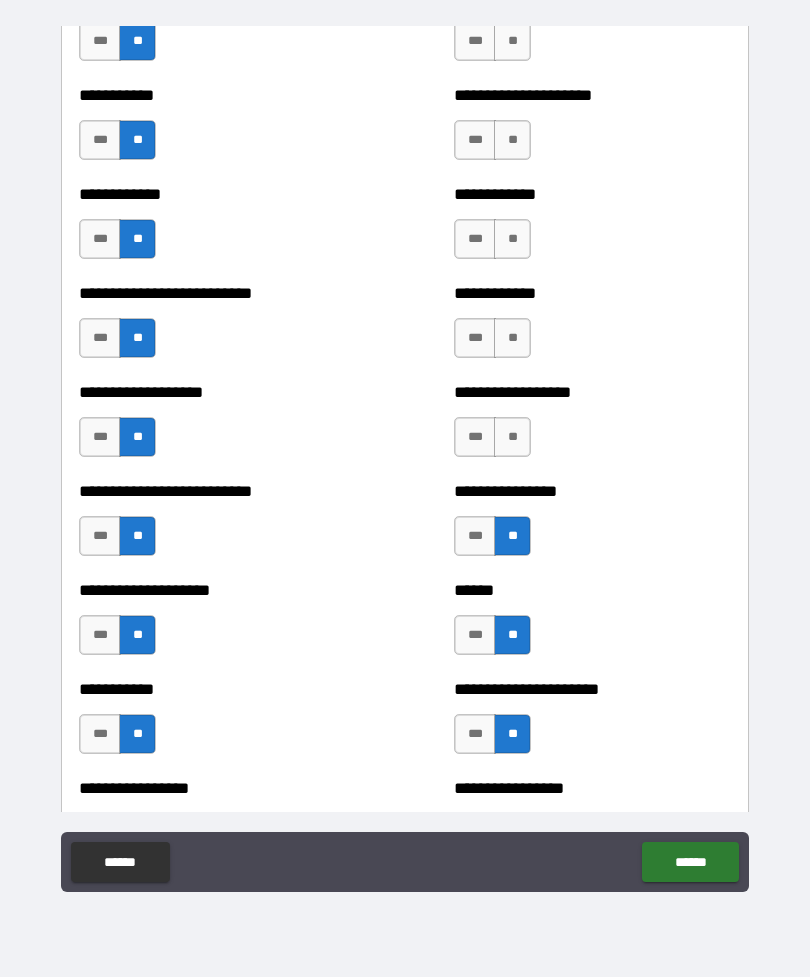 click on "**" at bounding box center (512, 437) 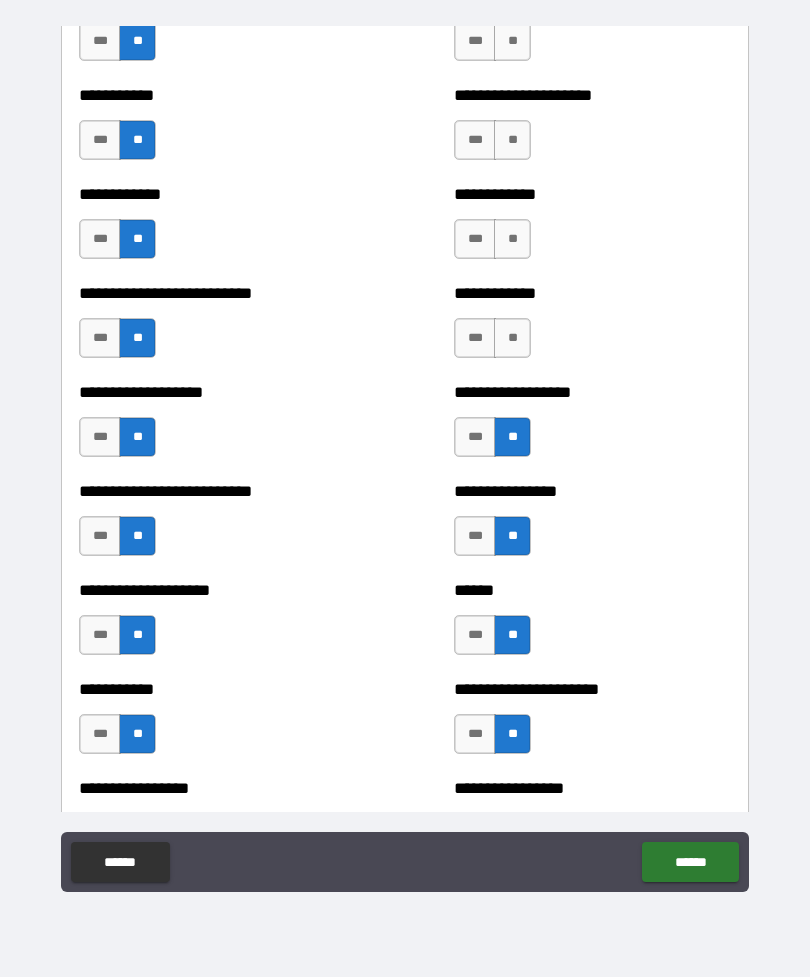 click on "**" at bounding box center (512, 338) 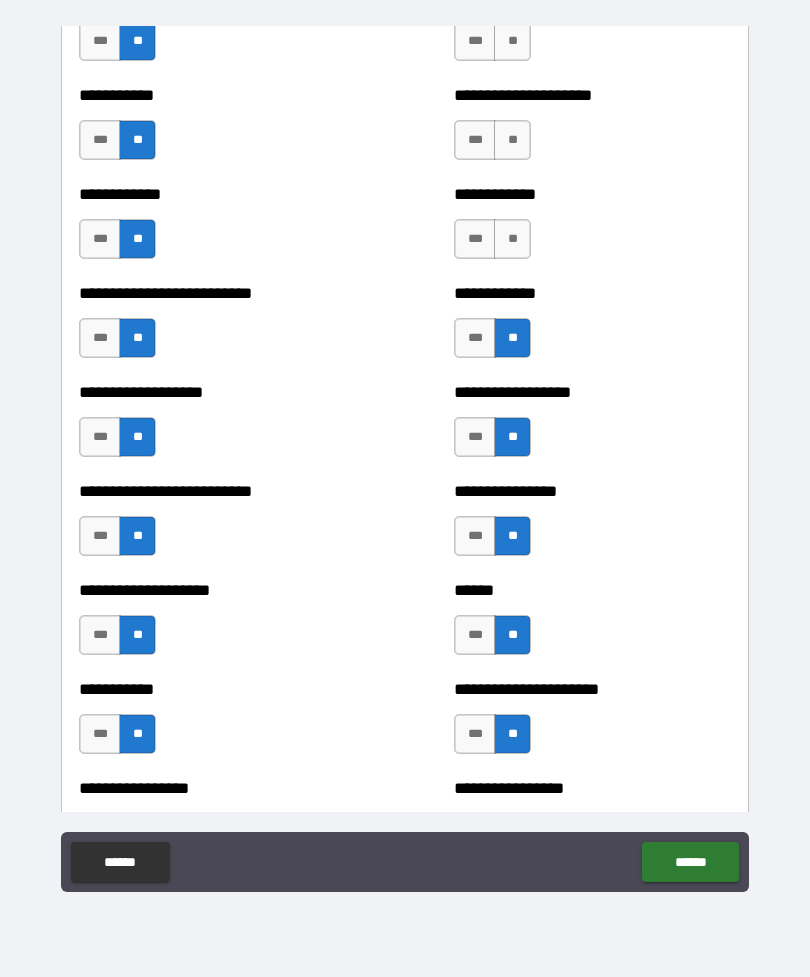 click on "**" at bounding box center [512, 239] 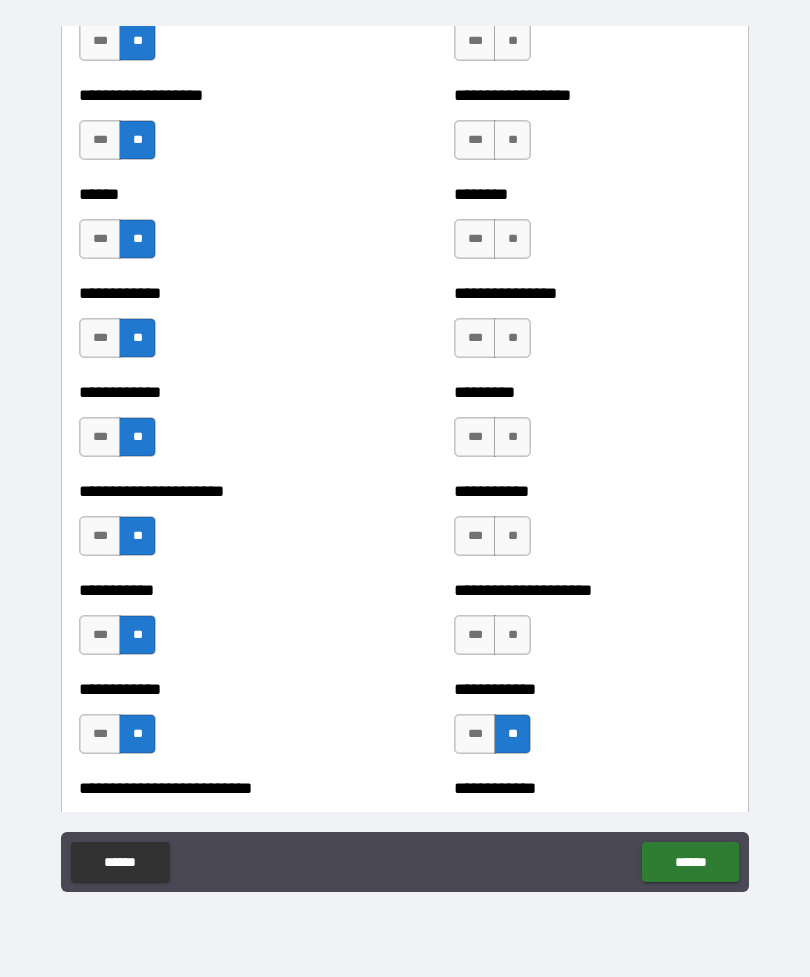scroll, scrollTop: 4888, scrollLeft: 0, axis: vertical 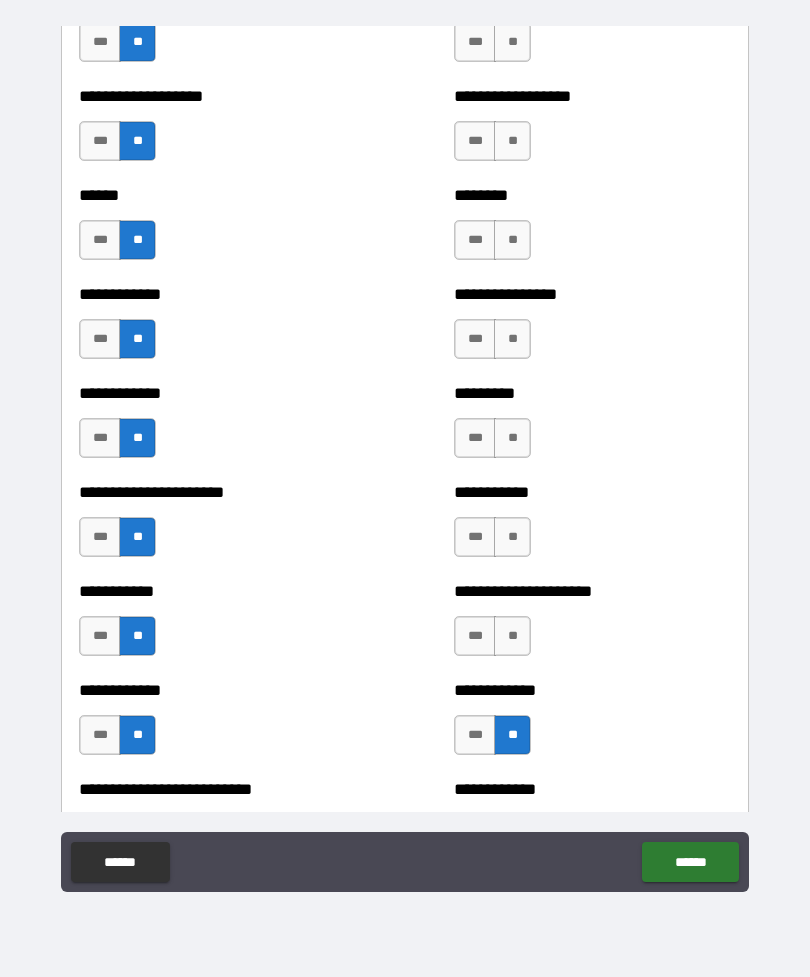 click on "**" at bounding box center (512, 636) 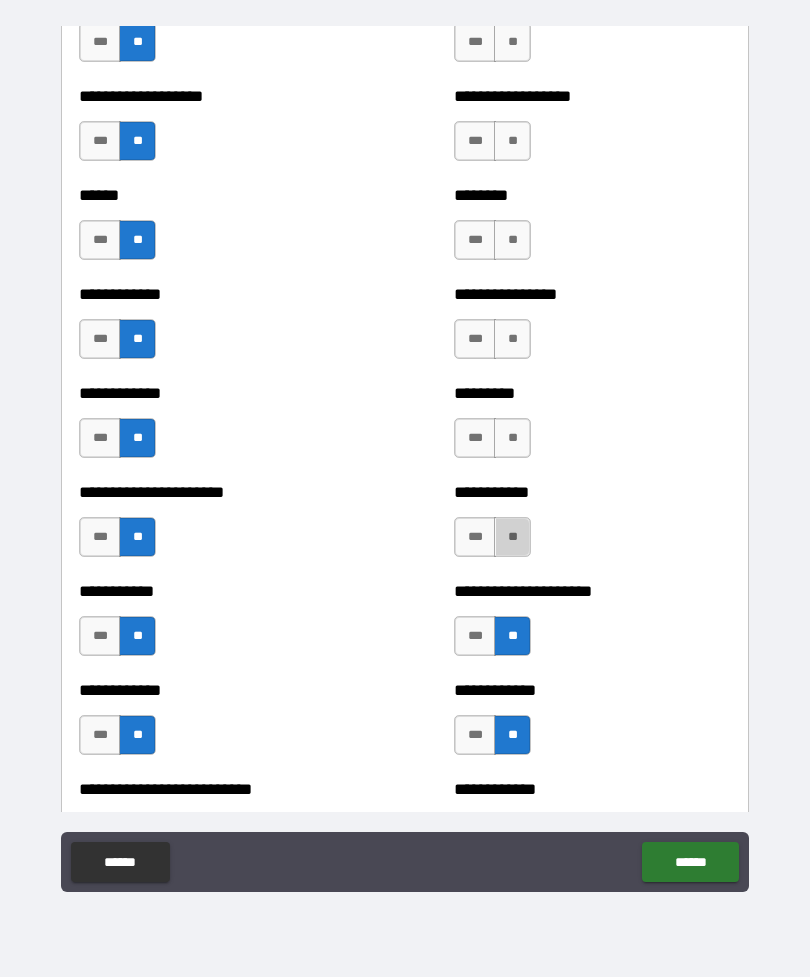 click on "**" at bounding box center [512, 537] 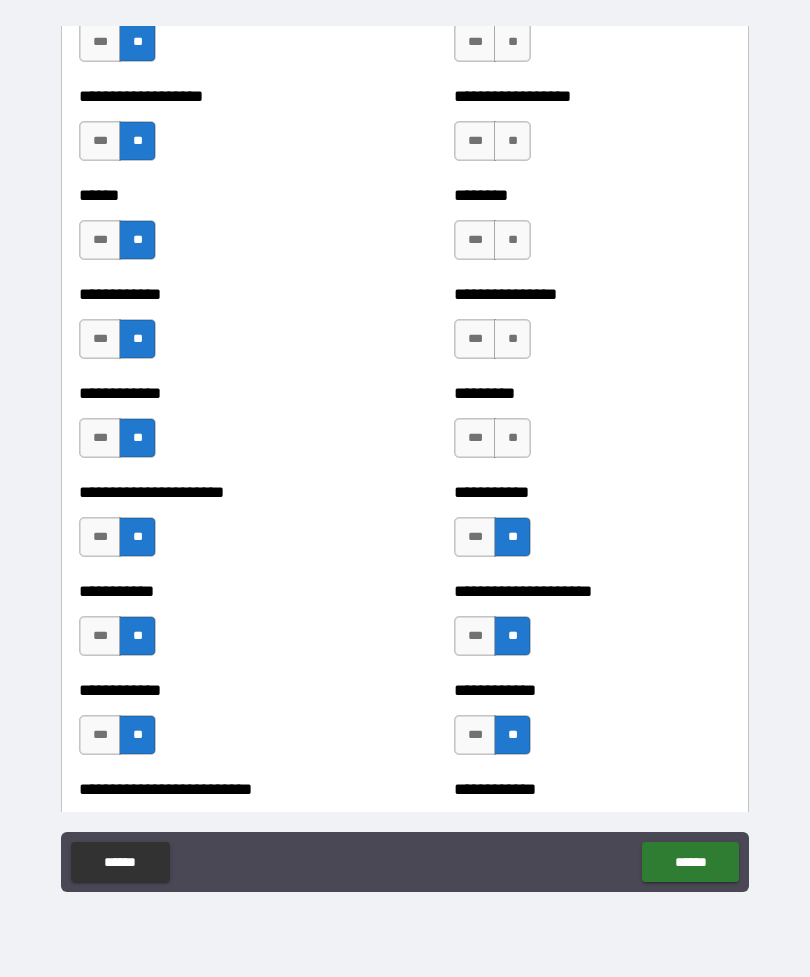 click on "**" at bounding box center (512, 438) 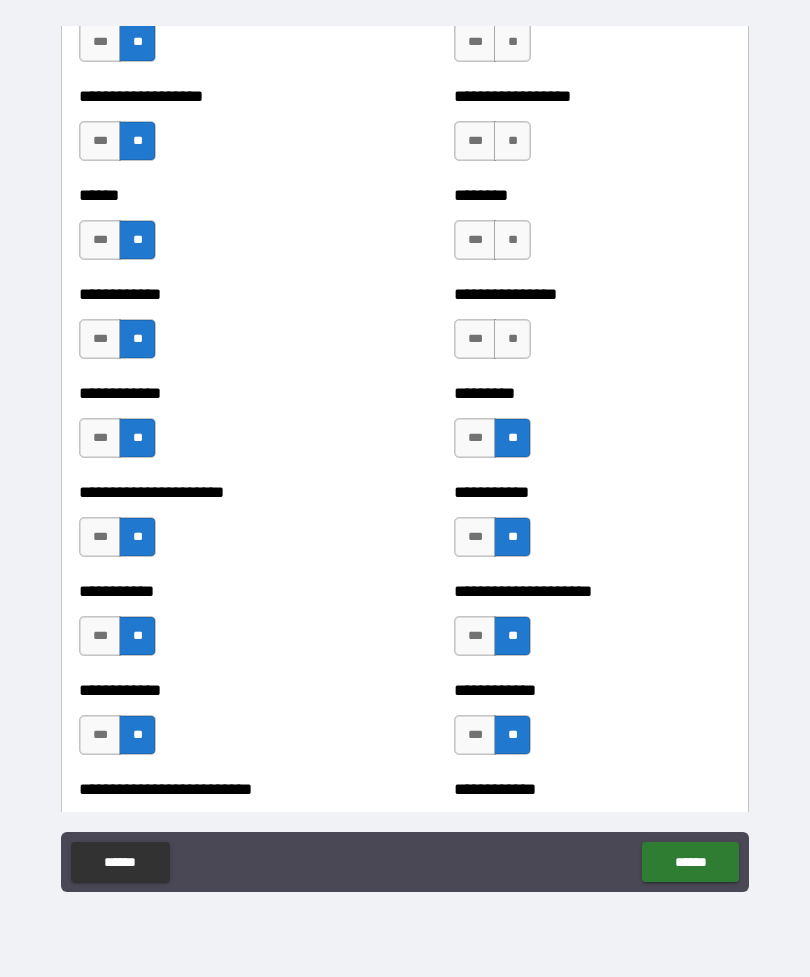 click on "**" at bounding box center [512, 339] 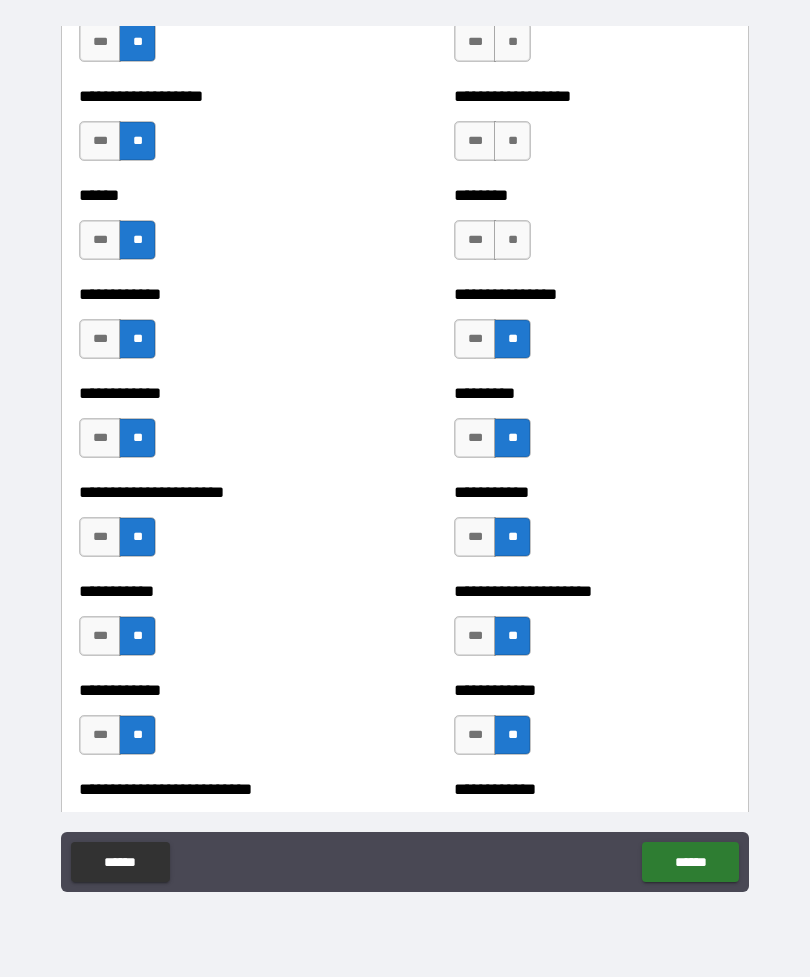click on "**" at bounding box center [512, 240] 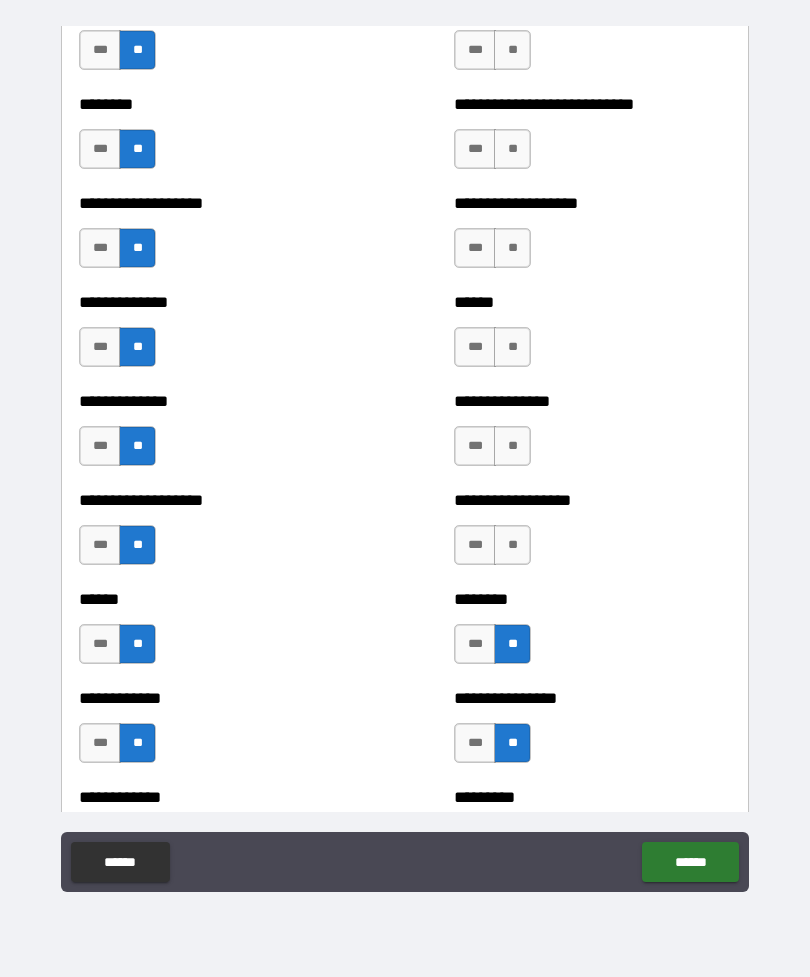 scroll, scrollTop: 4453, scrollLeft: 0, axis: vertical 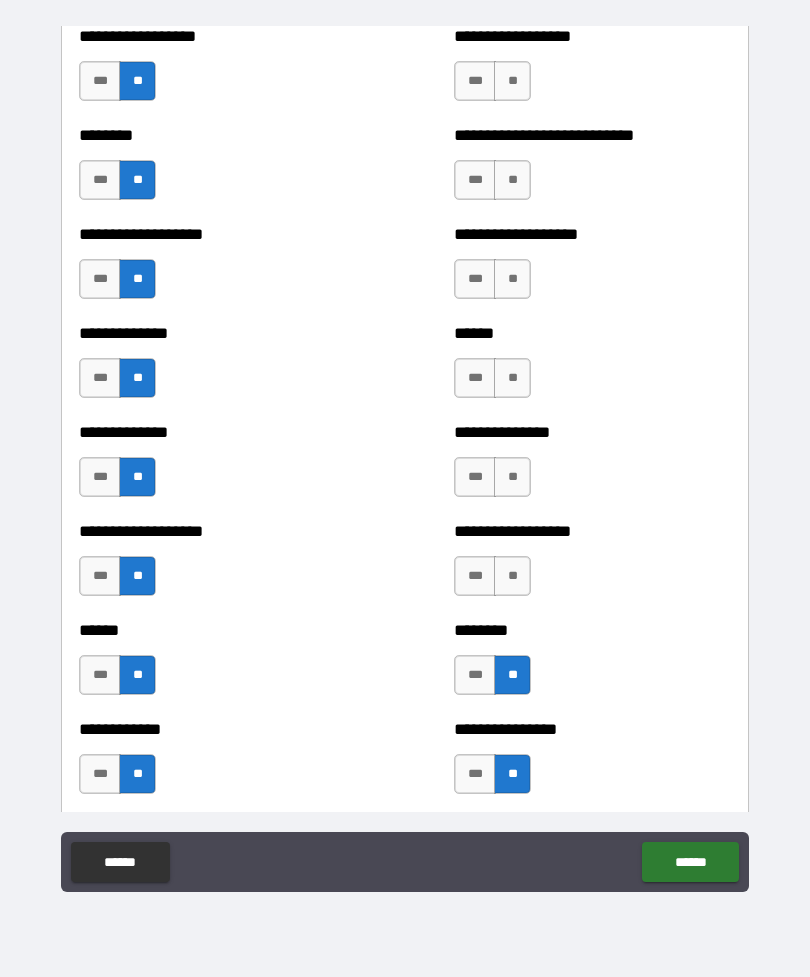 click on "**" at bounding box center (512, 576) 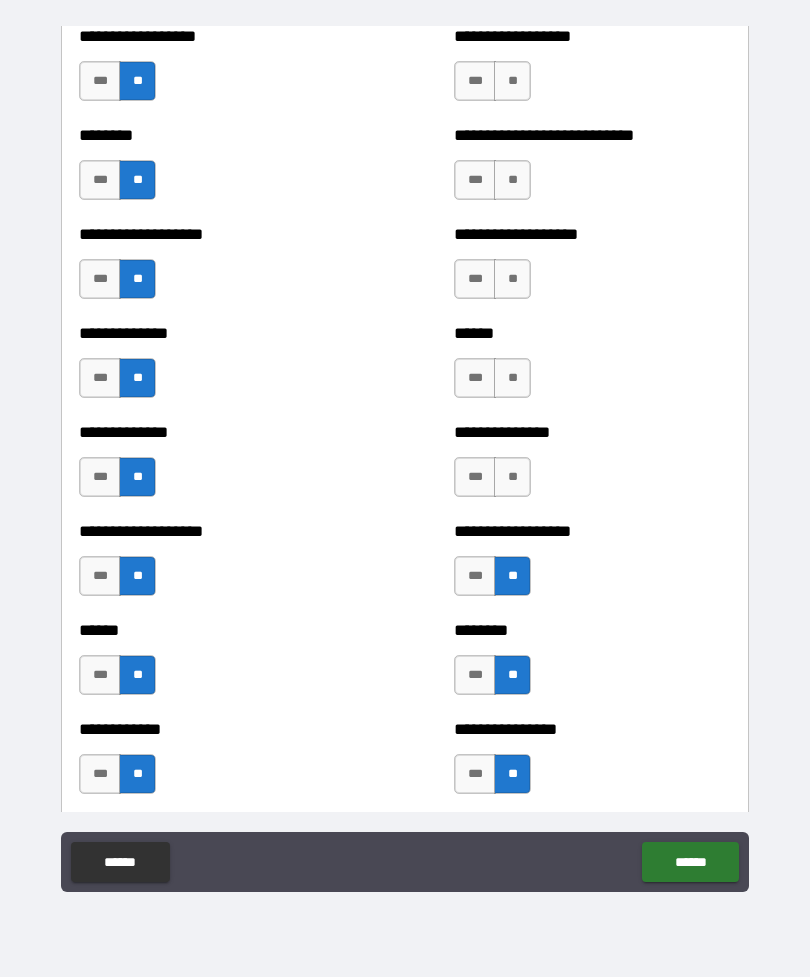 click on "**" at bounding box center (512, 477) 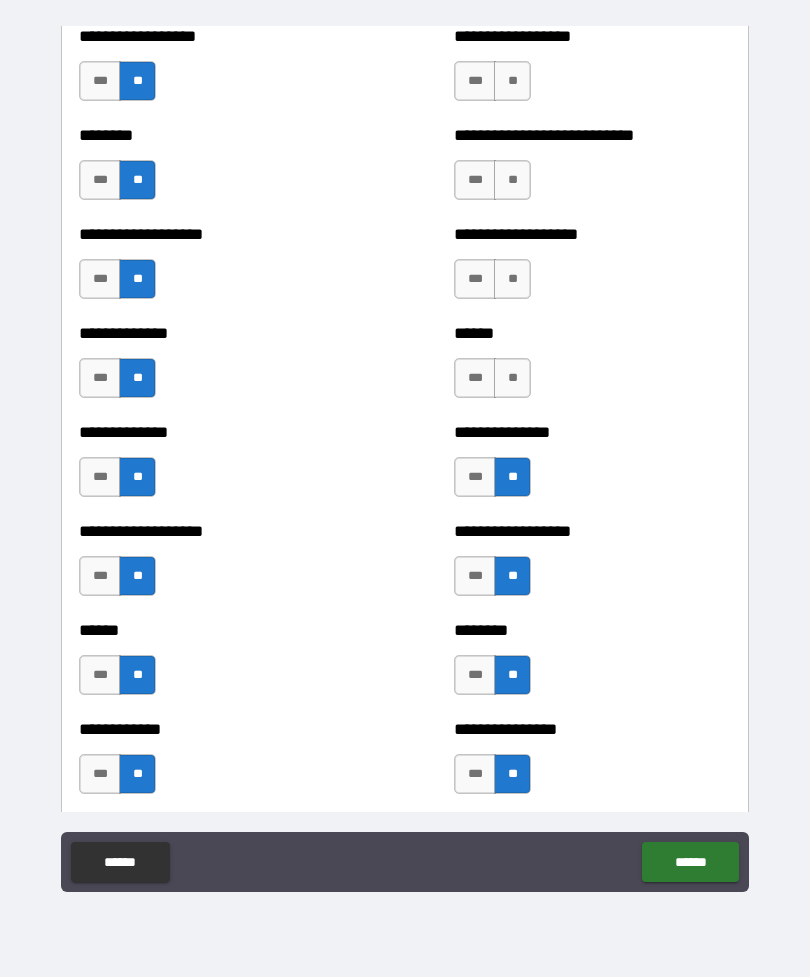 click on "**" at bounding box center [512, 378] 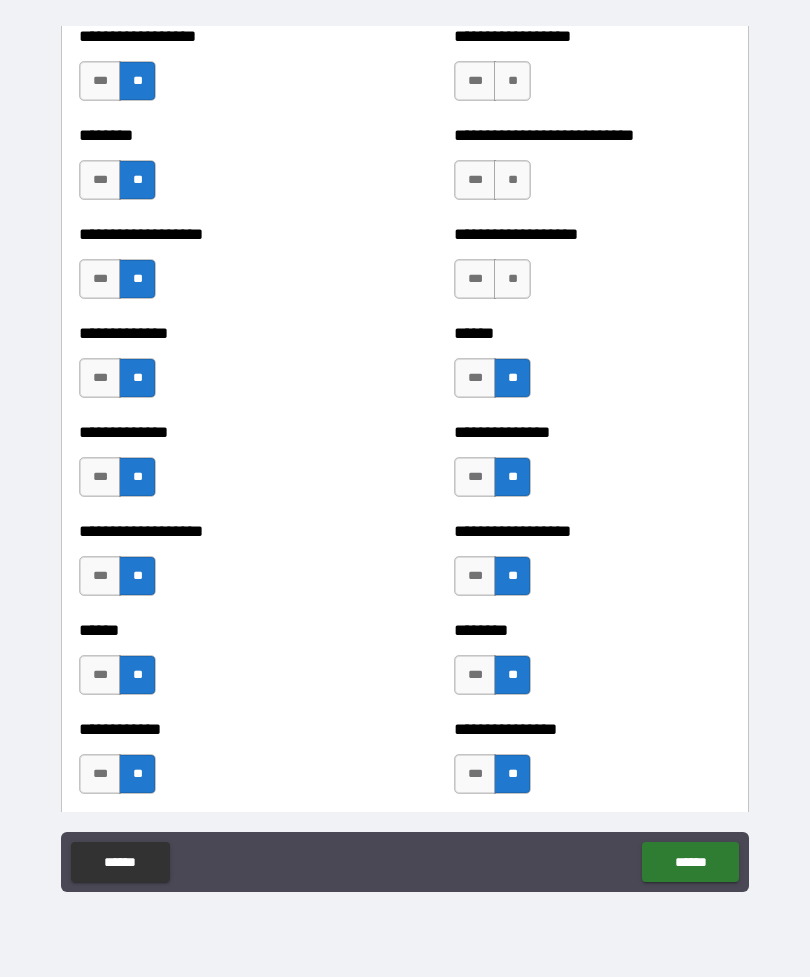 click on "**" at bounding box center (512, 279) 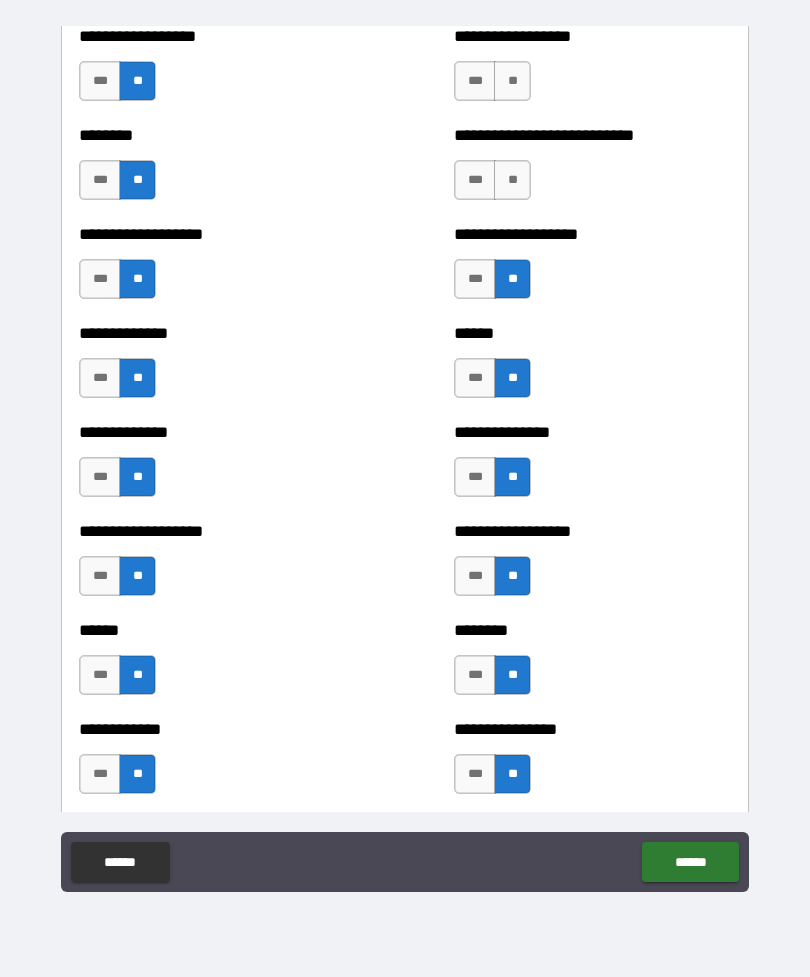 click on "**" at bounding box center (512, 180) 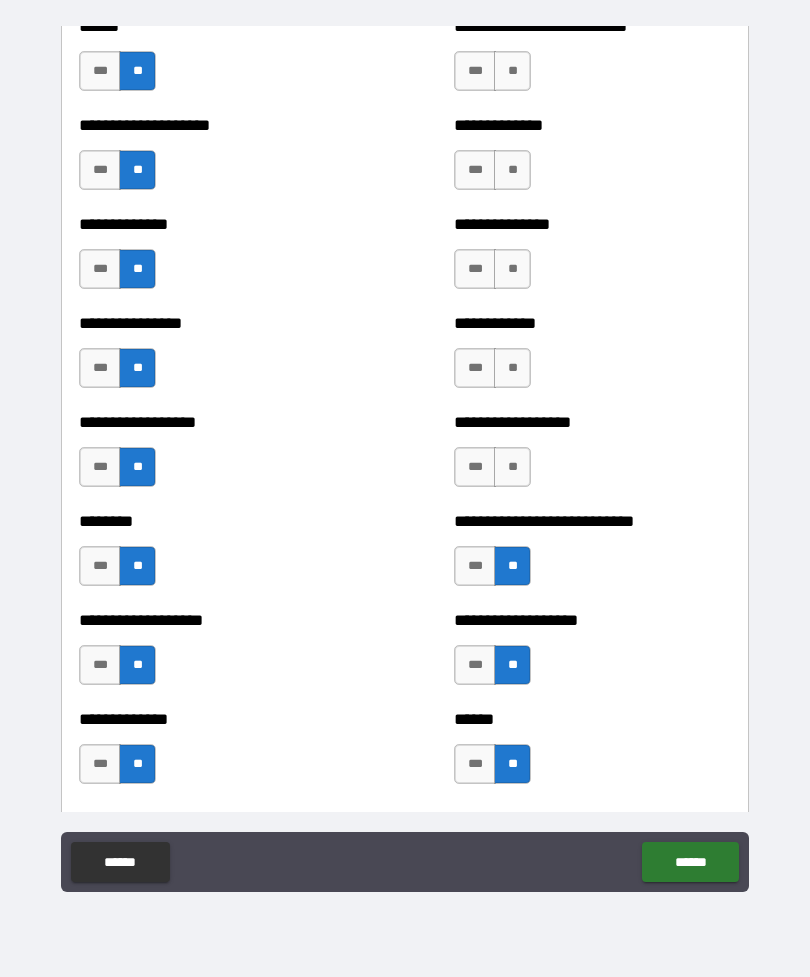 scroll, scrollTop: 3988, scrollLeft: 0, axis: vertical 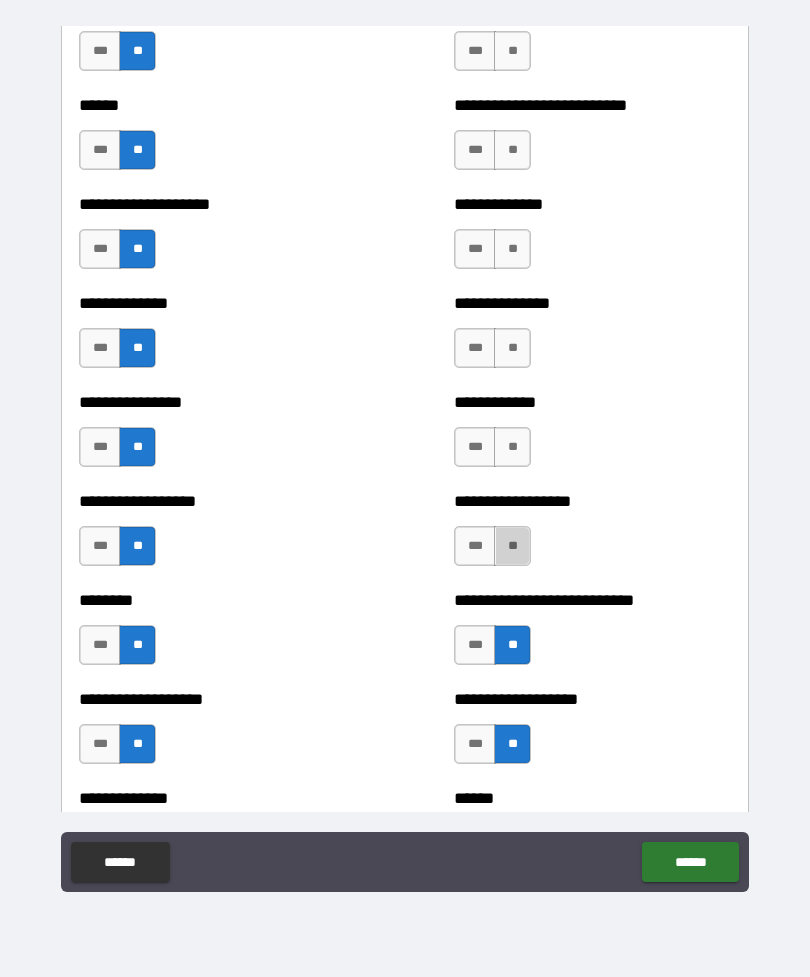 click on "**" at bounding box center [512, 546] 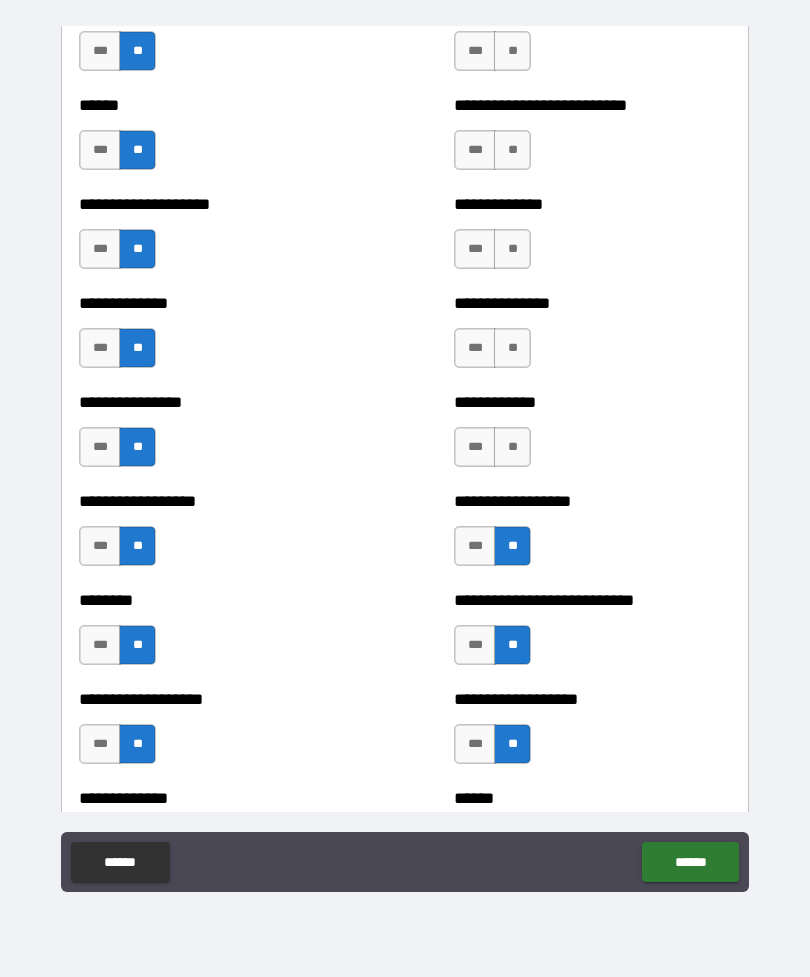 click on "**" at bounding box center [512, 447] 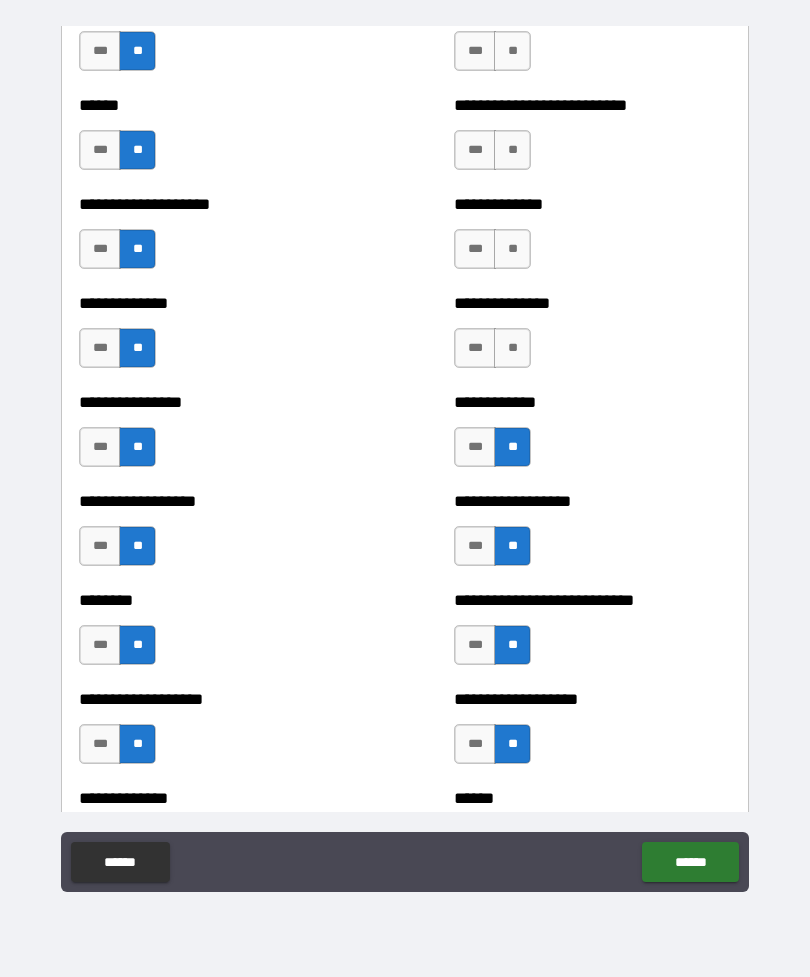 click on "**" at bounding box center [512, 348] 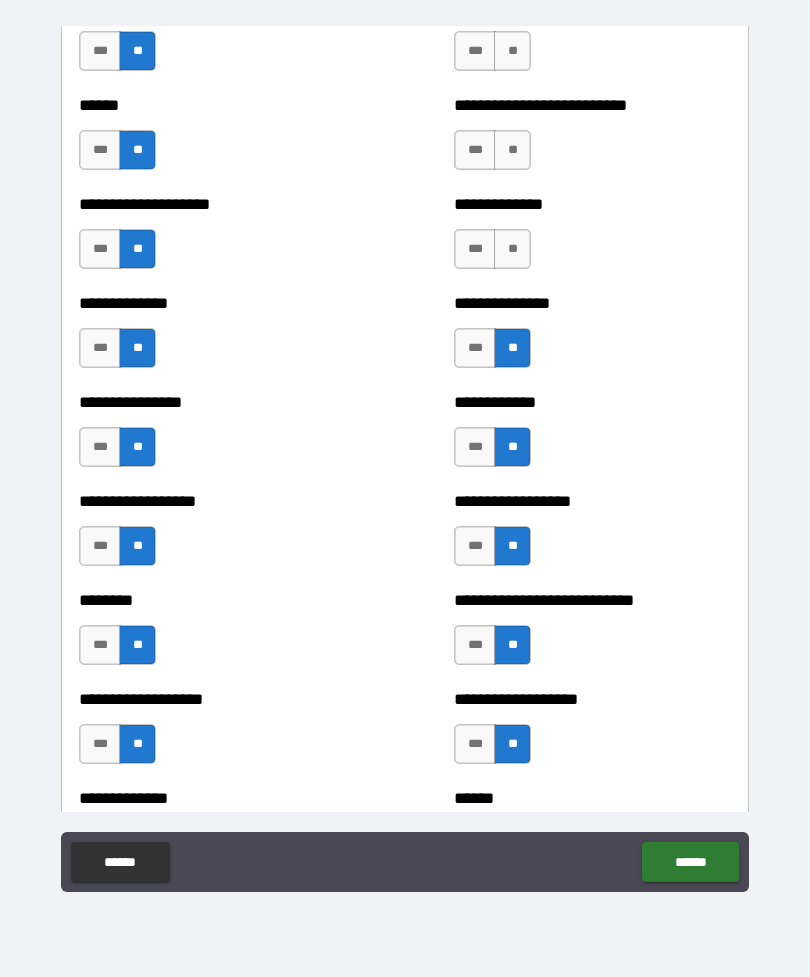 click on "**" at bounding box center (512, 249) 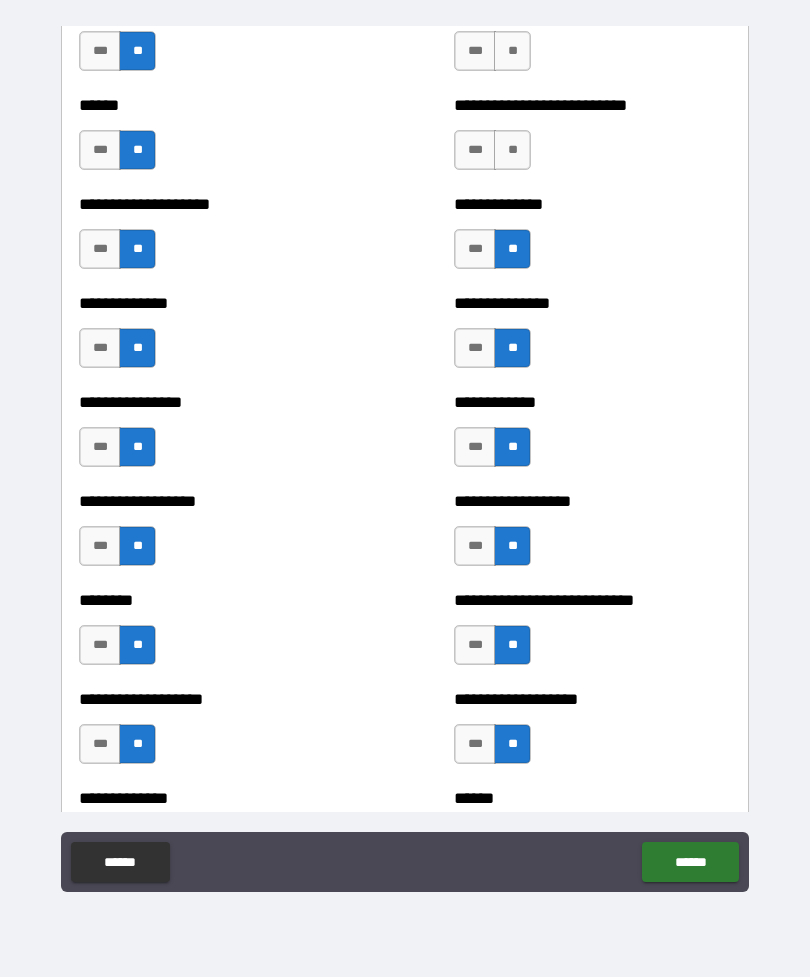 click on "**" at bounding box center (512, 150) 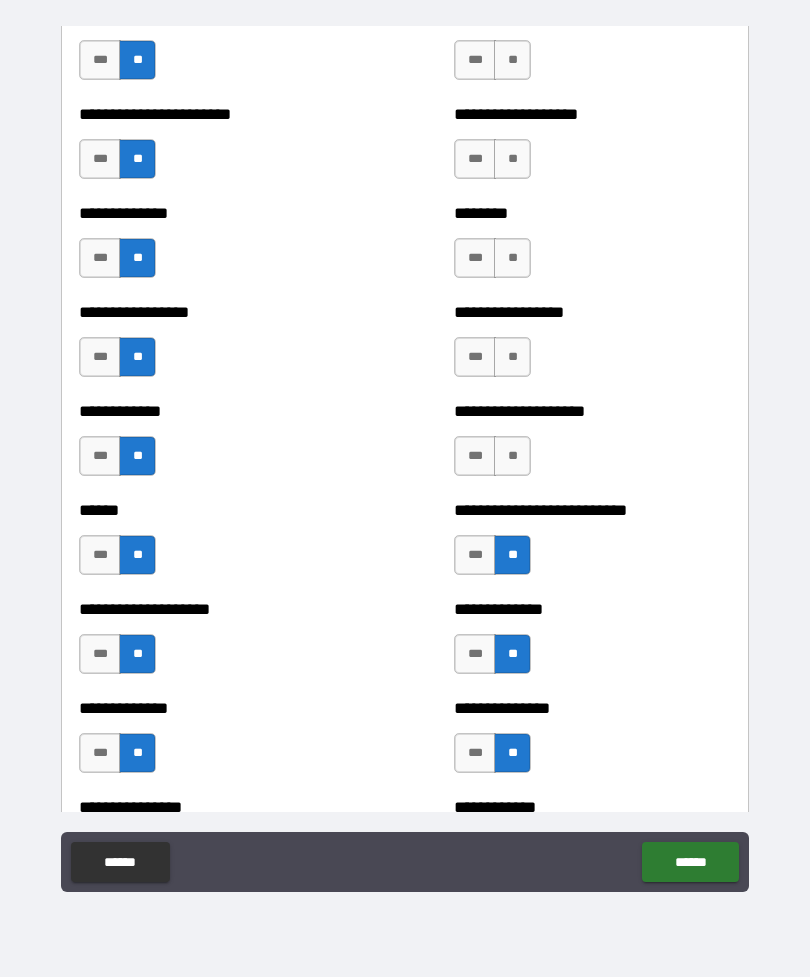 scroll, scrollTop: 3576, scrollLeft: 0, axis: vertical 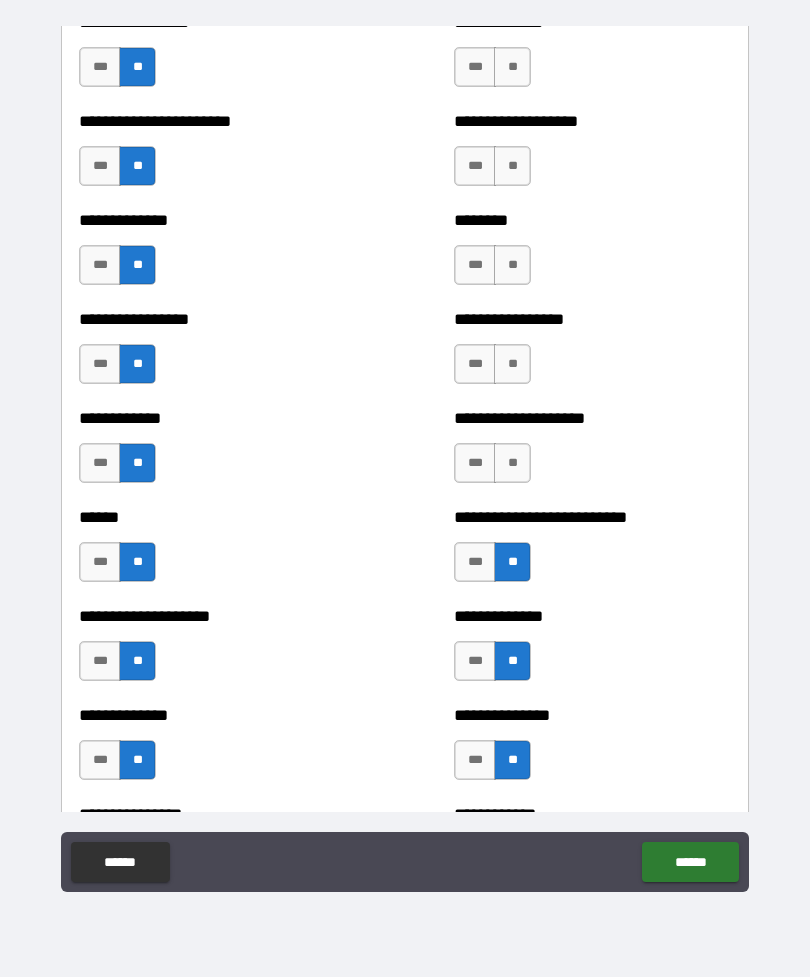 click on "**" at bounding box center (512, 463) 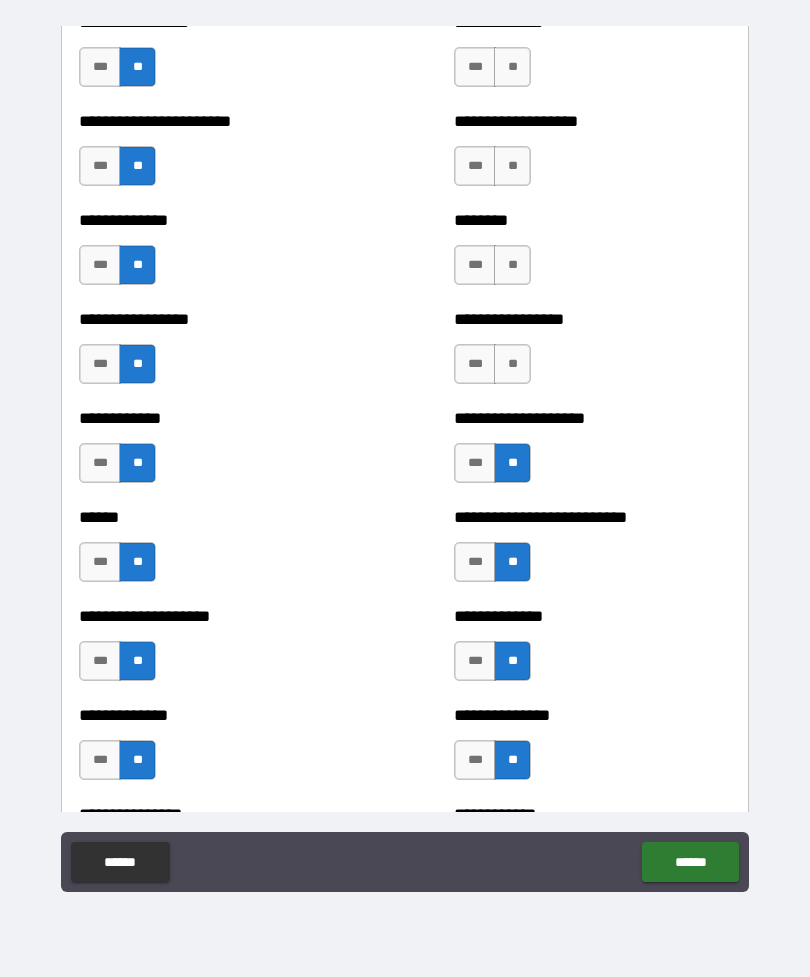 click on "**" at bounding box center [512, 364] 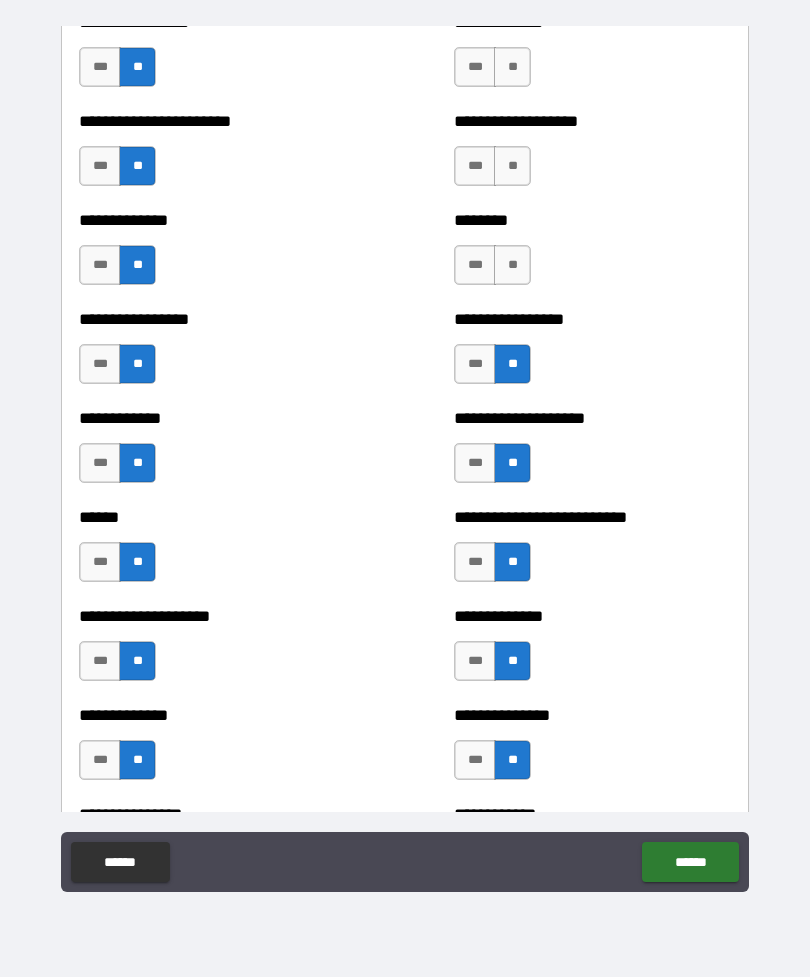 click on "**" at bounding box center (512, 265) 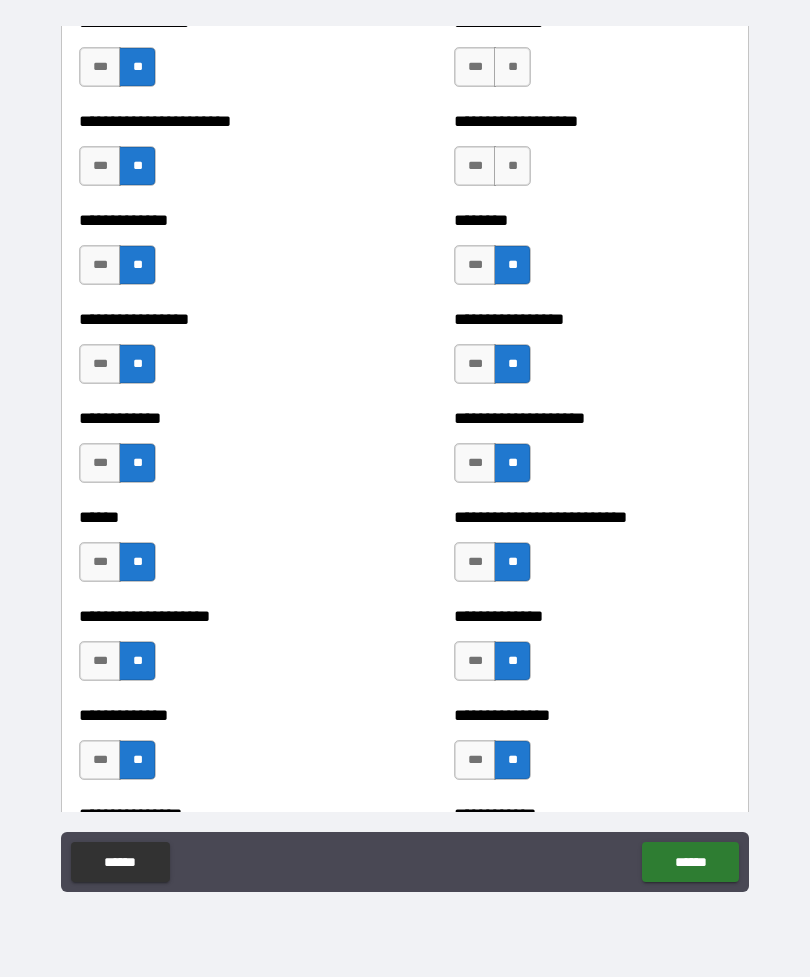 click on "**" at bounding box center (512, 166) 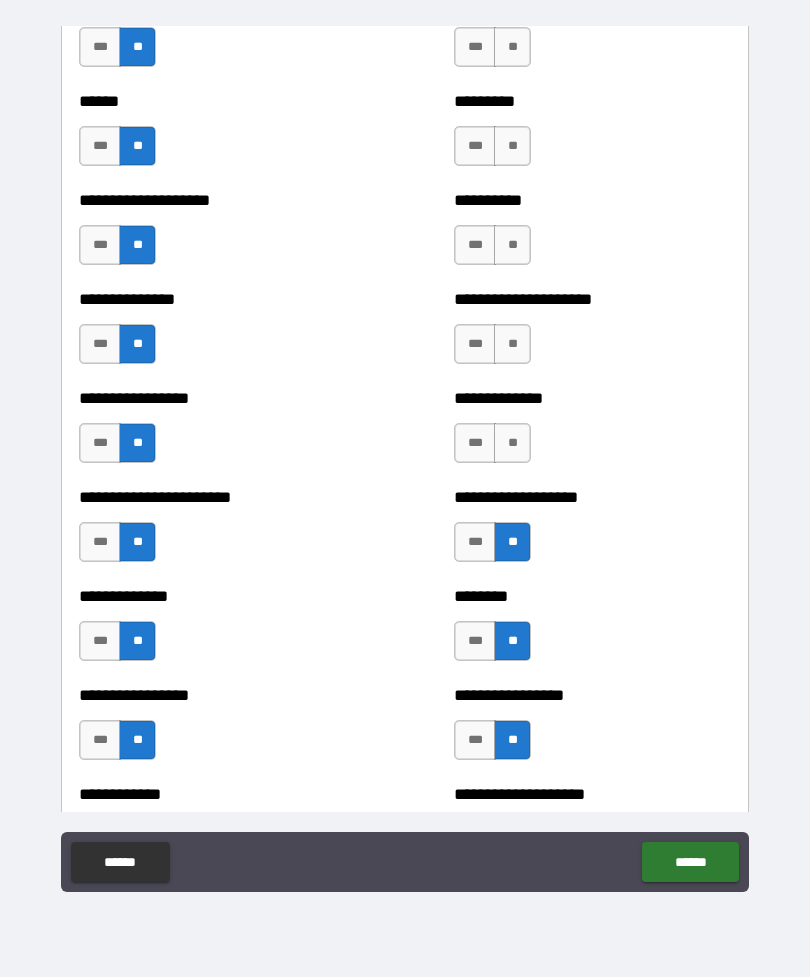 scroll, scrollTop: 3202, scrollLeft: 0, axis: vertical 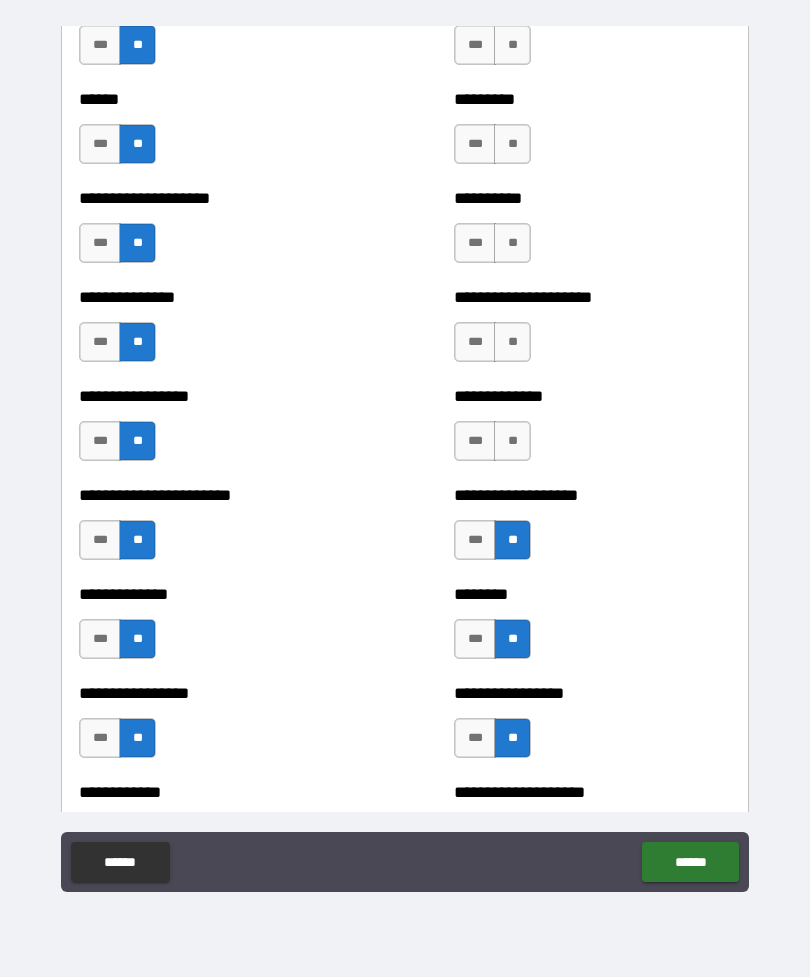 click on "**" at bounding box center [512, 441] 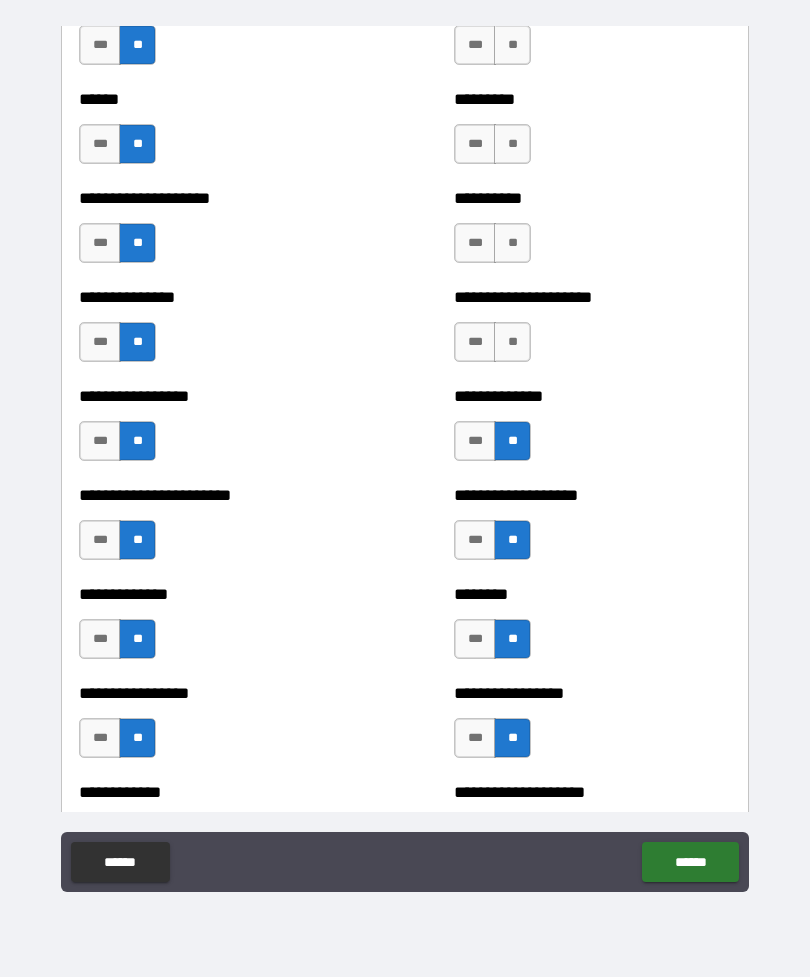 click on "**" at bounding box center (512, 342) 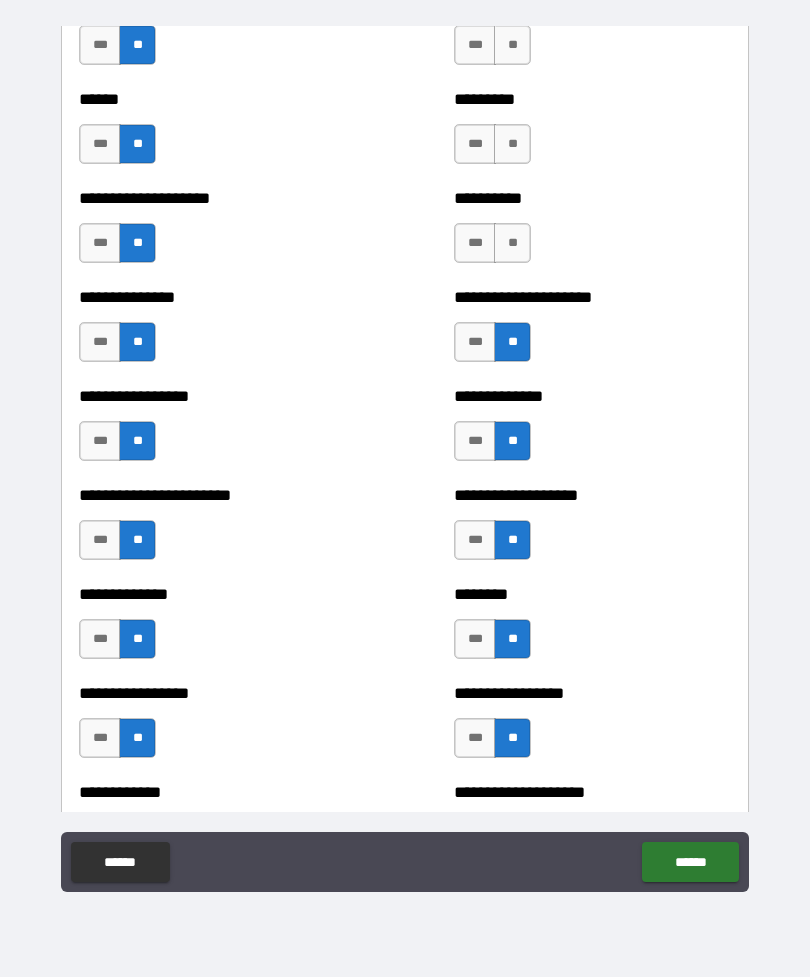 click on "**" at bounding box center [512, 243] 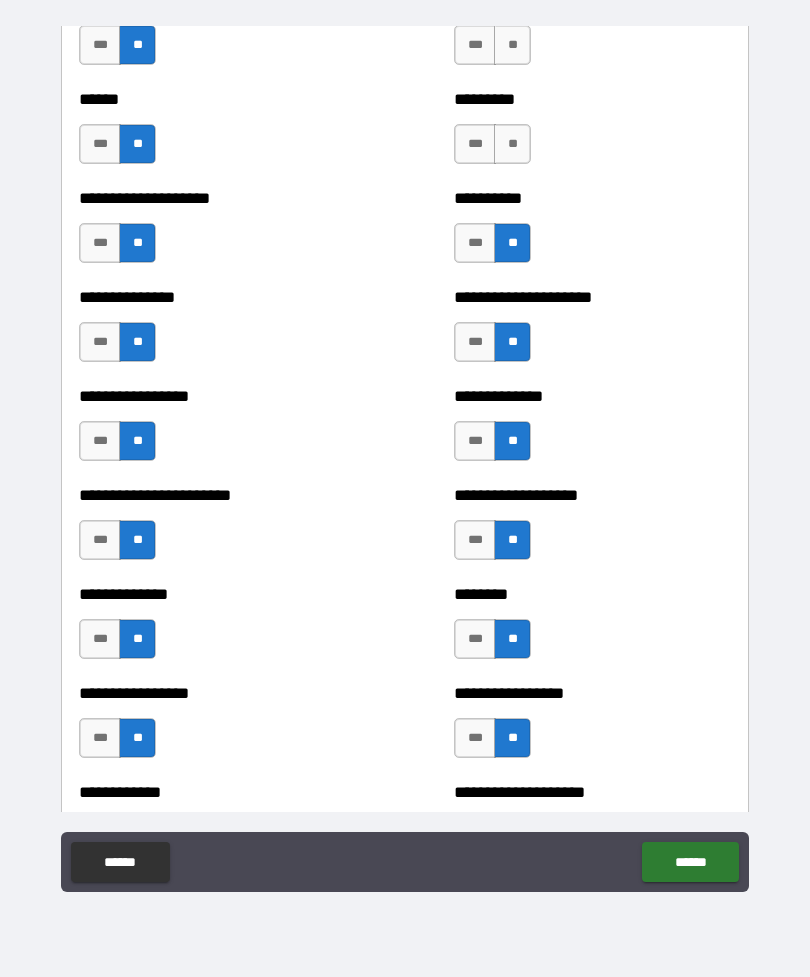 click on "**" at bounding box center [512, 144] 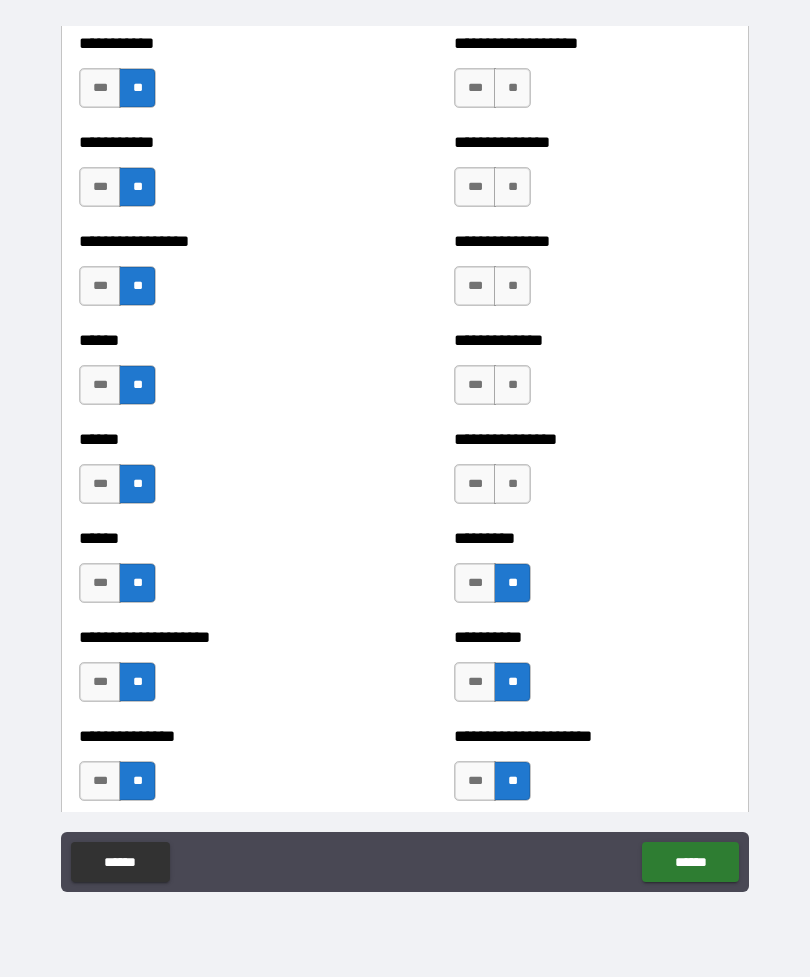 scroll, scrollTop: 2759, scrollLeft: 0, axis: vertical 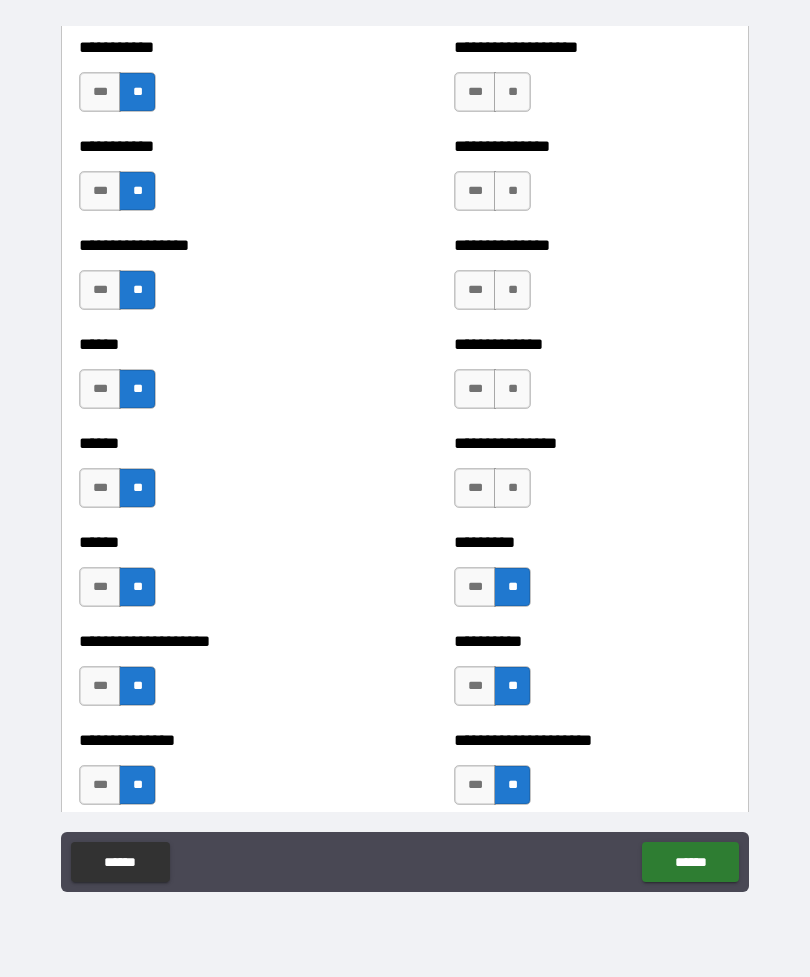 click on "**" at bounding box center [512, 488] 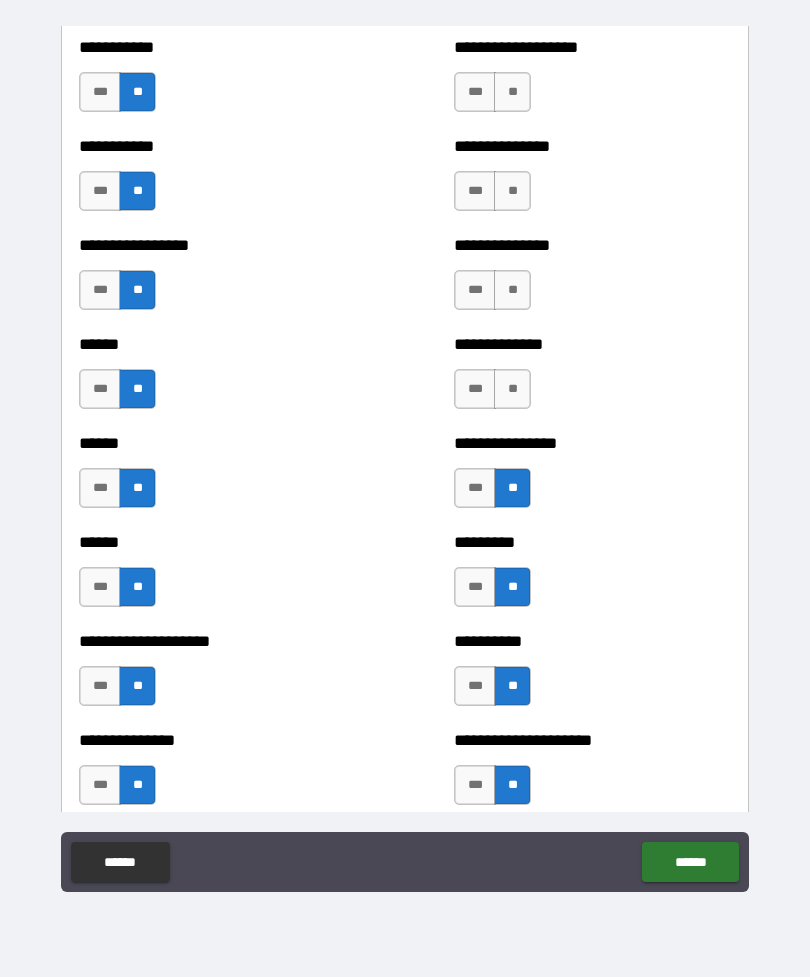 click on "**" at bounding box center (512, 389) 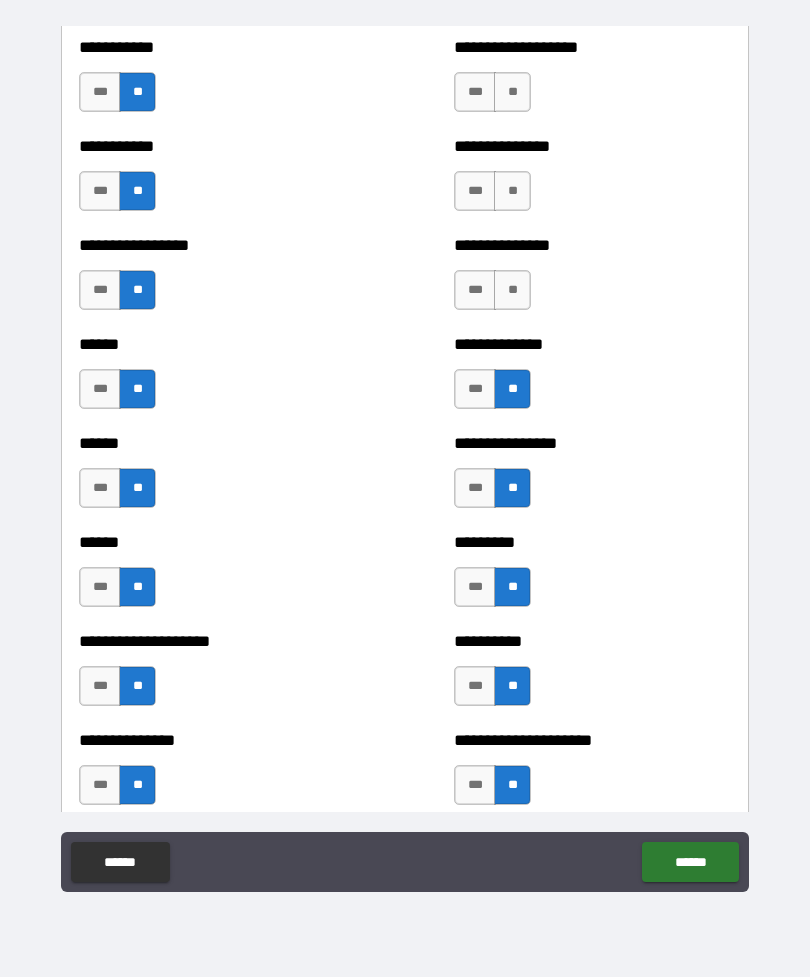 click on "**" at bounding box center (512, 290) 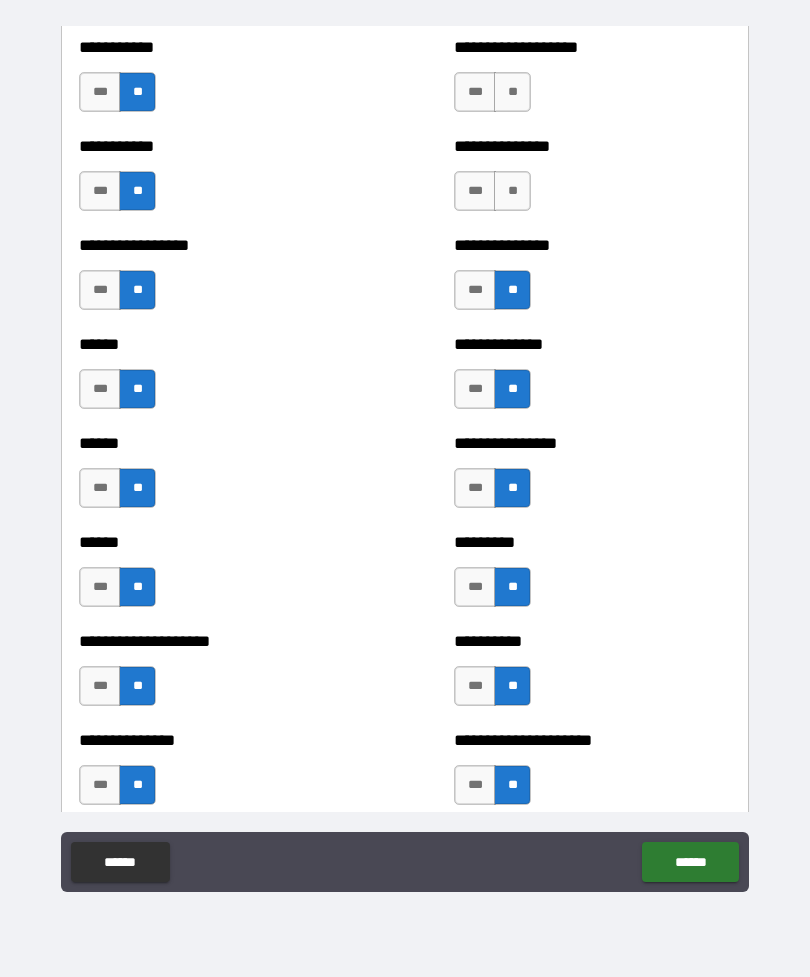 click on "**" at bounding box center (512, 191) 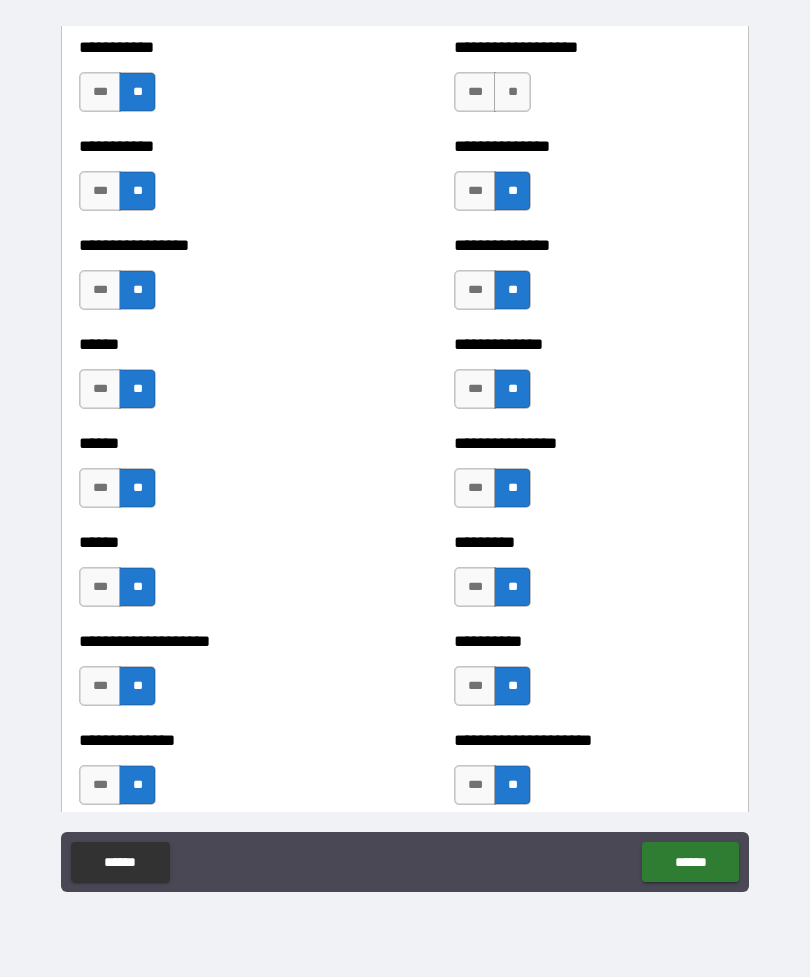 click on "**" at bounding box center [512, 92] 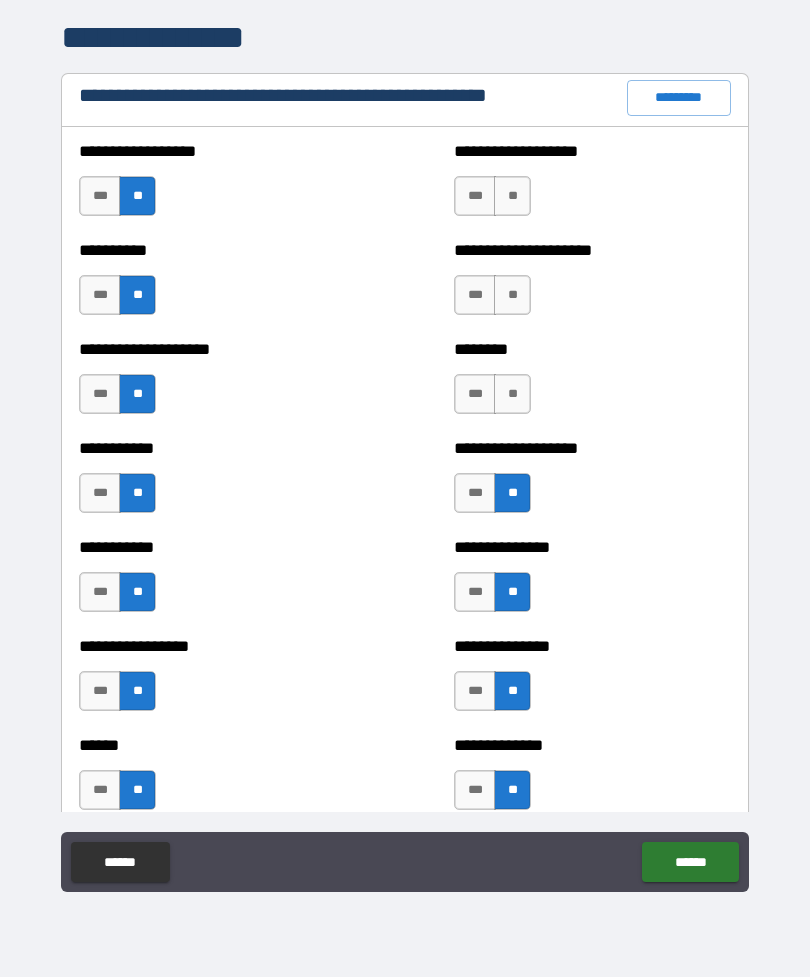 scroll, scrollTop: 2349, scrollLeft: 0, axis: vertical 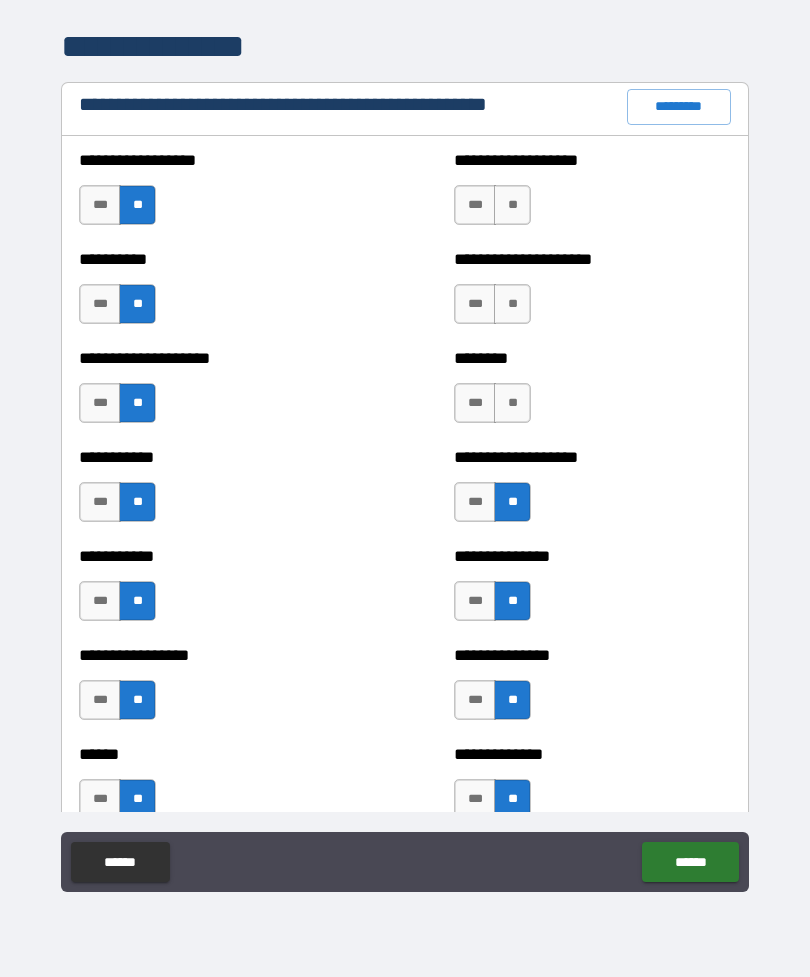 click on "**" at bounding box center (512, 403) 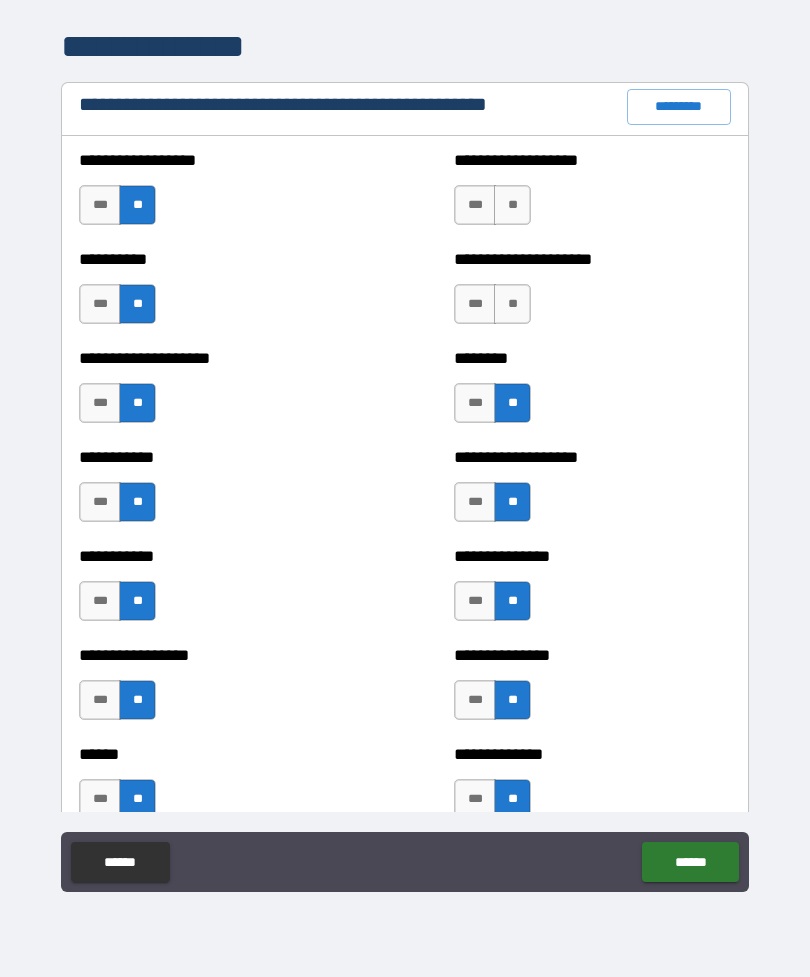 click on "**" at bounding box center [512, 304] 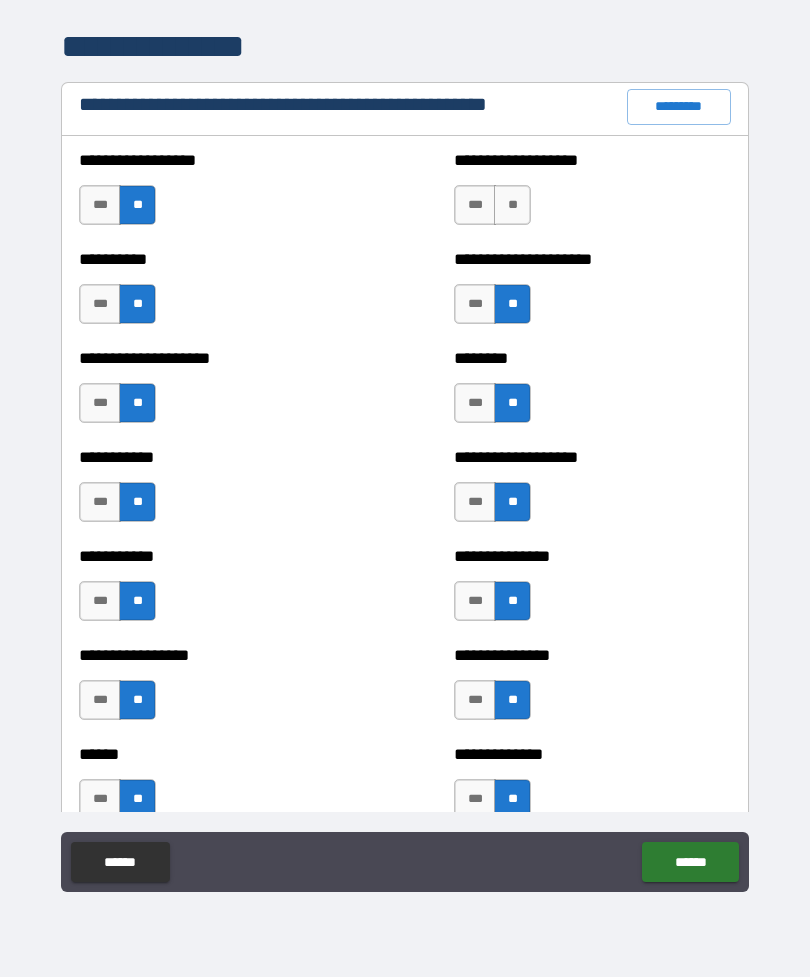 click on "**" at bounding box center (512, 205) 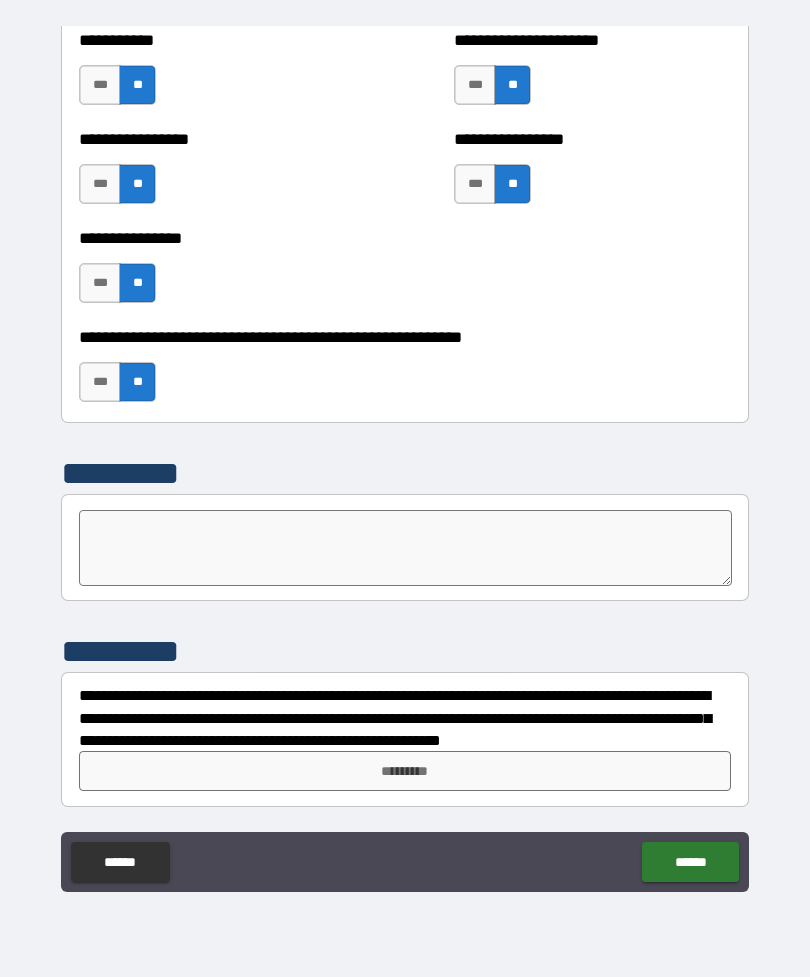 scroll, scrollTop: 6033, scrollLeft: 0, axis: vertical 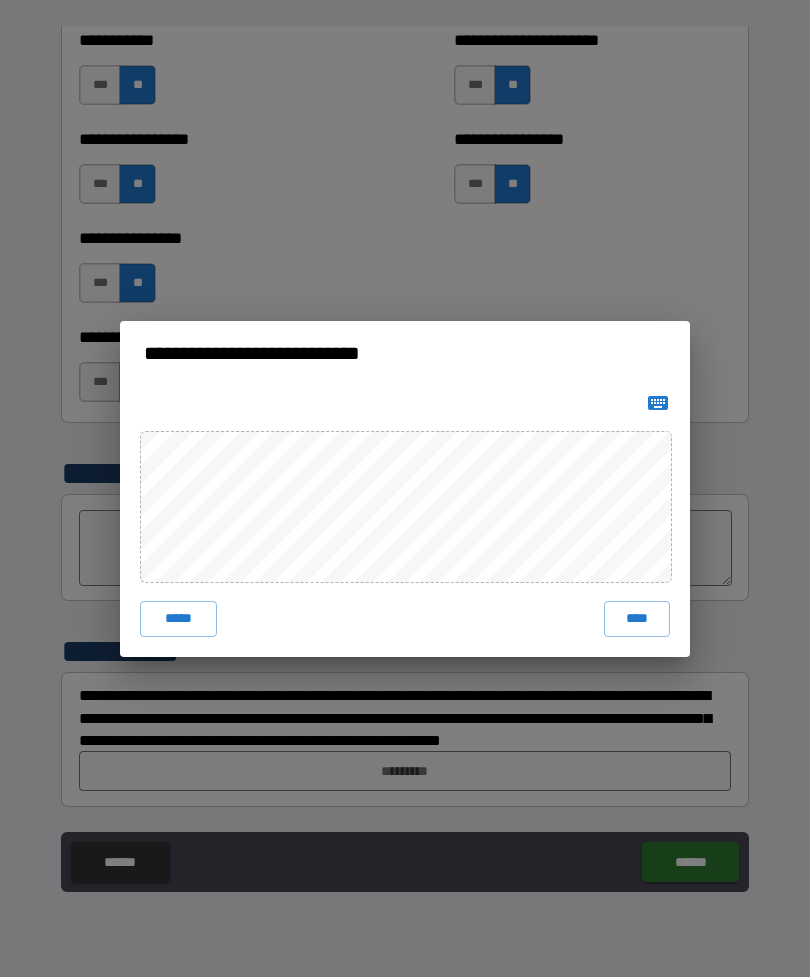click on "*****" at bounding box center (178, 619) 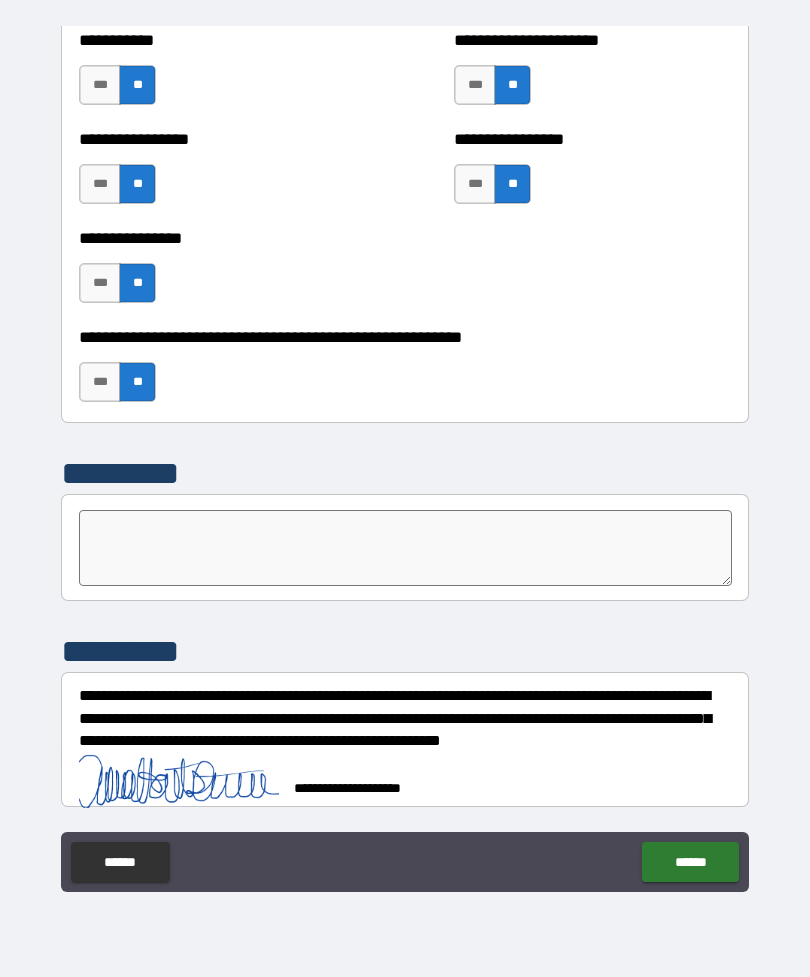scroll, scrollTop: 6023, scrollLeft: 0, axis: vertical 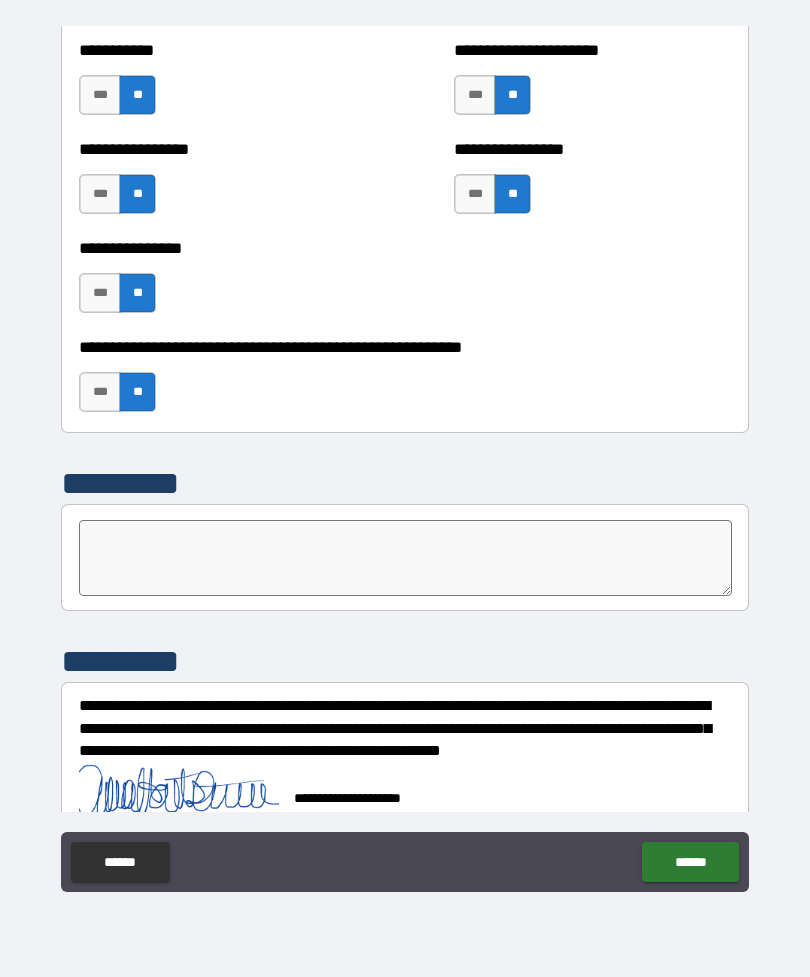 click on "******" at bounding box center (690, 862) 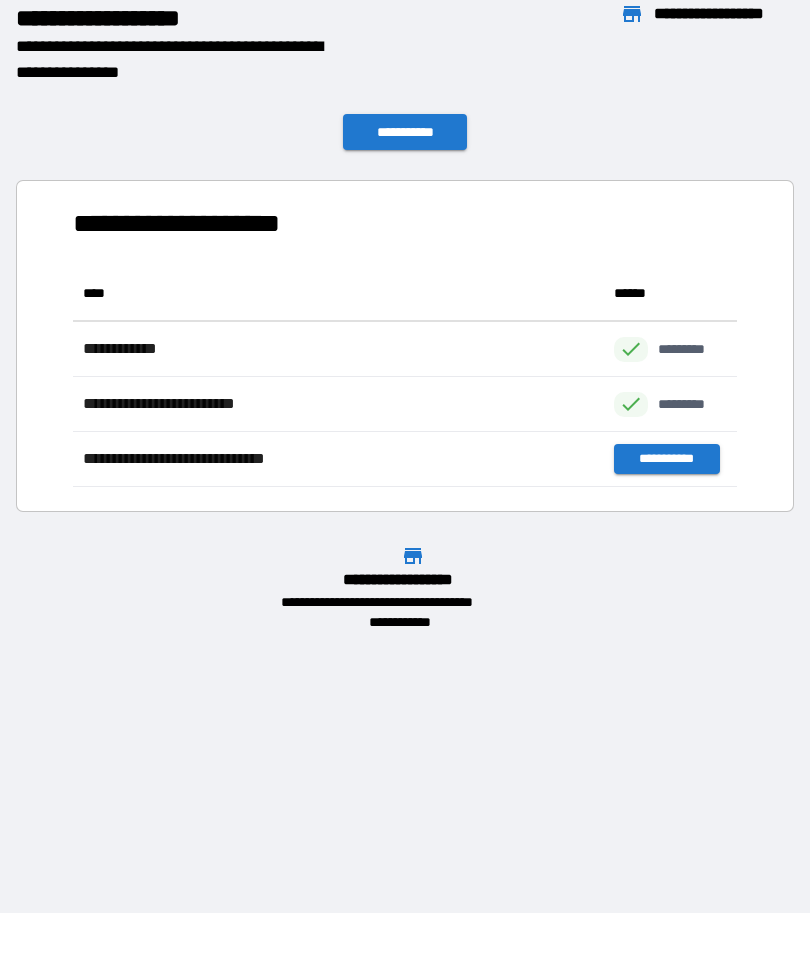 scroll, scrollTop: 221, scrollLeft: 664, axis: both 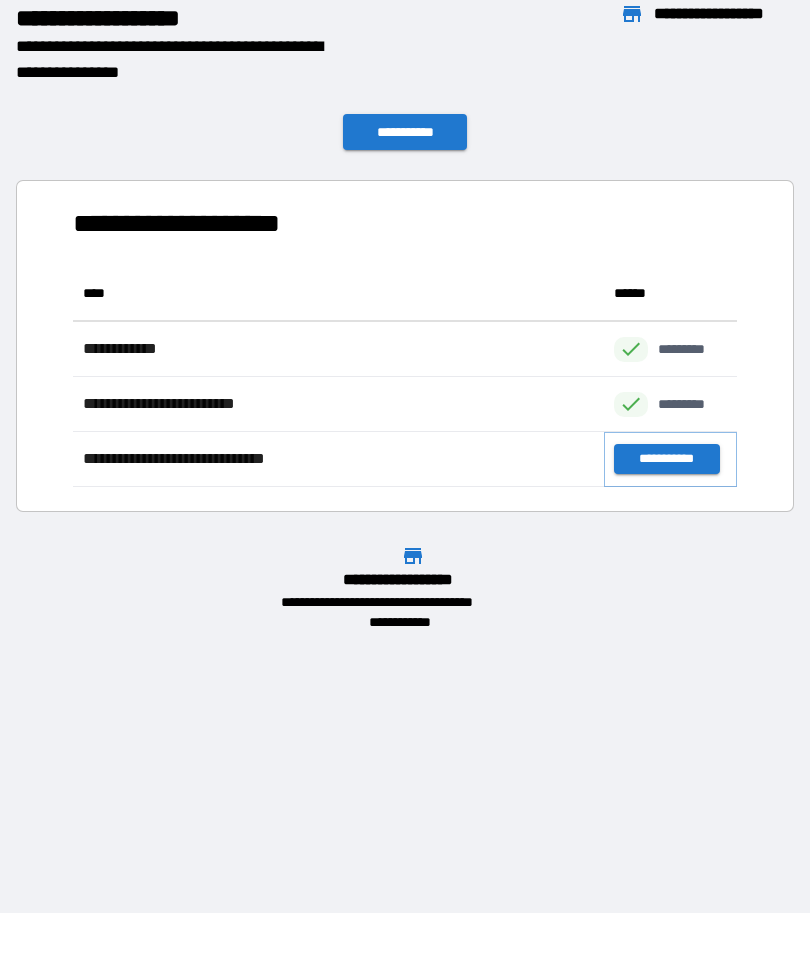 click on "**********" at bounding box center [666, 459] 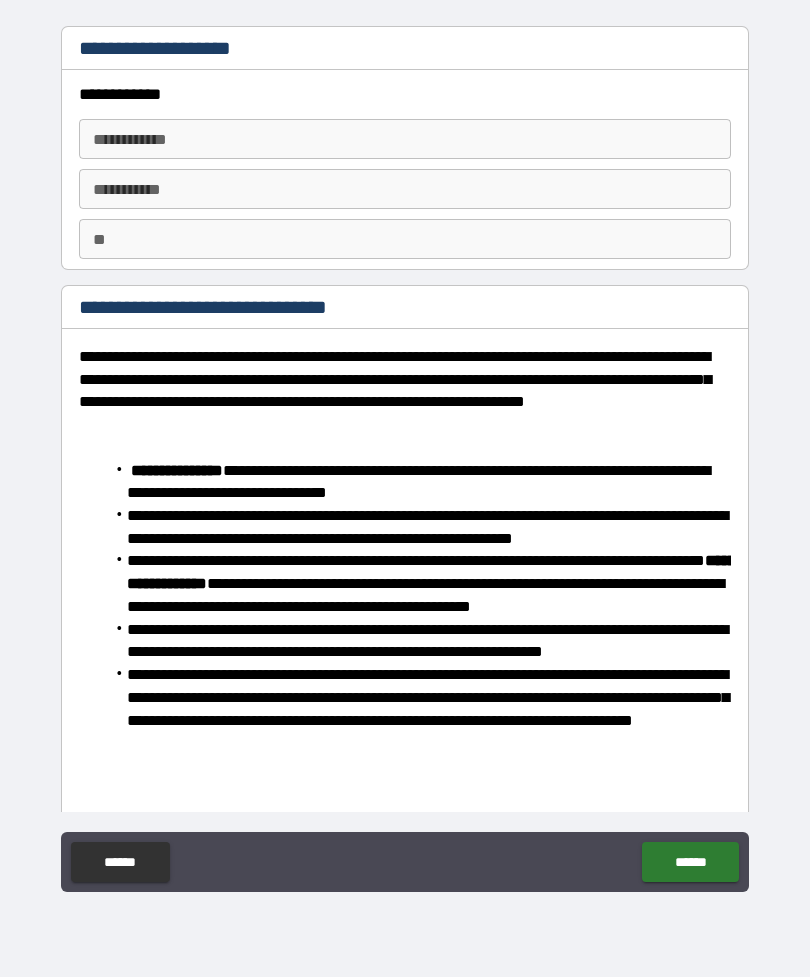 click on "**********" at bounding box center [405, 139] 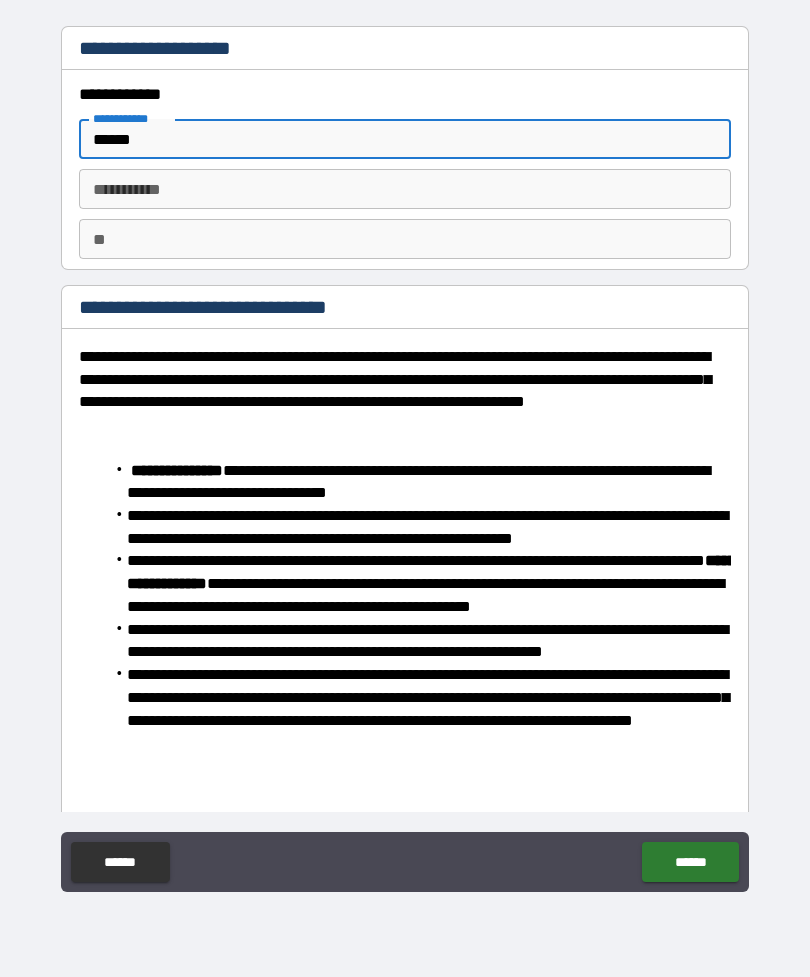 type on "******" 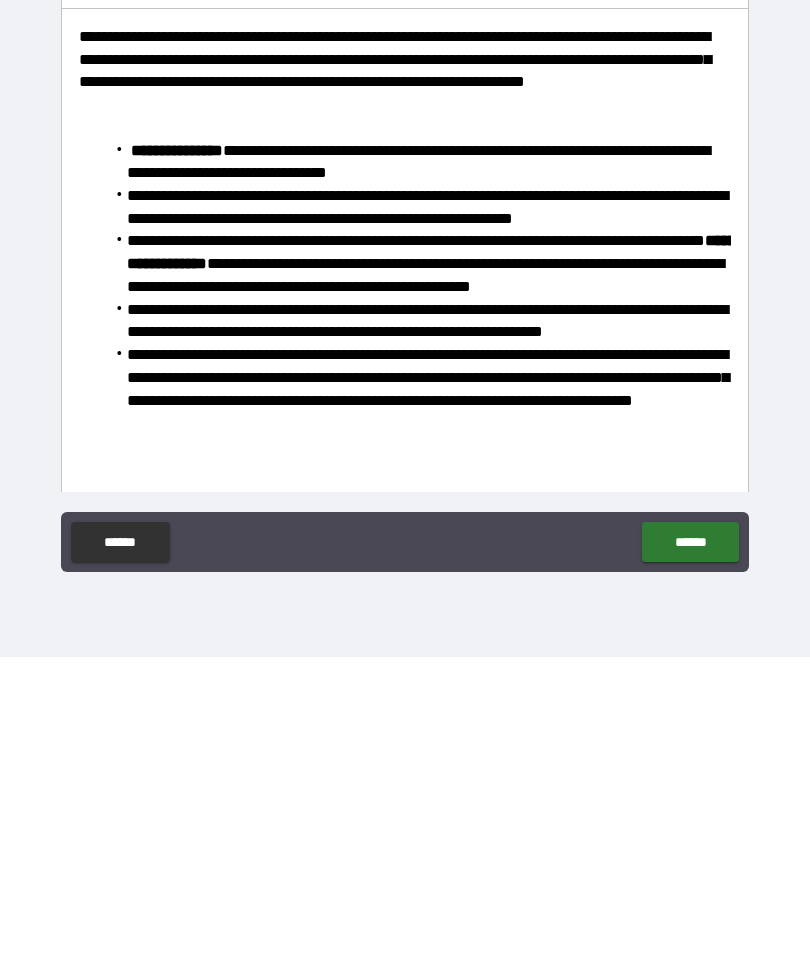 type on "*********" 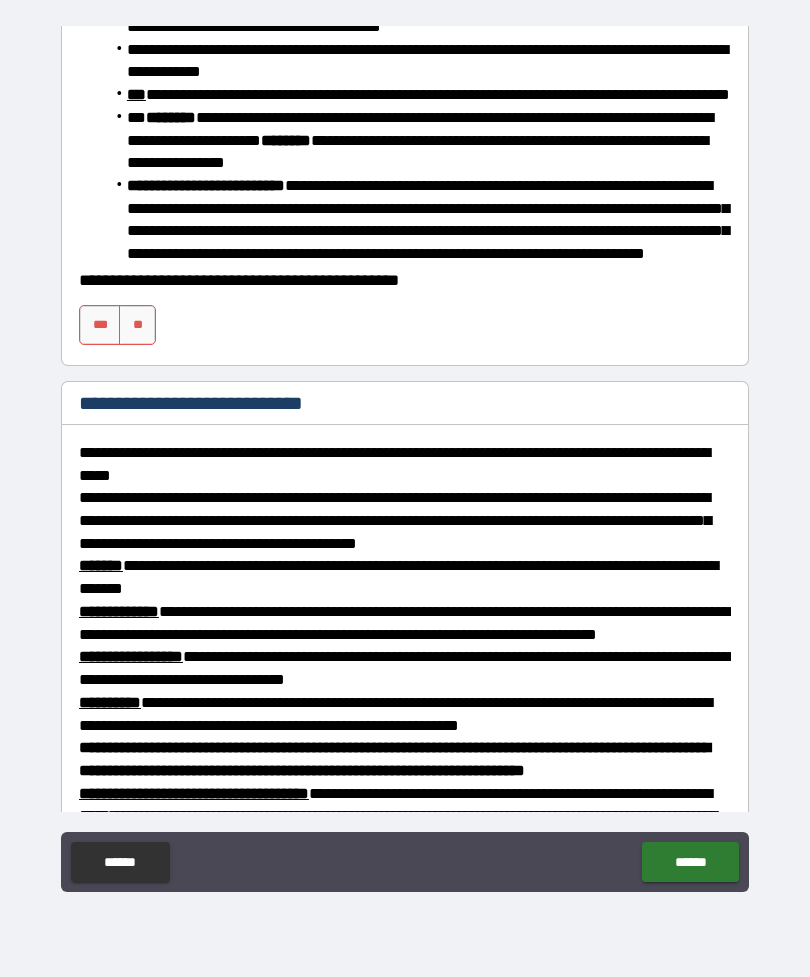 scroll, scrollTop: 903, scrollLeft: 0, axis: vertical 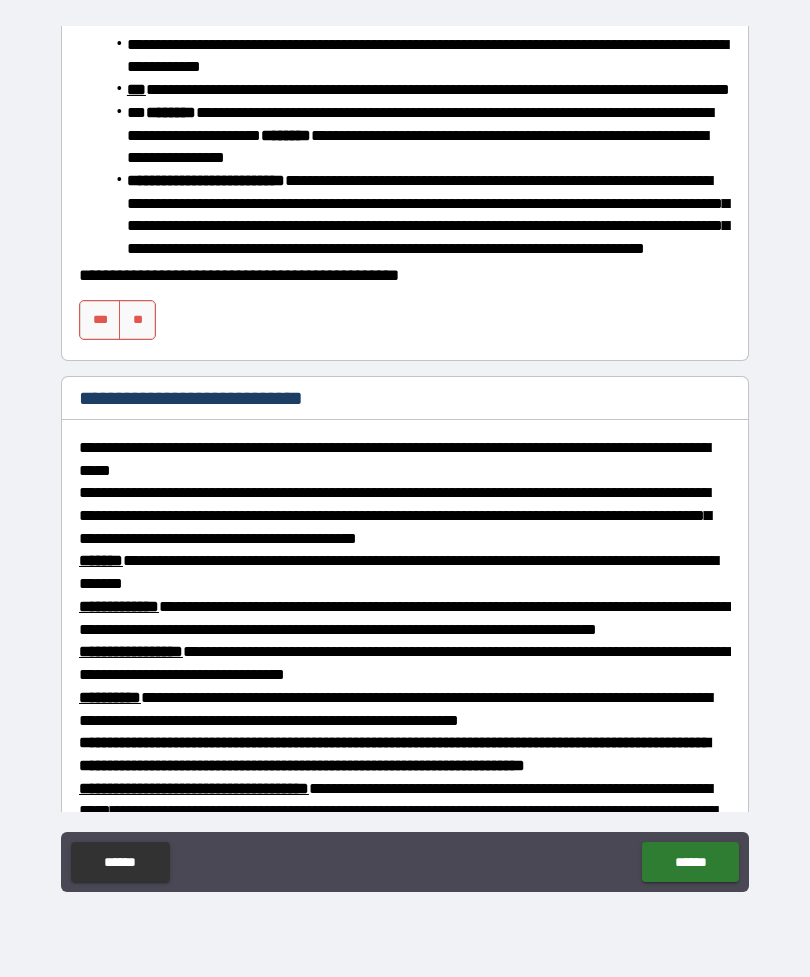 click on "***" at bounding box center [100, 320] 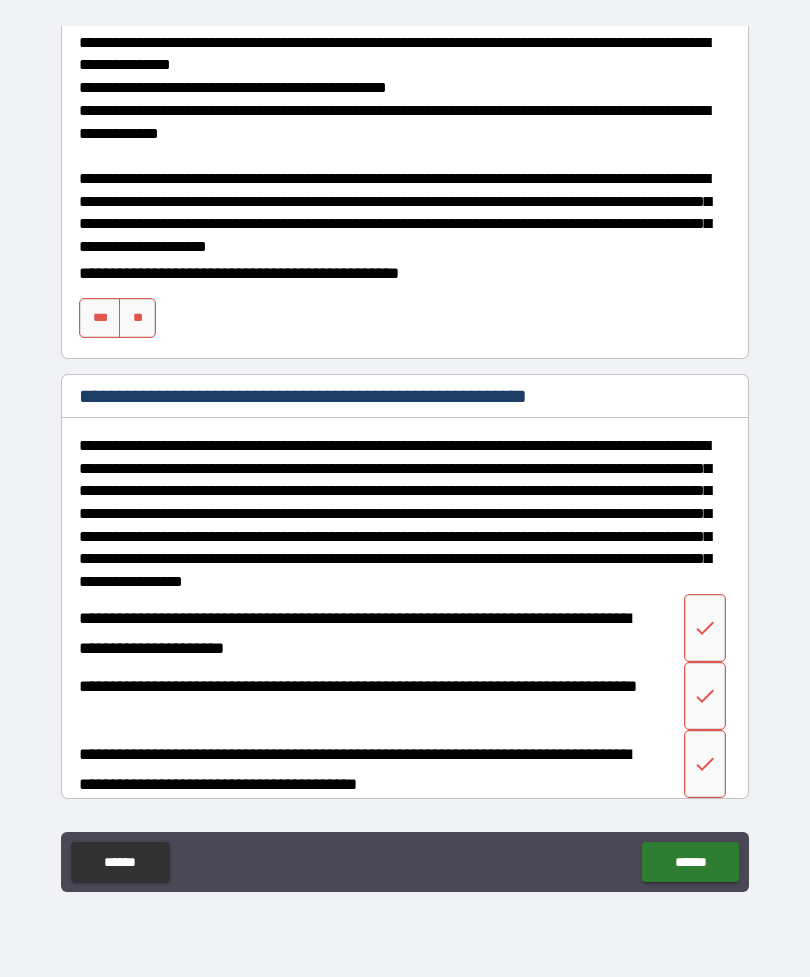 scroll, scrollTop: 1810, scrollLeft: 0, axis: vertical 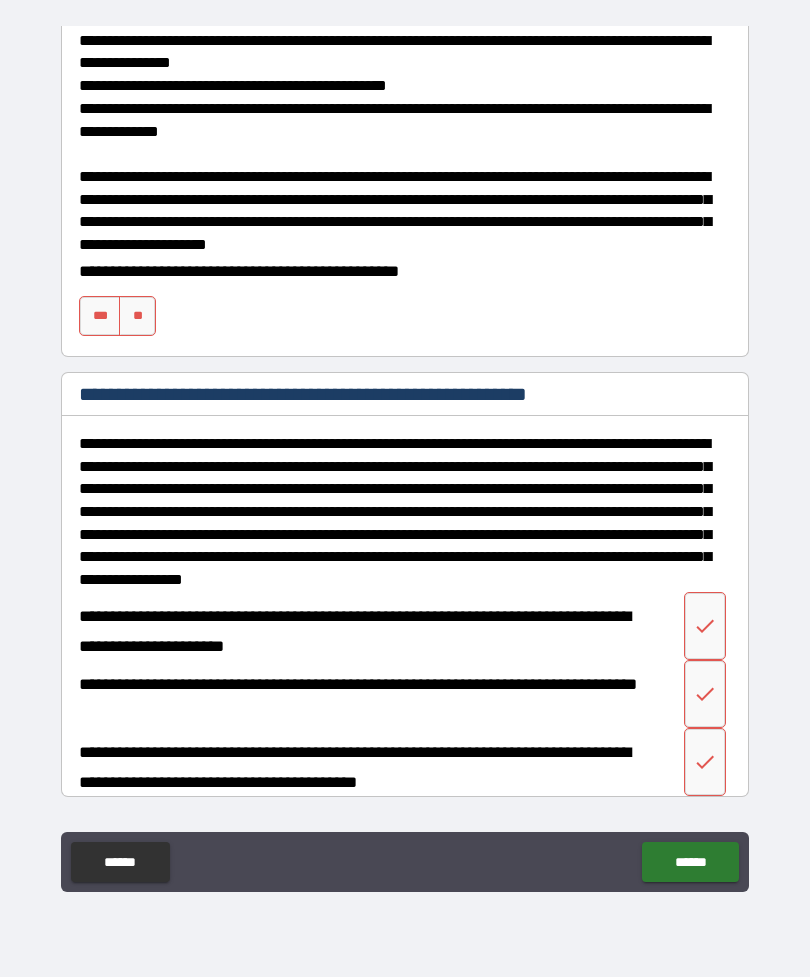 click on "***" at bounding box center [100, 316] 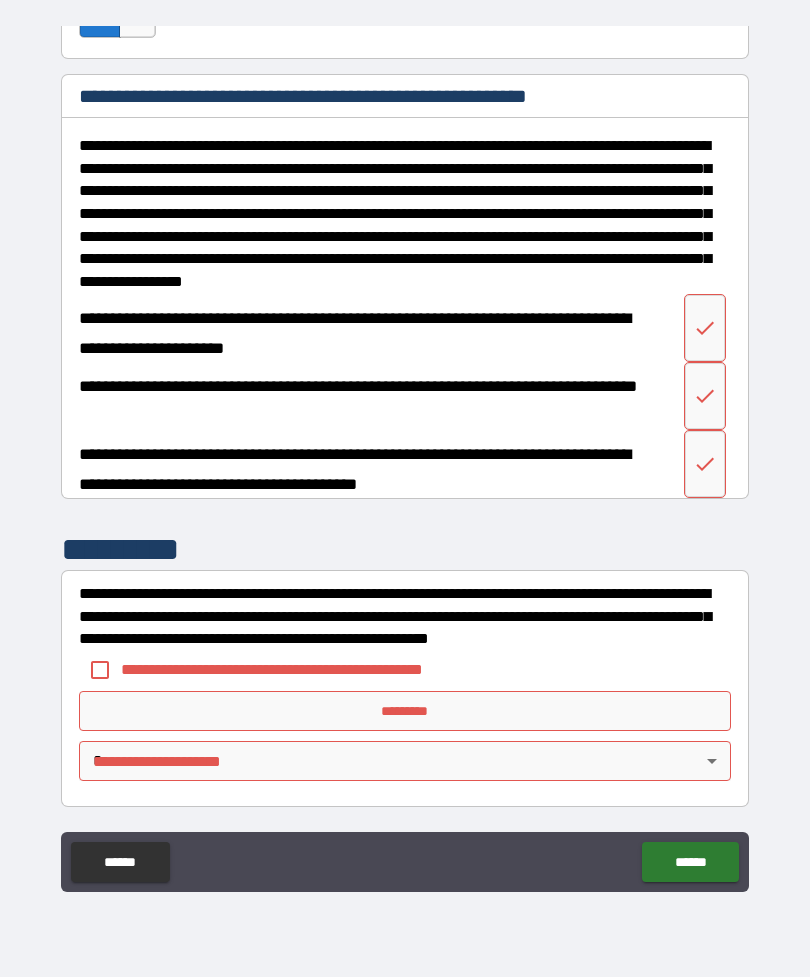 scroll, scrollTop: 2252, scrollLeft: 0, axis: vertical 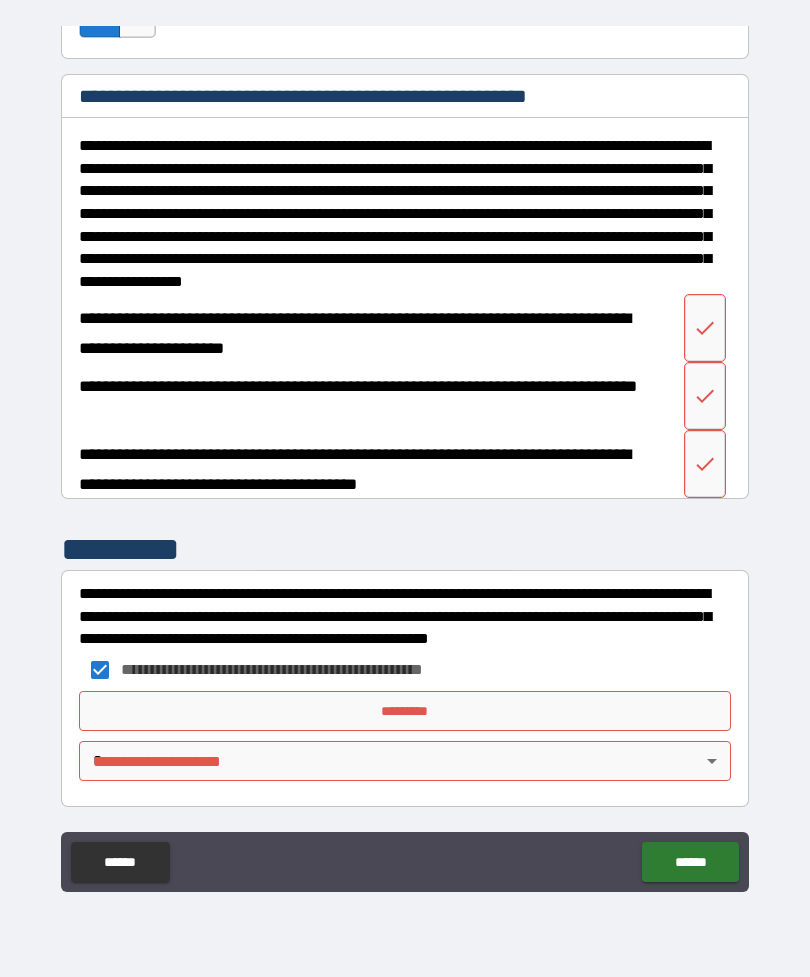 click on "*********" at bounding box center (405, 711) 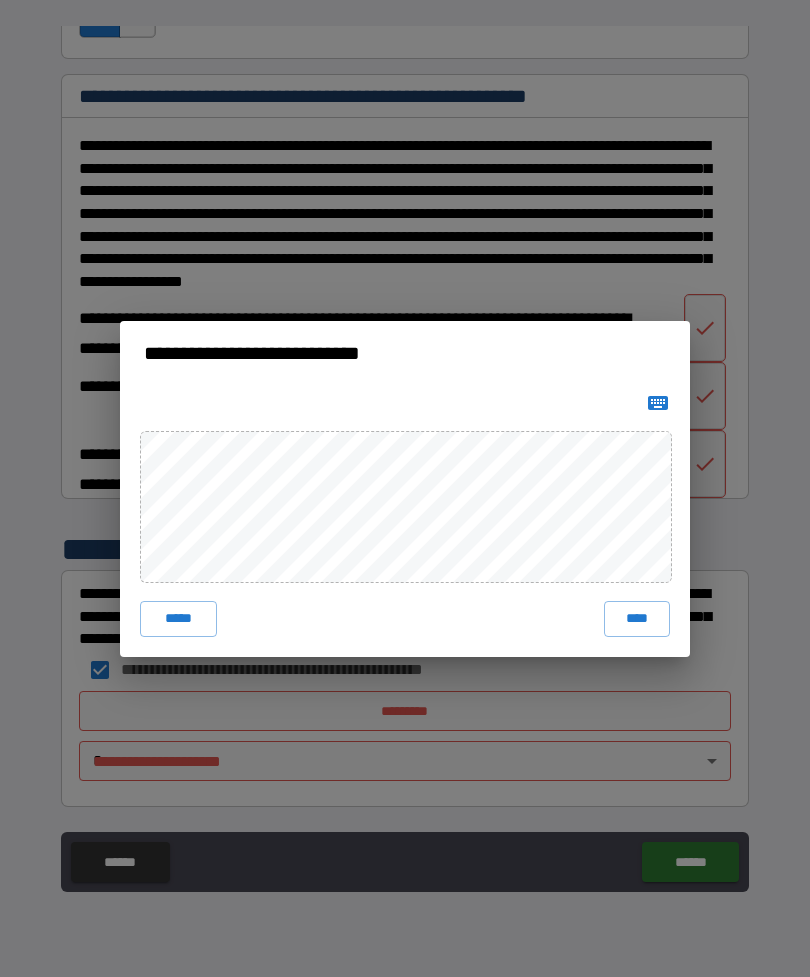 click on "****" at bounding box center (637, 619) 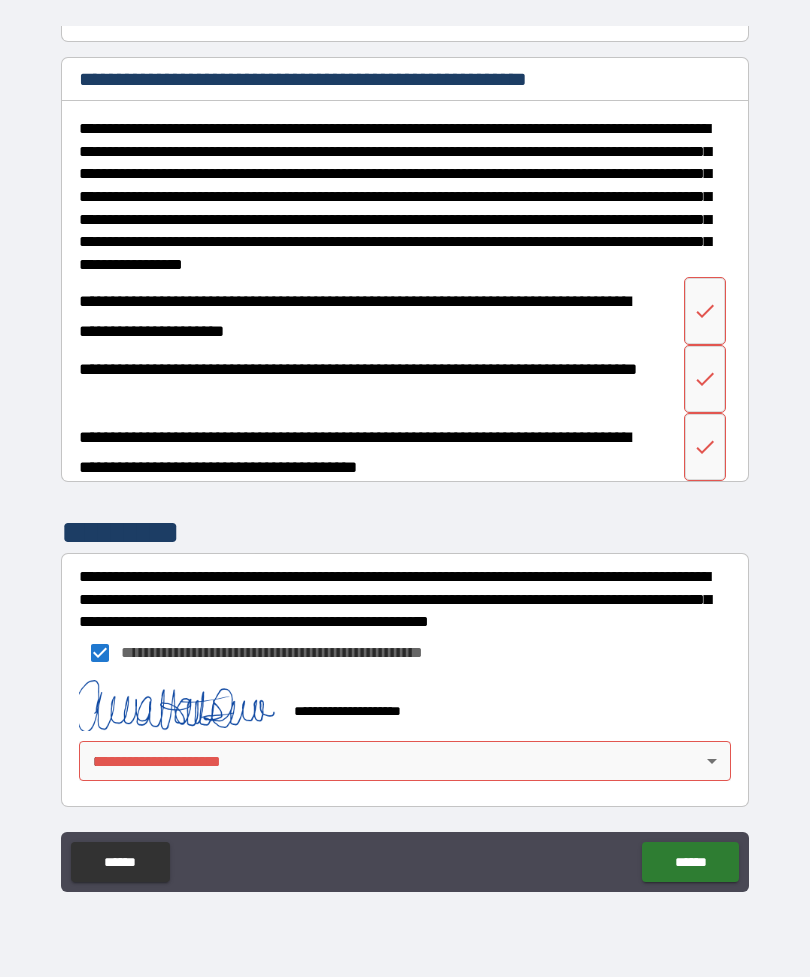 click on "**********" at bounding box center [405, 456] 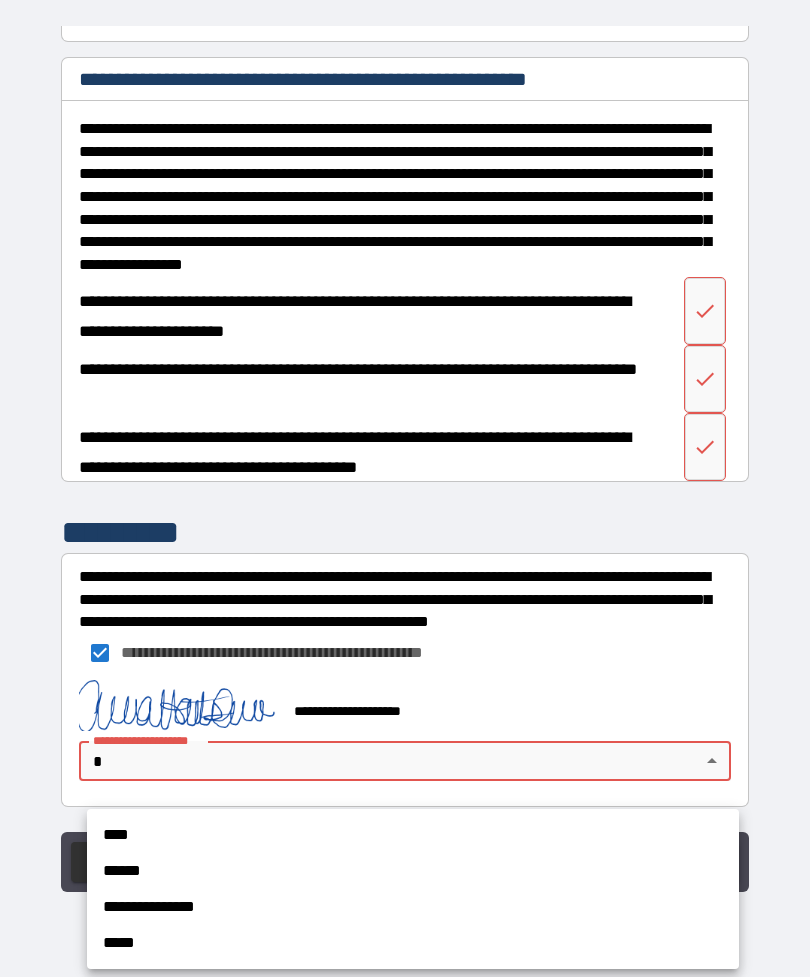 click on "**********" at bounding box center [413, 907] 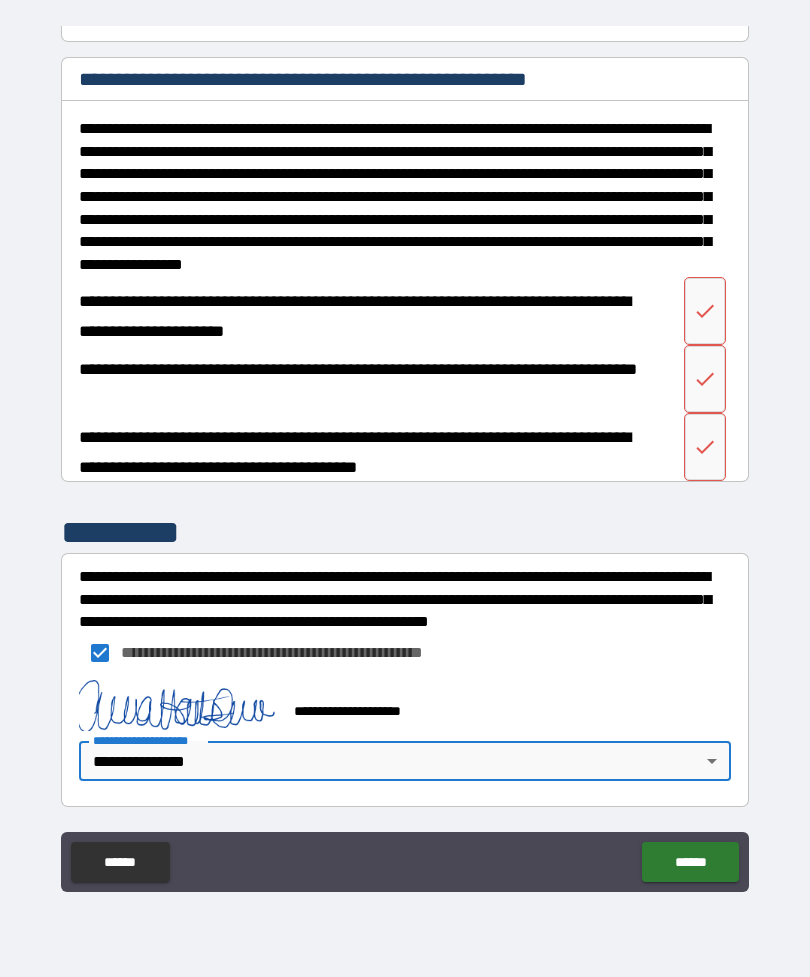 click on "******" at bounding box center [690, 862] 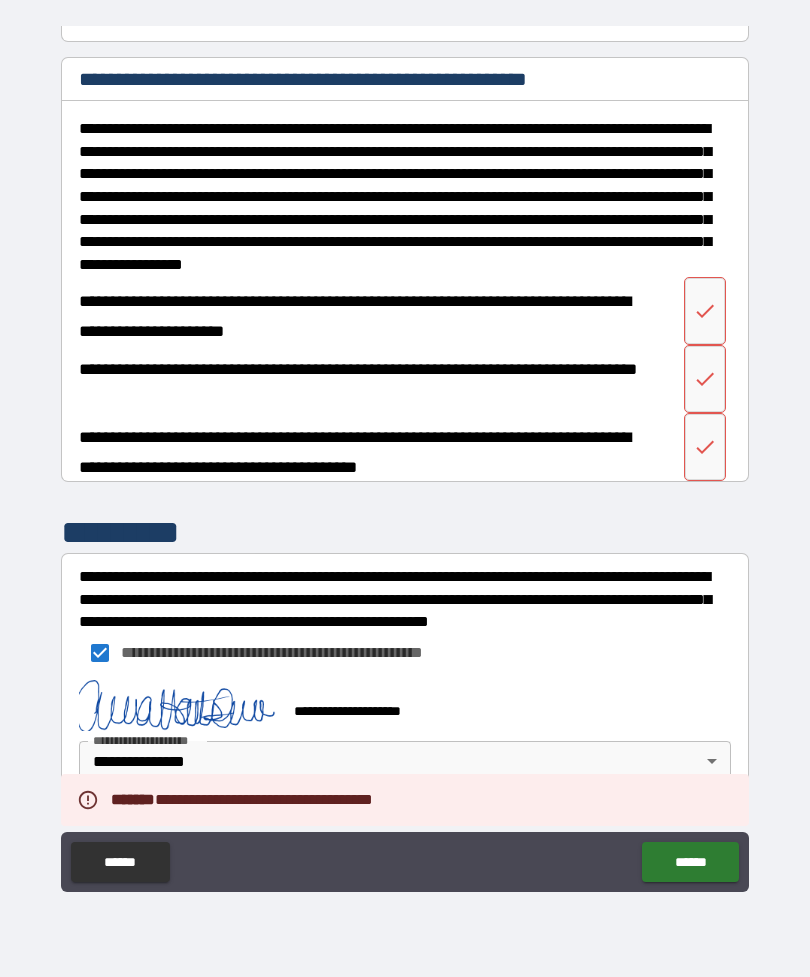 scroll, scrollTop: 2269, scrollLeft: 0, axis: vertical 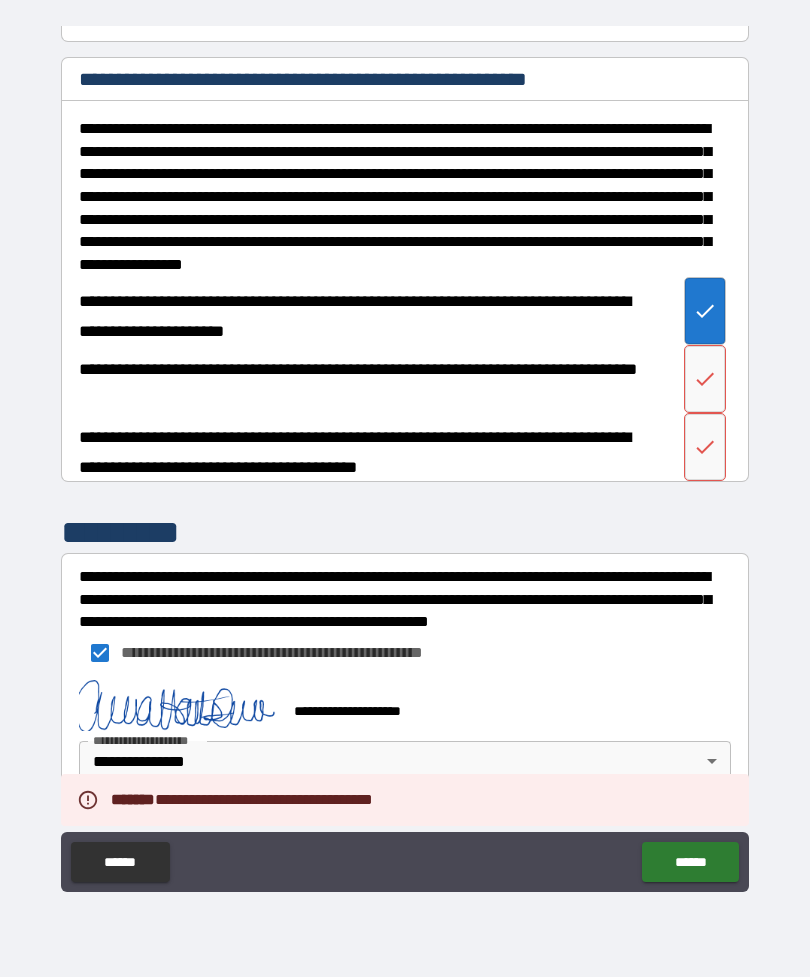 click 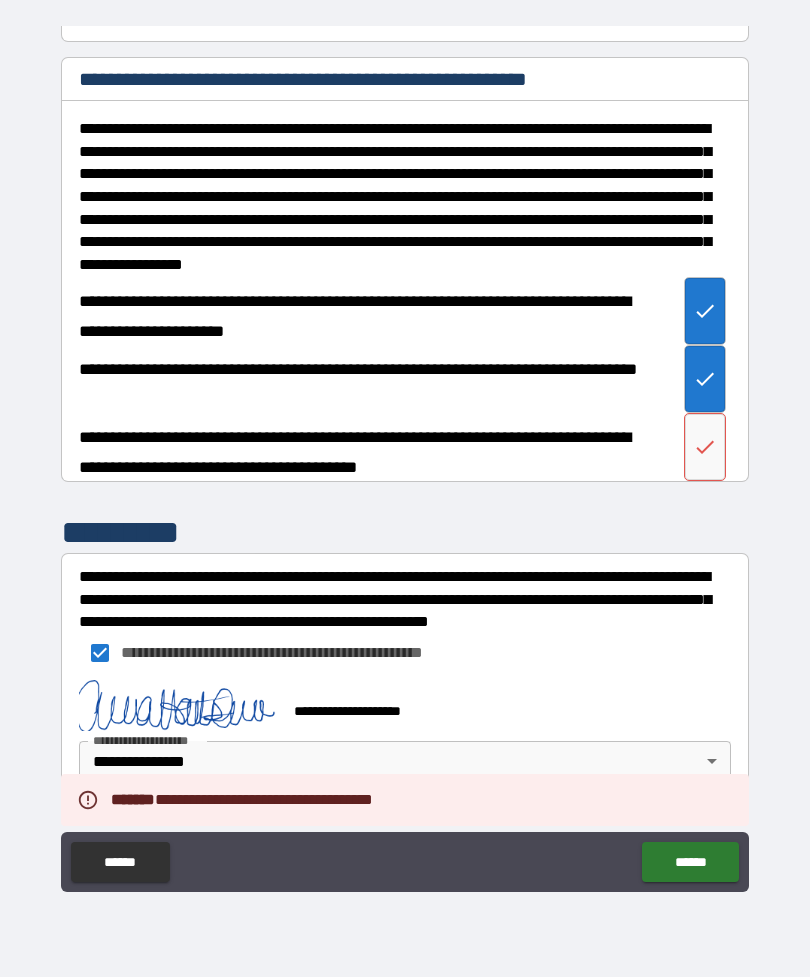 click 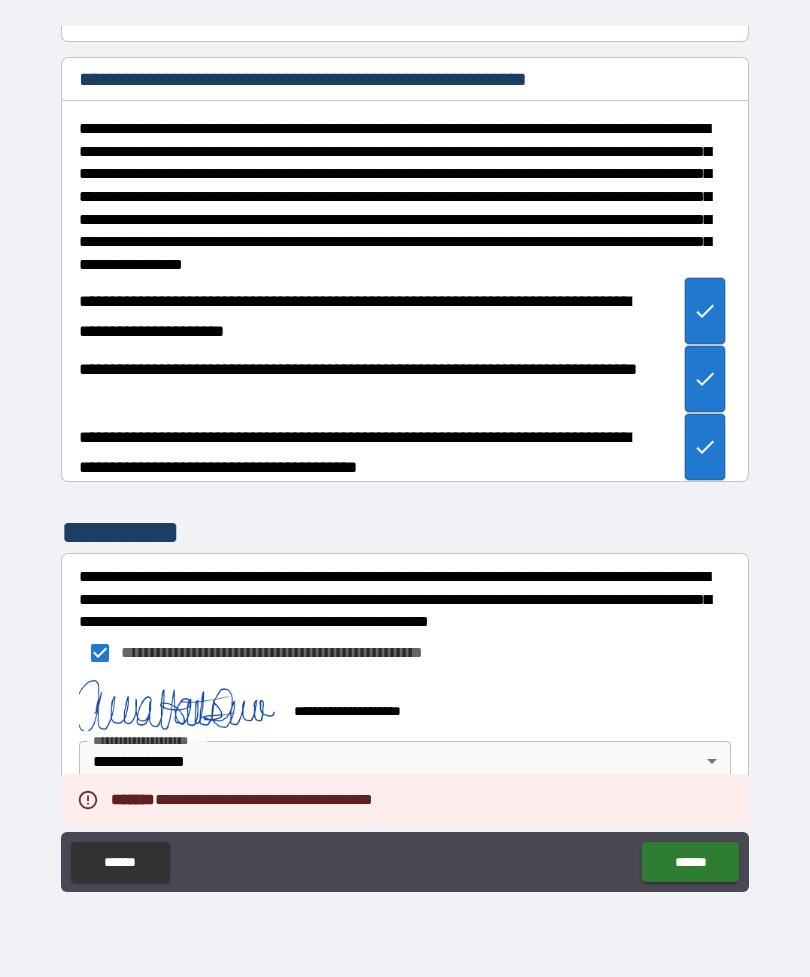 click on "******" at bounding box center (690, 862) 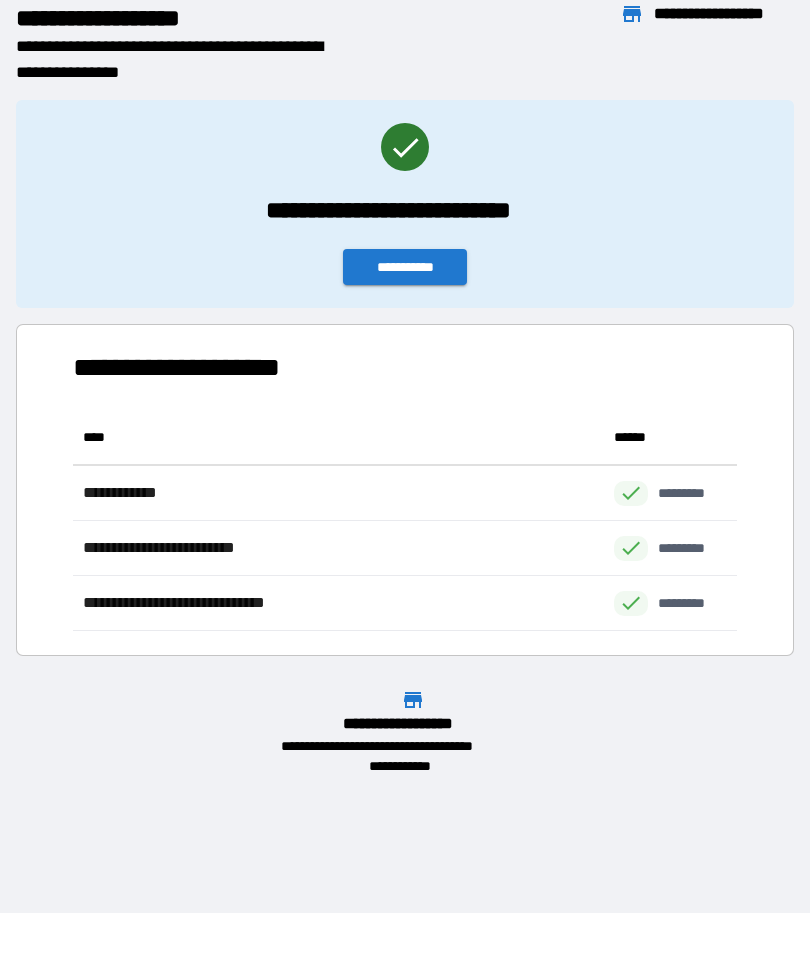 scroll, scrollTop: 221, scrollLeft: 664, axis: both 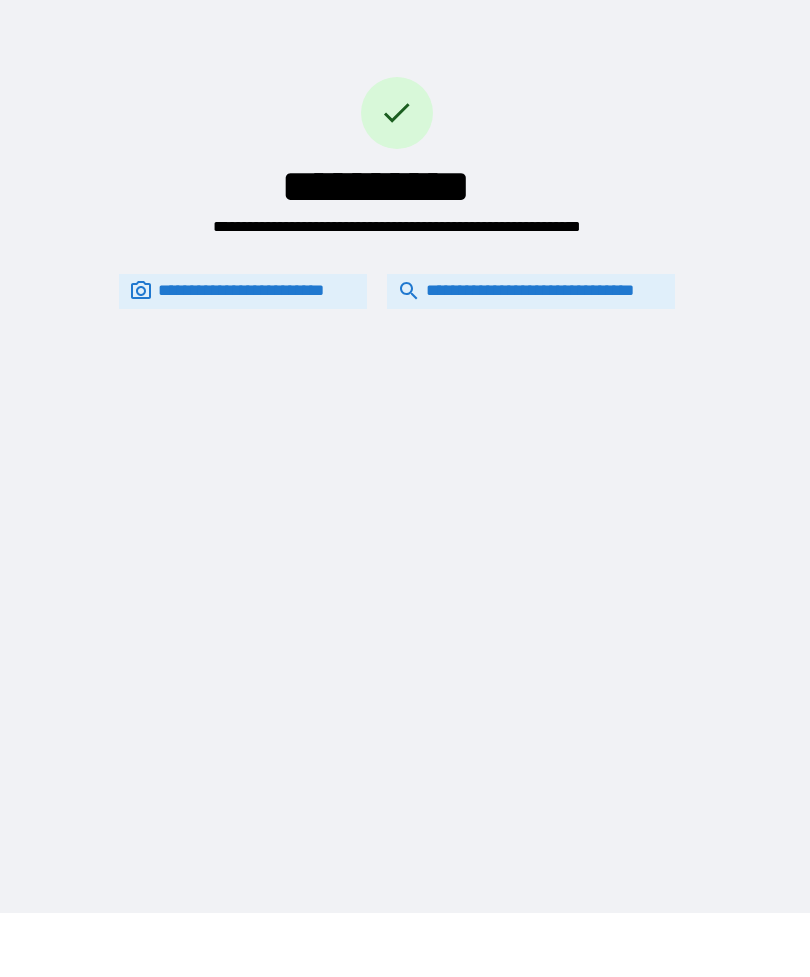 click on "**********" at bounding box center (531, 291) 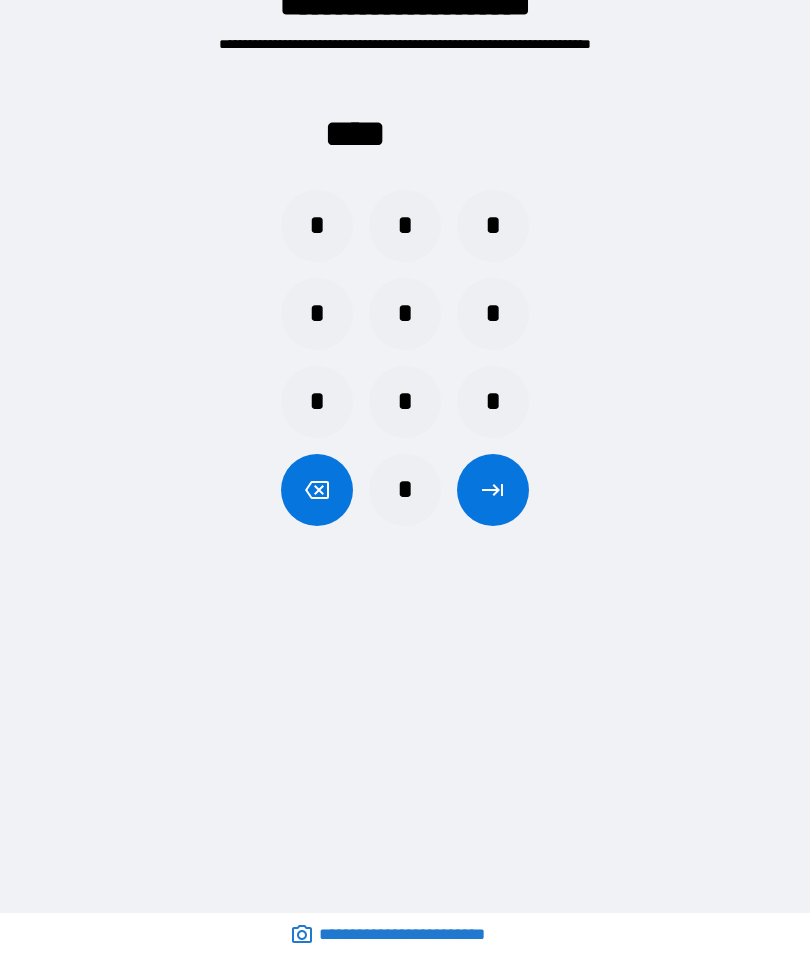 click on "*" at bounding box center [405, 226] 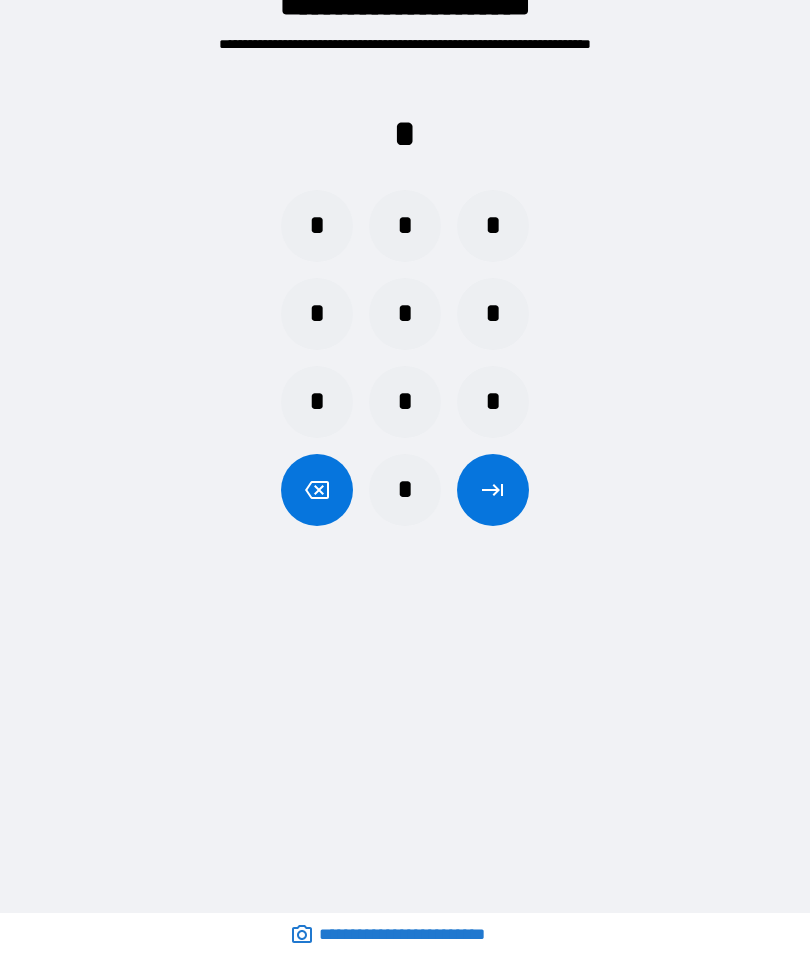 click on "*" at bounding box center (493, 226) 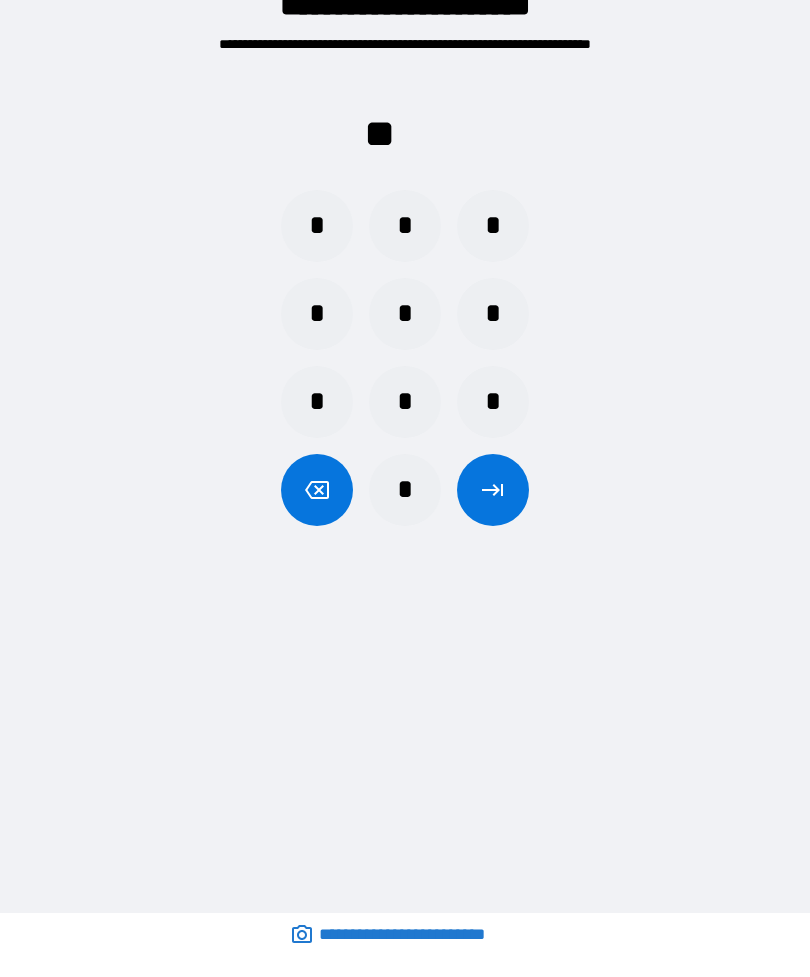 click on "*" at bounding box center [405, 314] 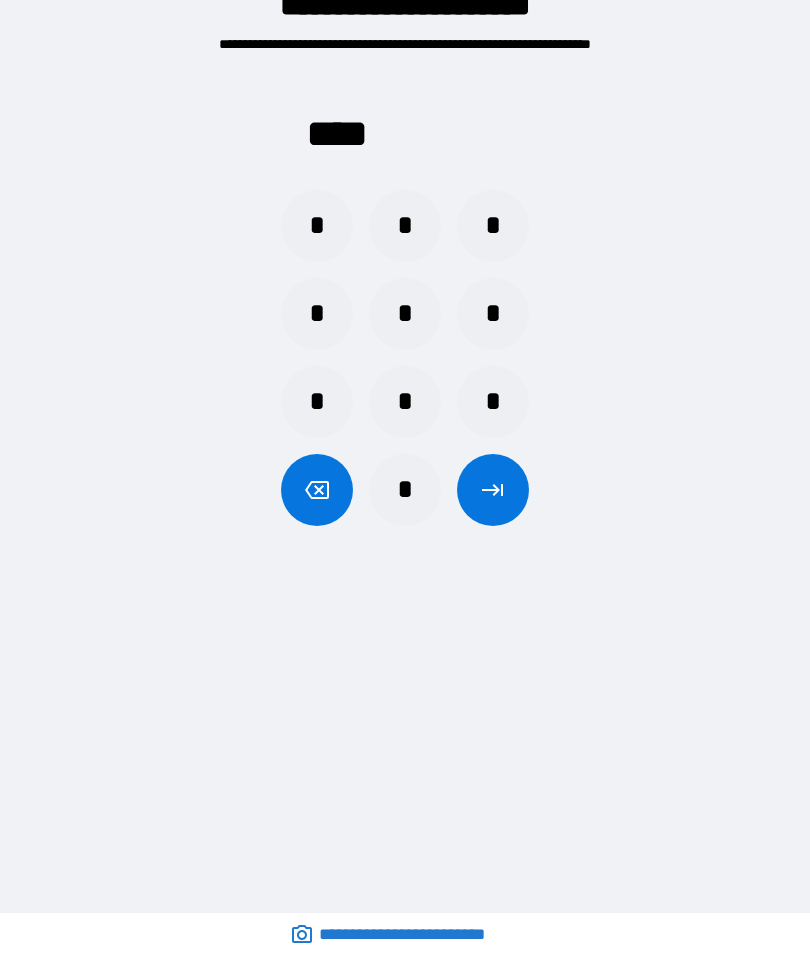 click 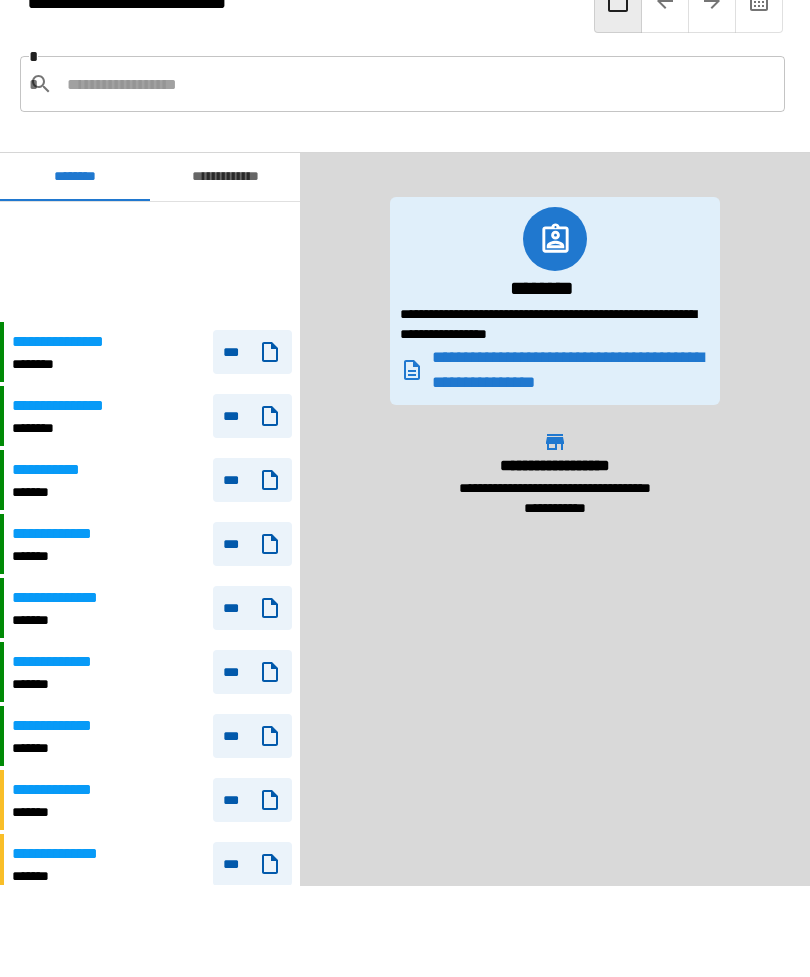 scroll, scrollTop: 120, scrollLeft: 0, axis: vertical 